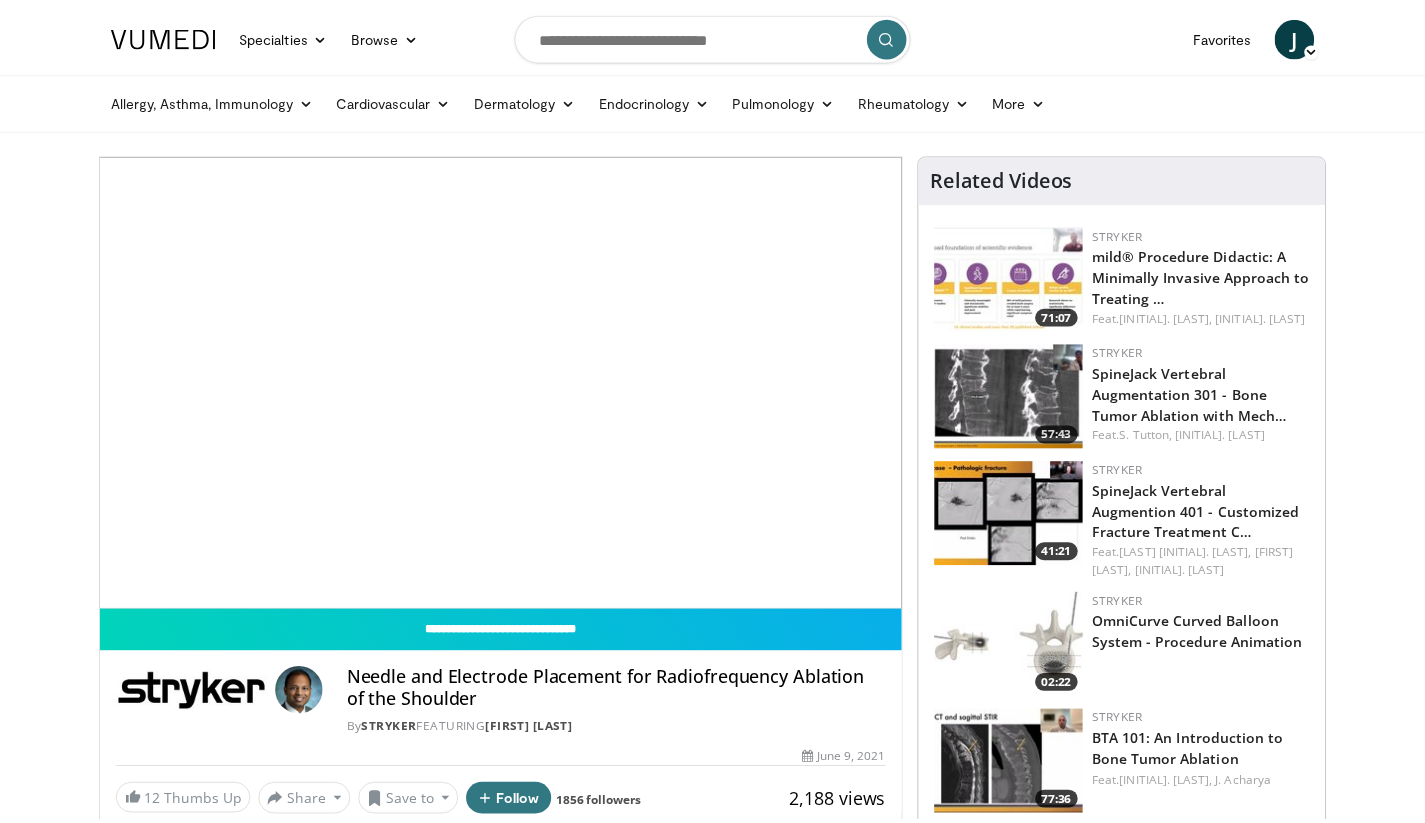 scroll, scrollTop: 0, scrollLeft: 0, axis: both 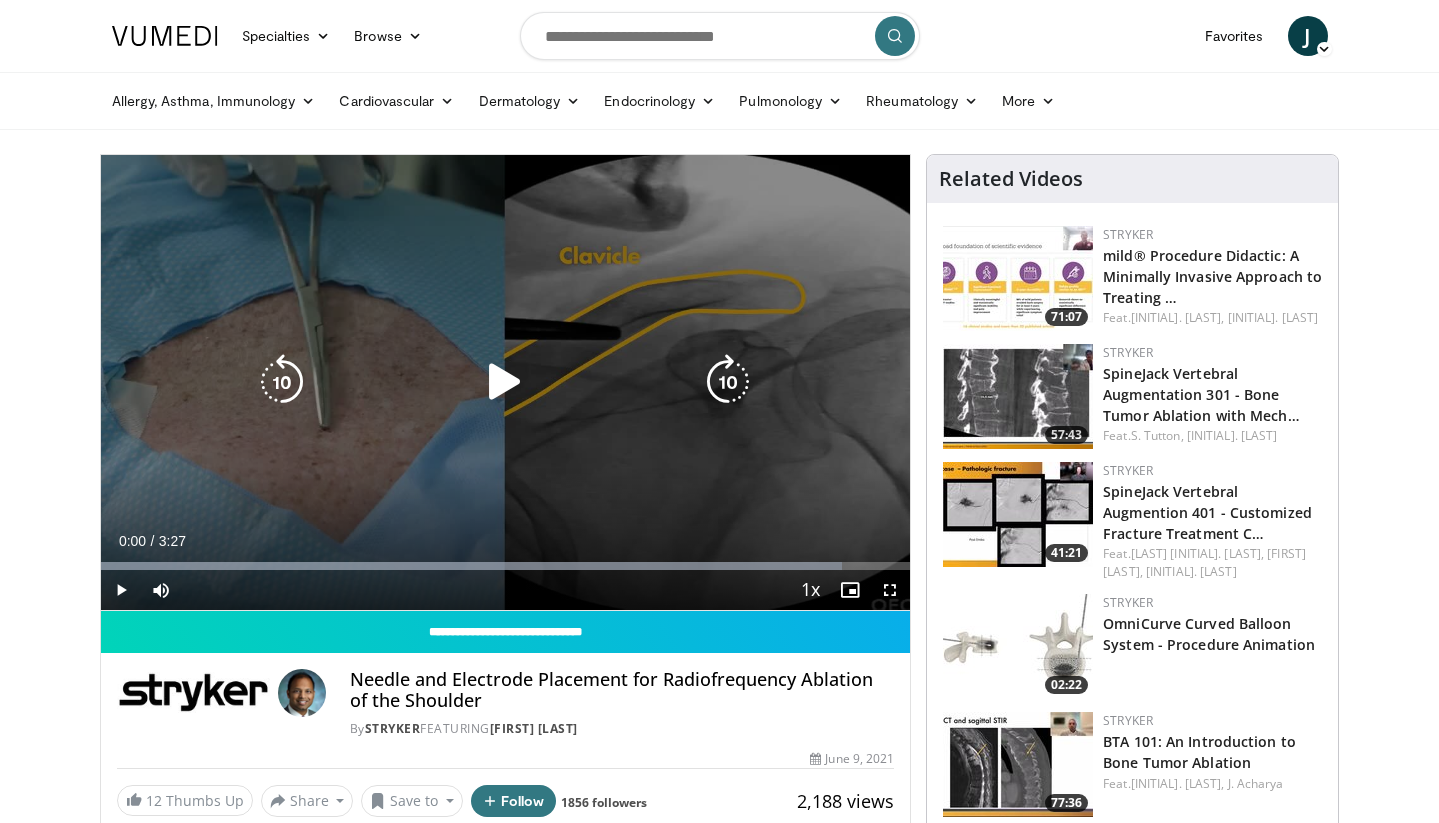click at bounding box center (505, 382) 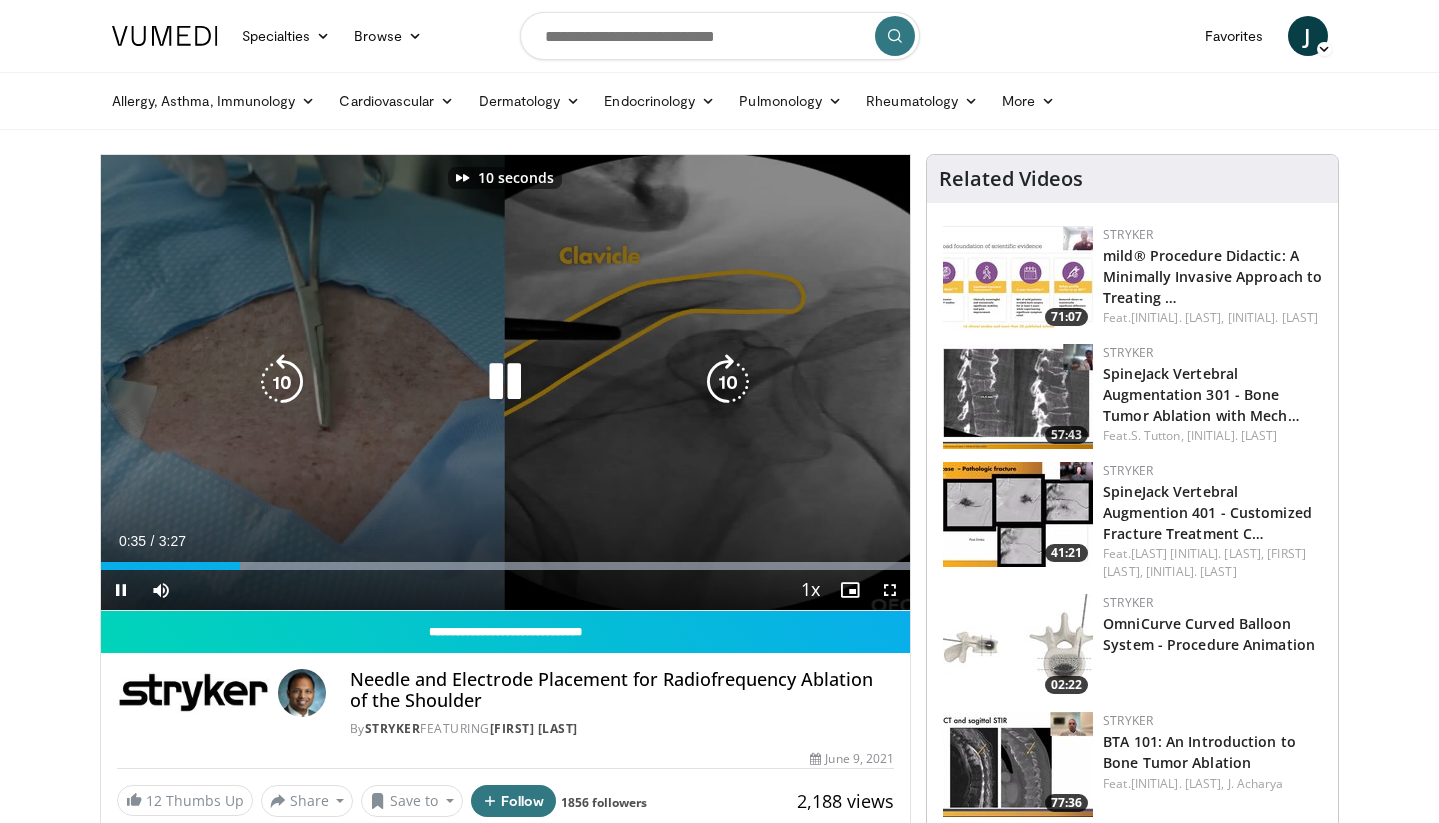 click at bounding box center [505, 382] 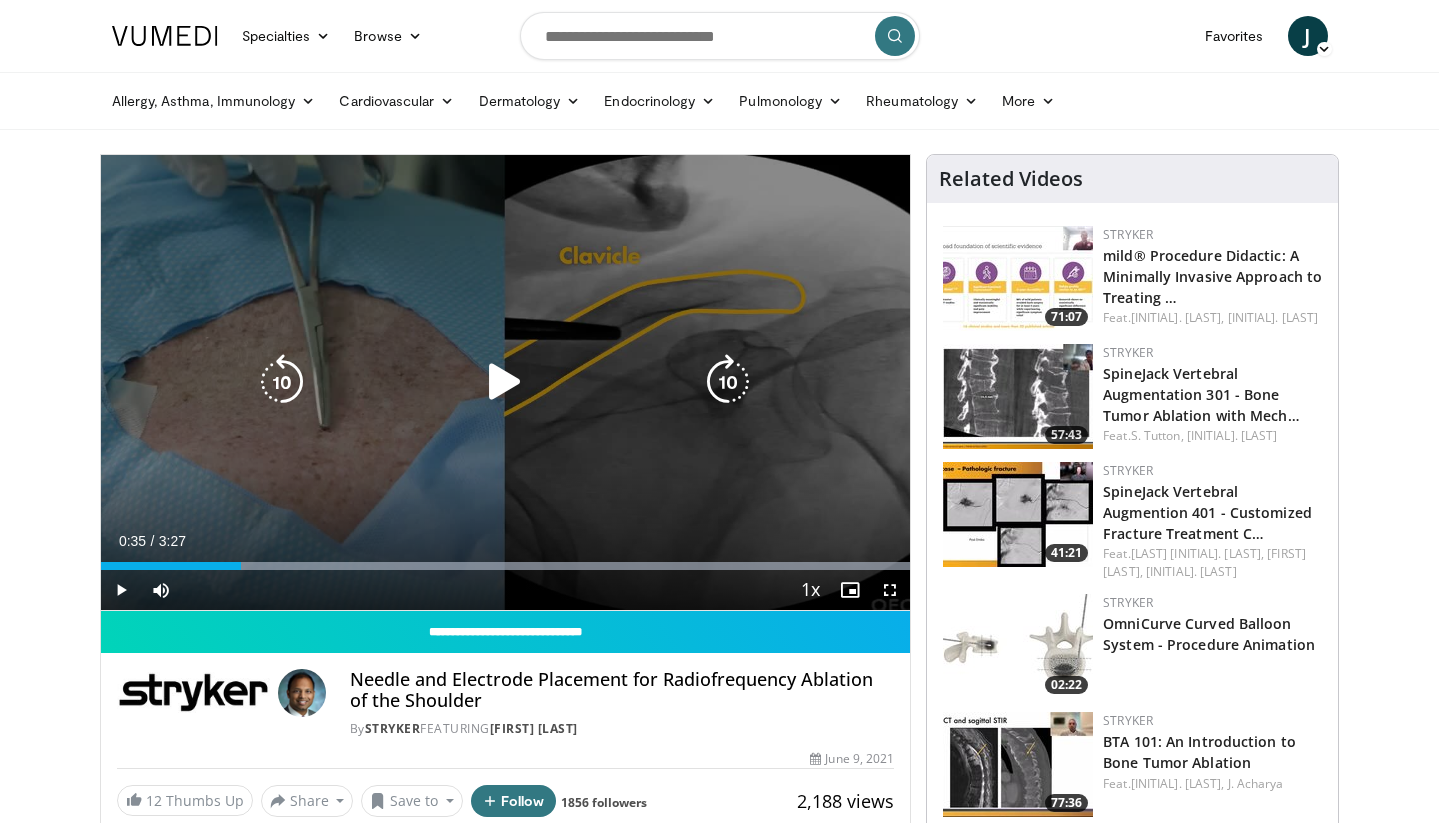 click at bounding box center (505, 382) 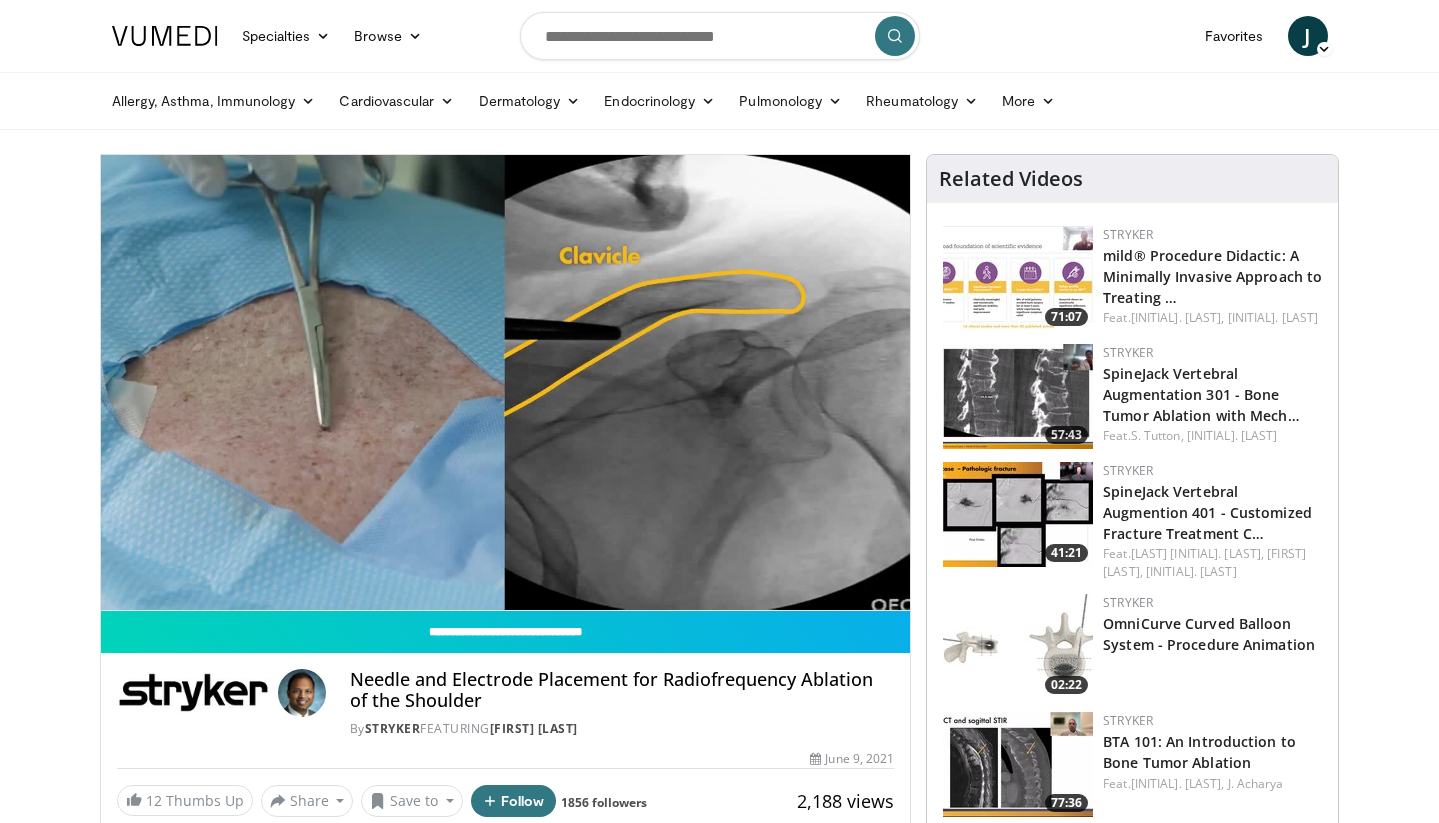 click on "Specialties
Adult & Family Medicine
Allergy, Asthma, Immunology
Anesthesiology
Cardiology
Dental
Dermatology
Endocrinology
Gastroenterology & Hepatology
General Surgery
Hematology & Oncology
Infectious Disease
Nephrology
Neurology
Neurosurgery
Obstetrics & Gynecology
Ophthalmology
Oral Maxillofacial
Orthopaedics
Otolaryngology
Pediatrics
Plastic Surgery
Podiatry
Psychiatry
Pulmonology
Radiation Oncology
Radiology
Rheumatology
Urology" at bounding box center [719, 1430] 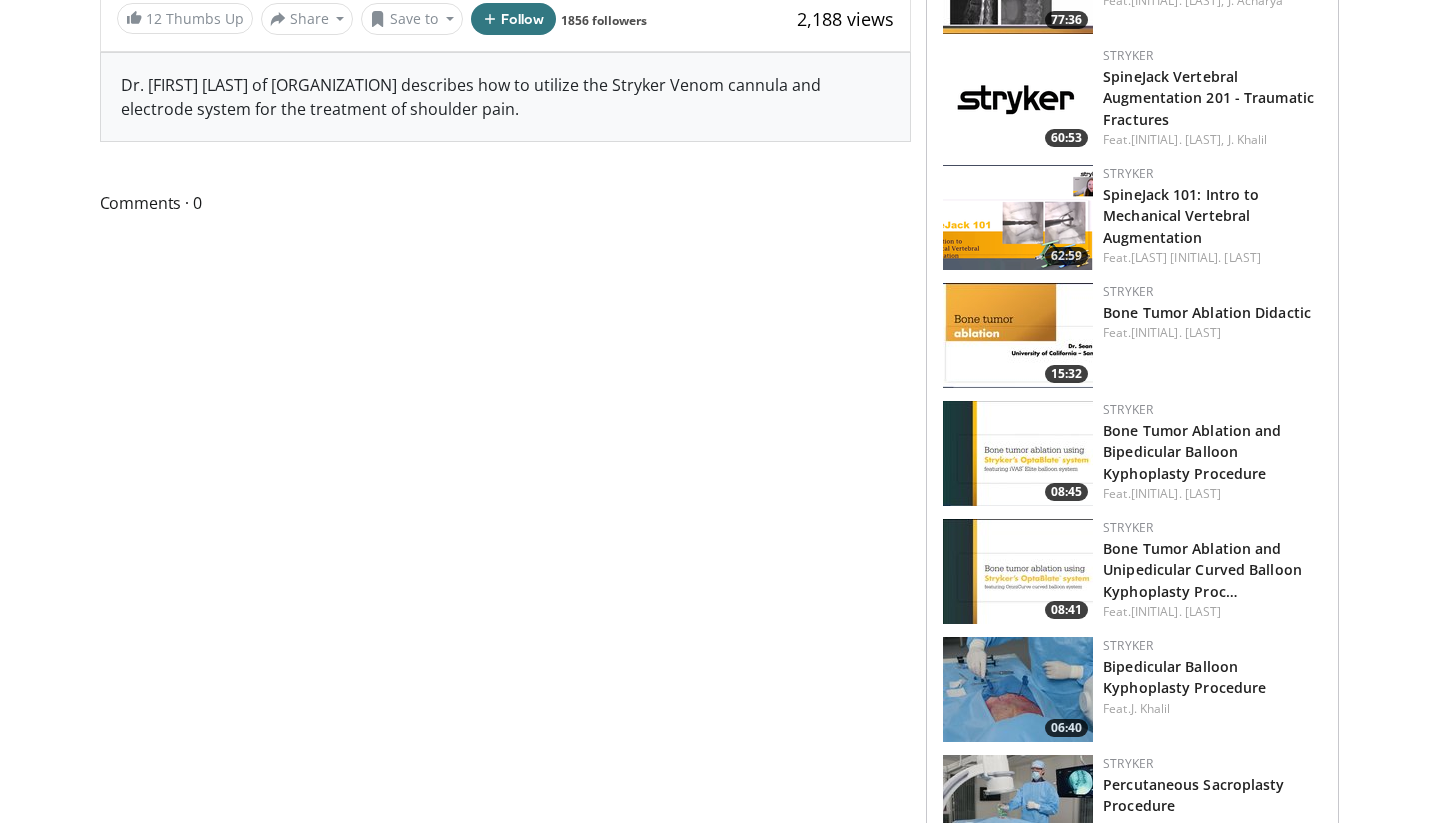 scroll, scrollTop: 0, scrollLeft: 0, axis: both 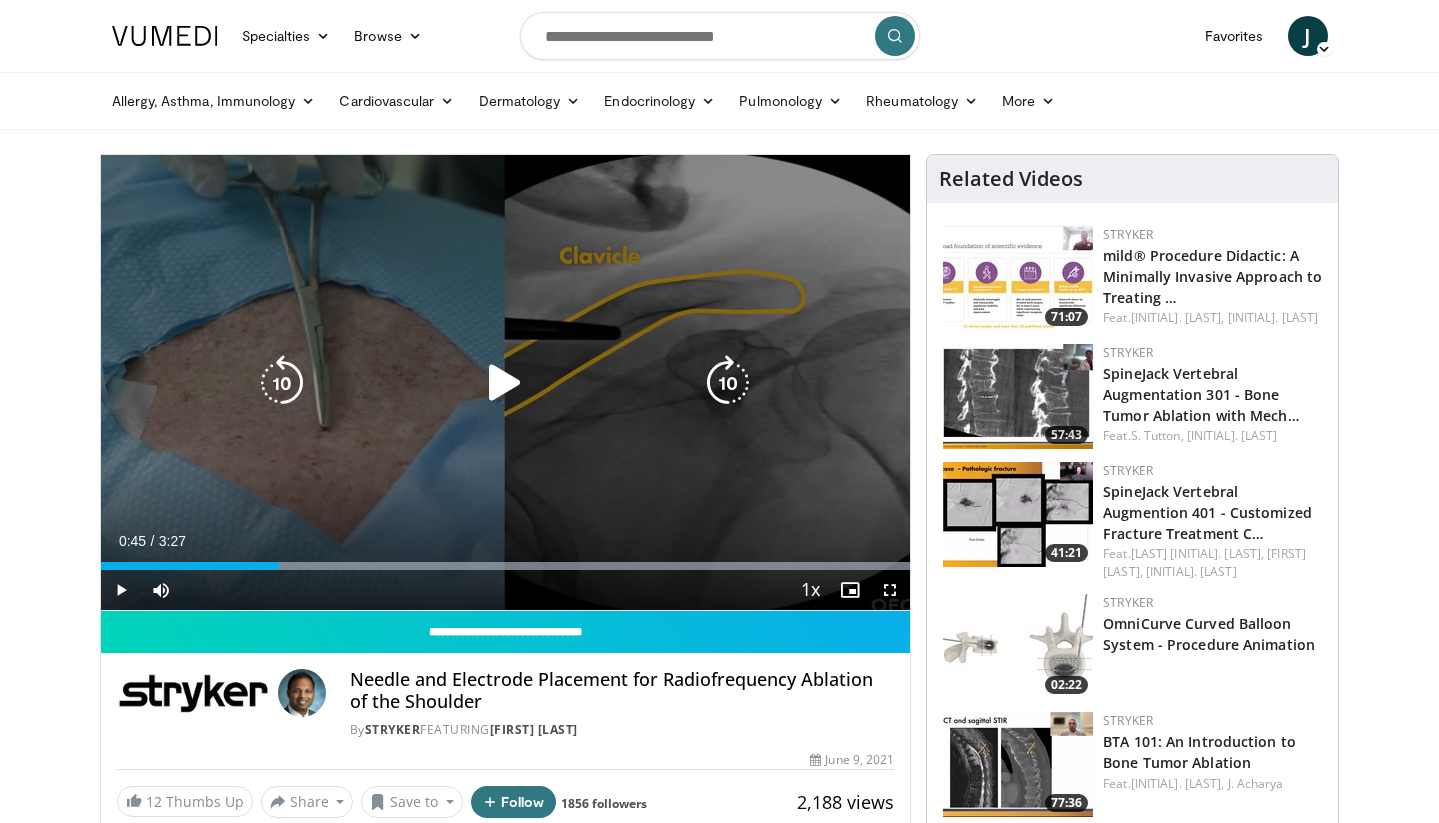 click at bounding box center [505, 383] 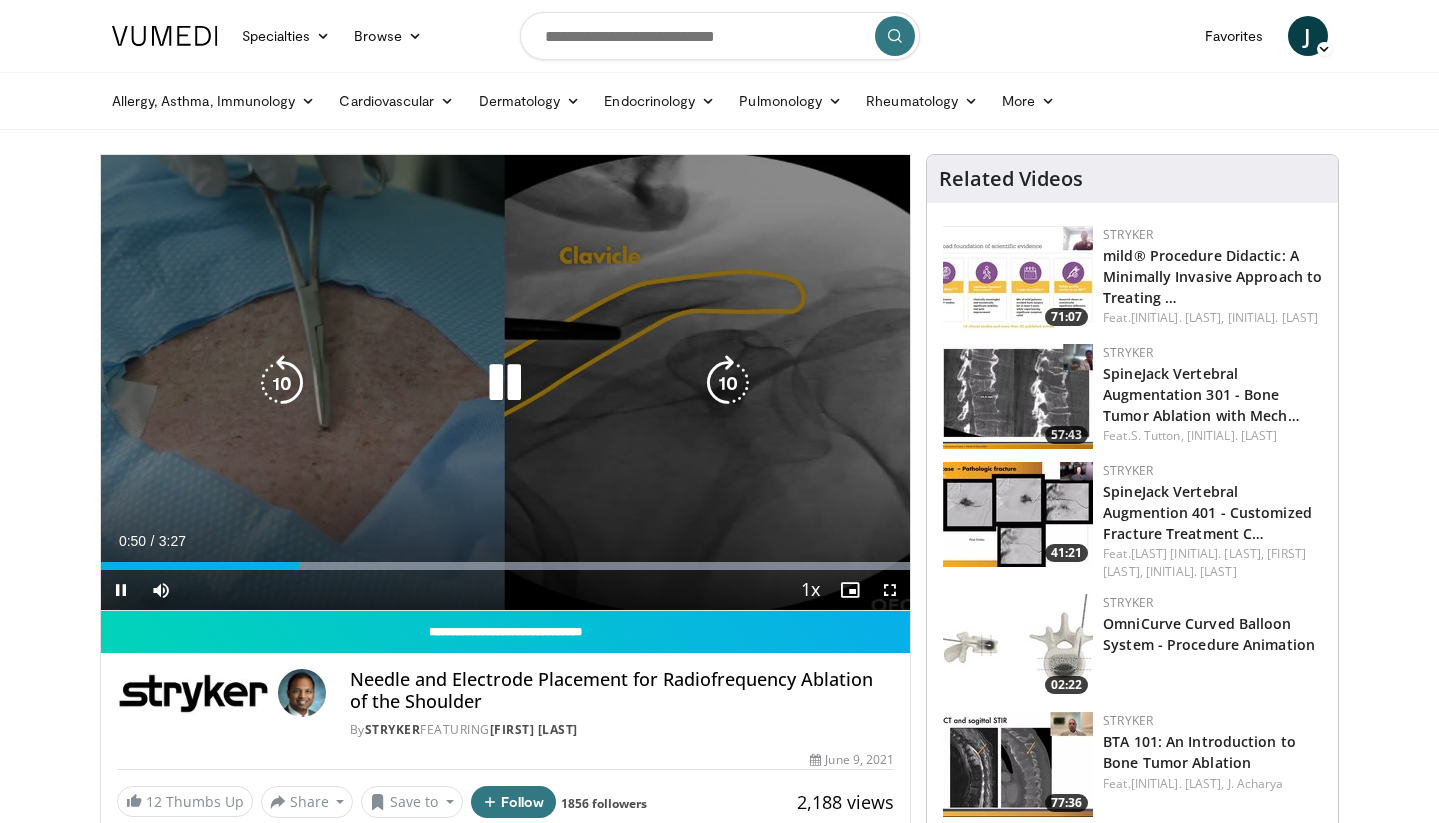click at bounding box center [505, 383] 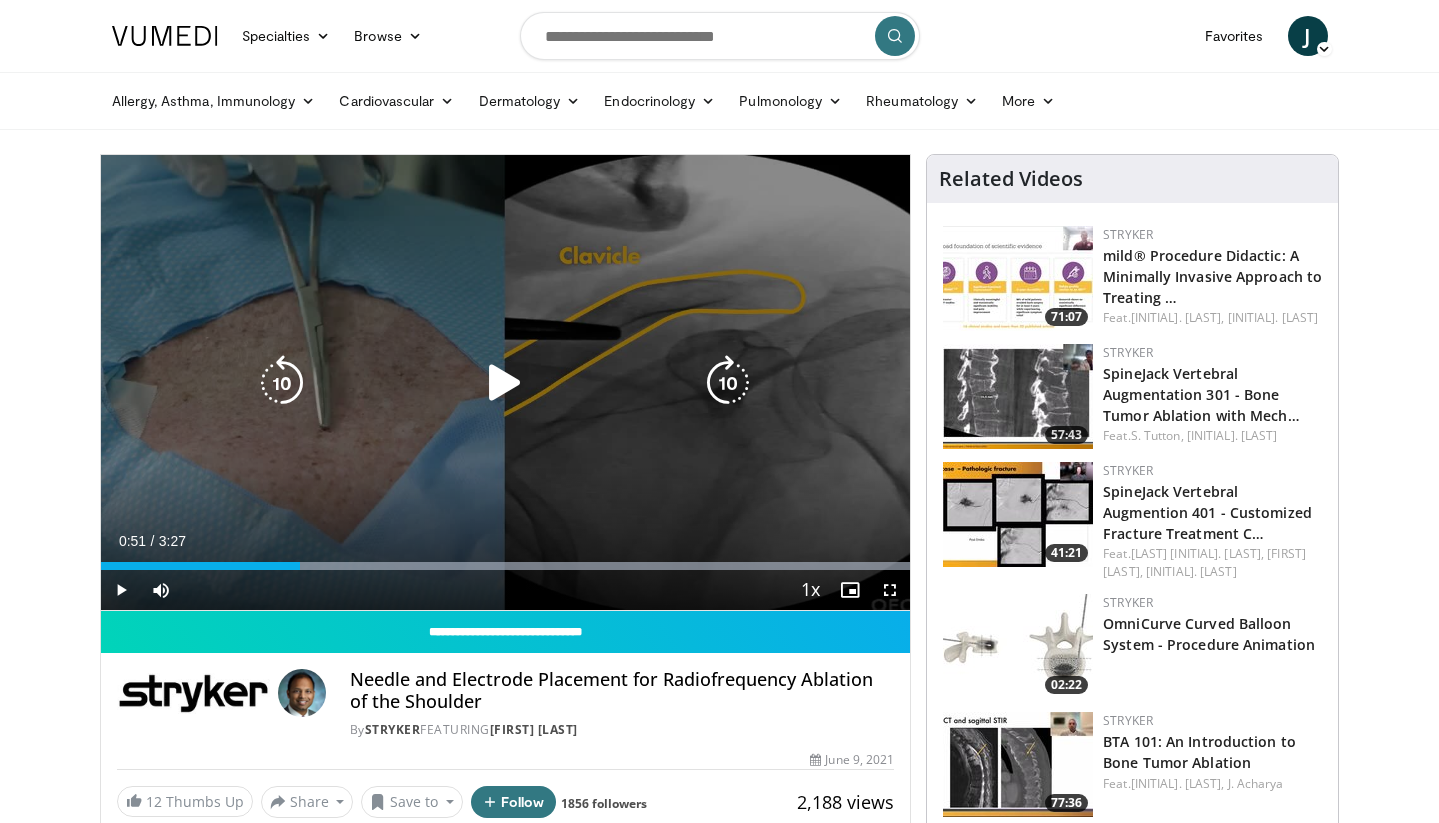 click at bounding box center (505, 383) 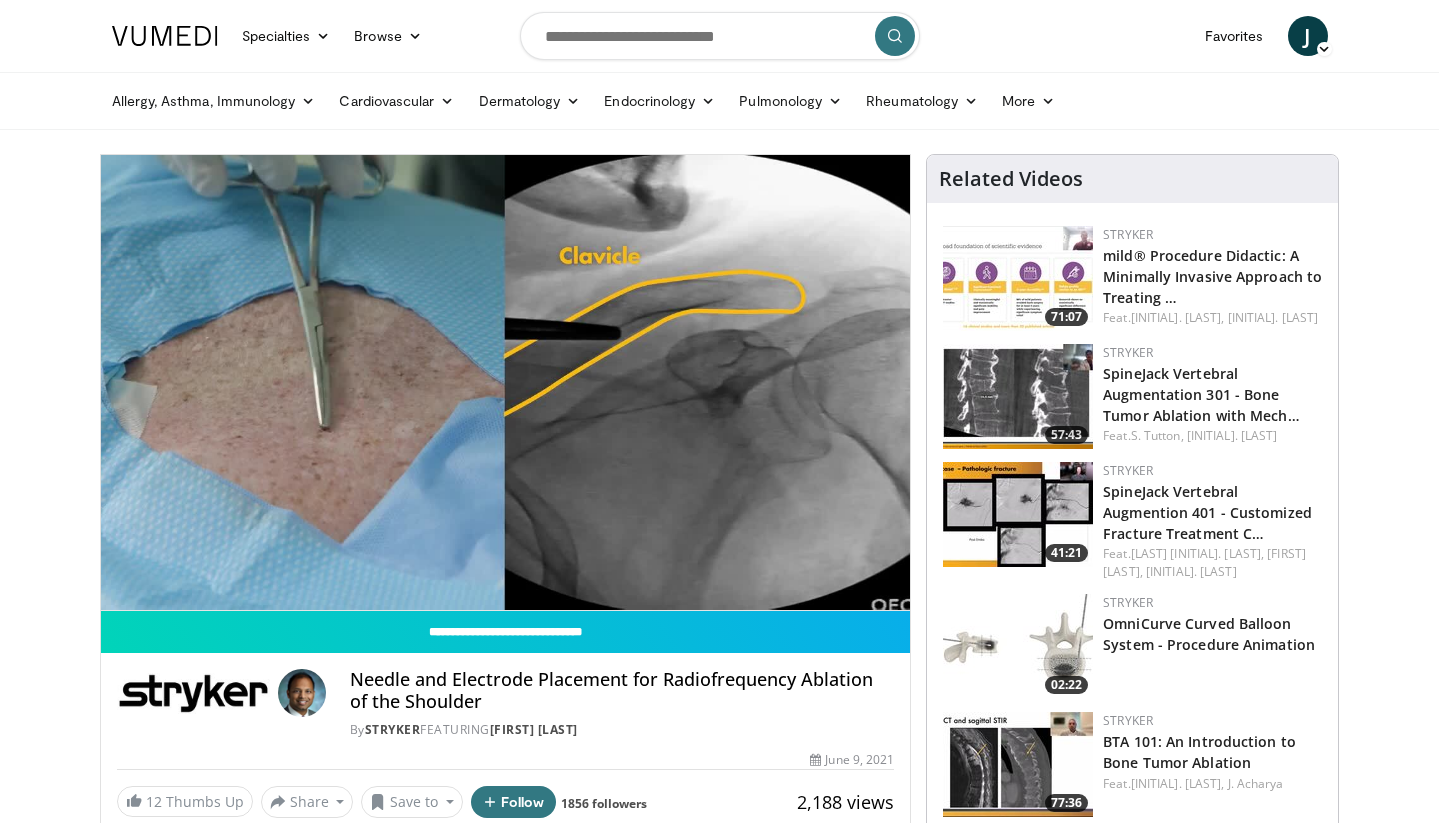 click on "Specialties
Adult & Family Medicine
Allergy, Asthma, Immunology
Anesthesiology
Cardiology
Dental
Dermatology
Endocrinology
Gastroenterology & Hepatology
General Surgery
Hematology & Oncology
Infectious Disease
Nephrology
Neurology
Neurosurgery
Obstetrics & Gynecology
Ophthalmology
Oral Maxillofacial
Orthopaedics
Otolaryngology
Pediatrics
Plastic Surgery
Podiatry
Psychiatry
Pulmonology
Radiation Oncology
Radiology
Rheumatology
Urology" at bounding box center [719, 1430] 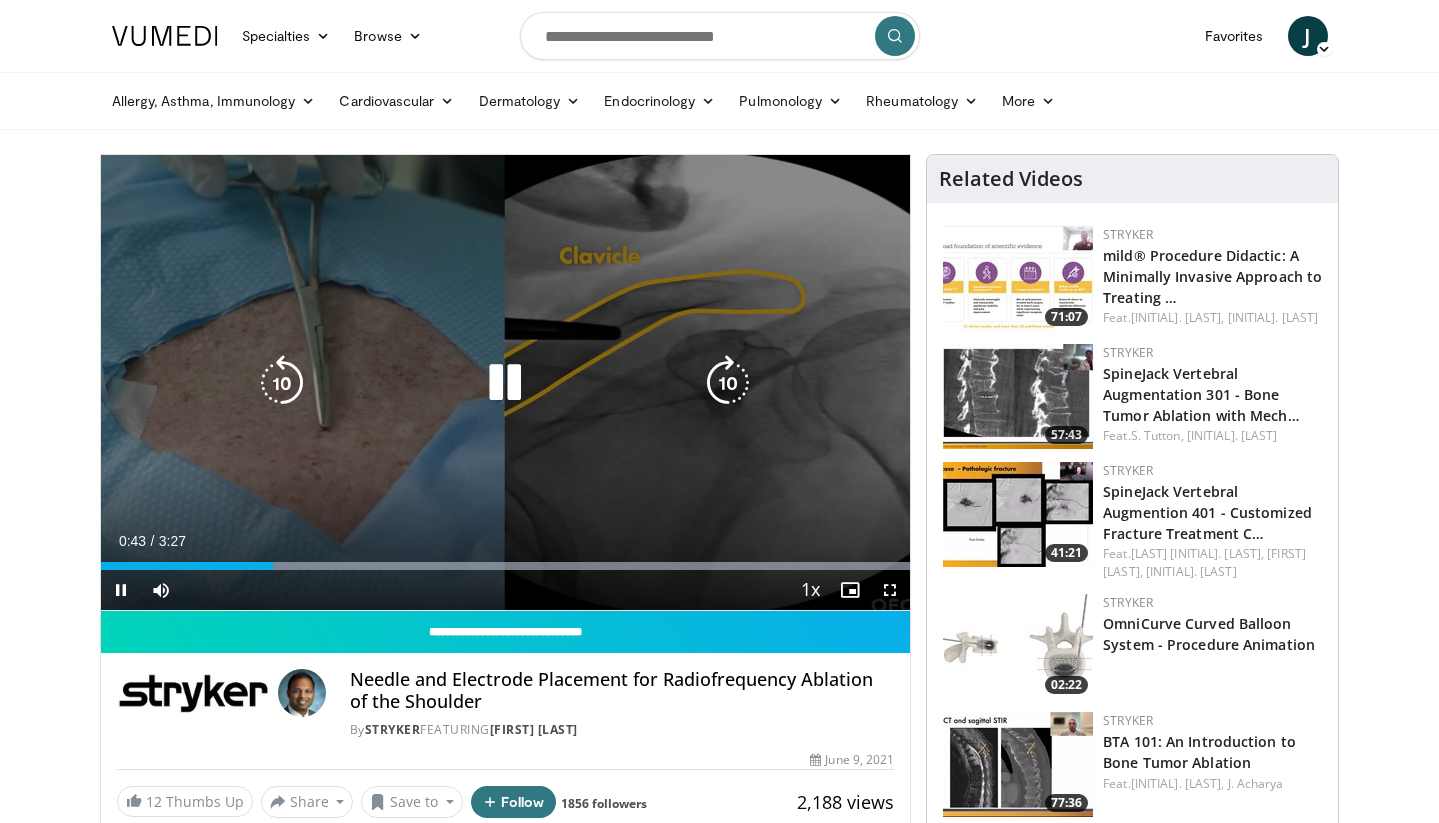 click at bounding box center (505, 383) 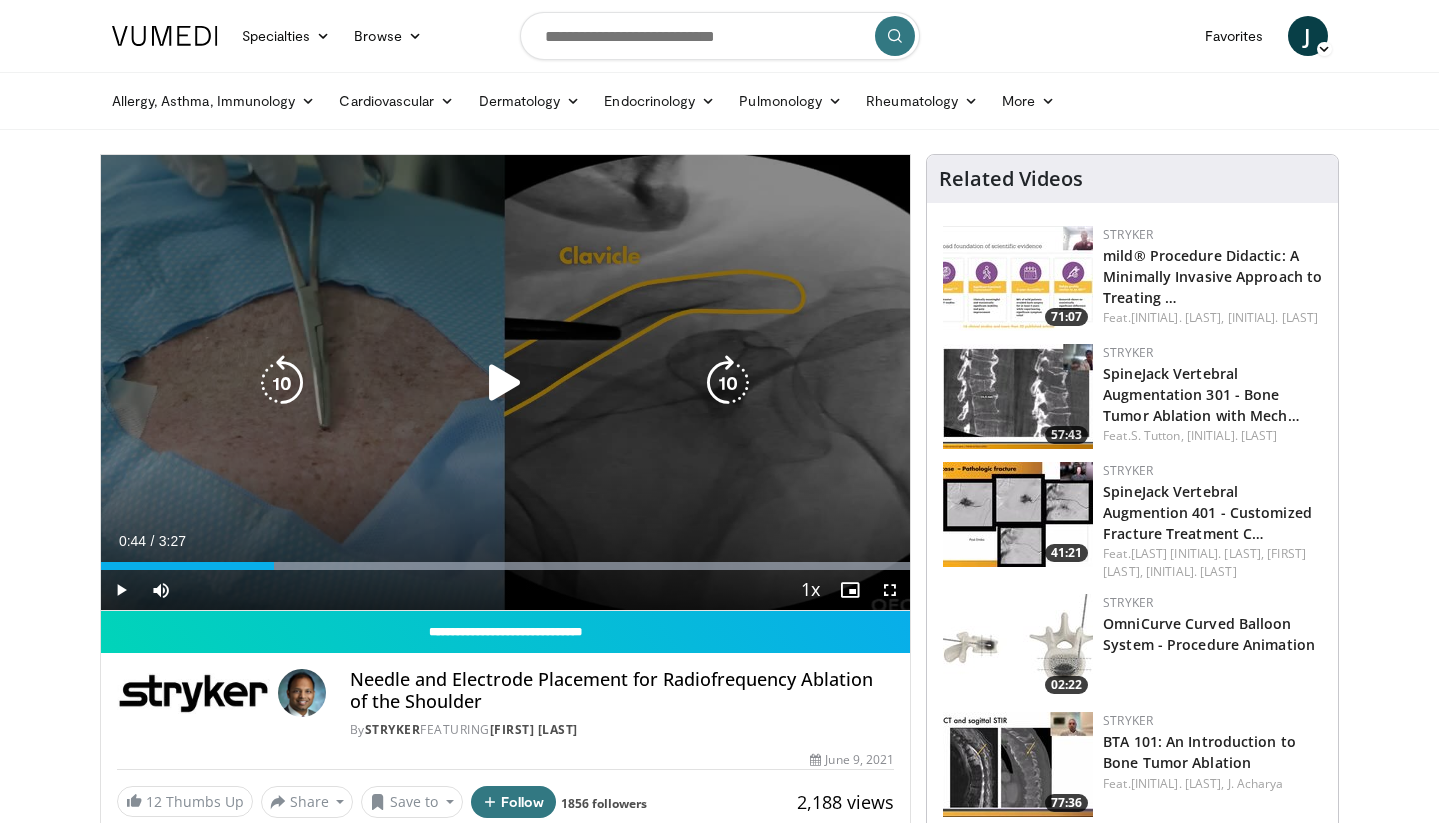 click at bounding box center (505, 383) 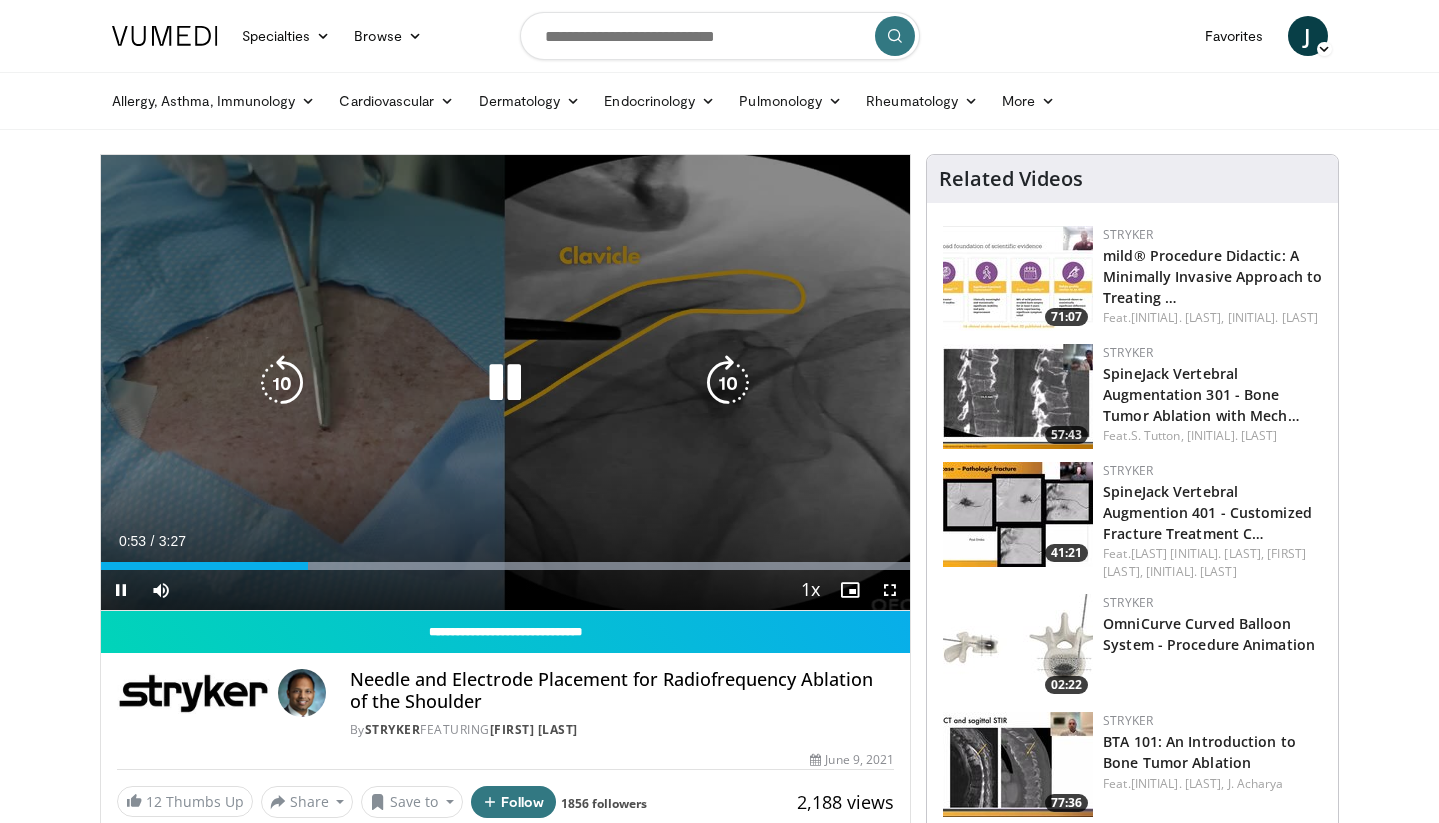 click at bounding box center [505, 383] 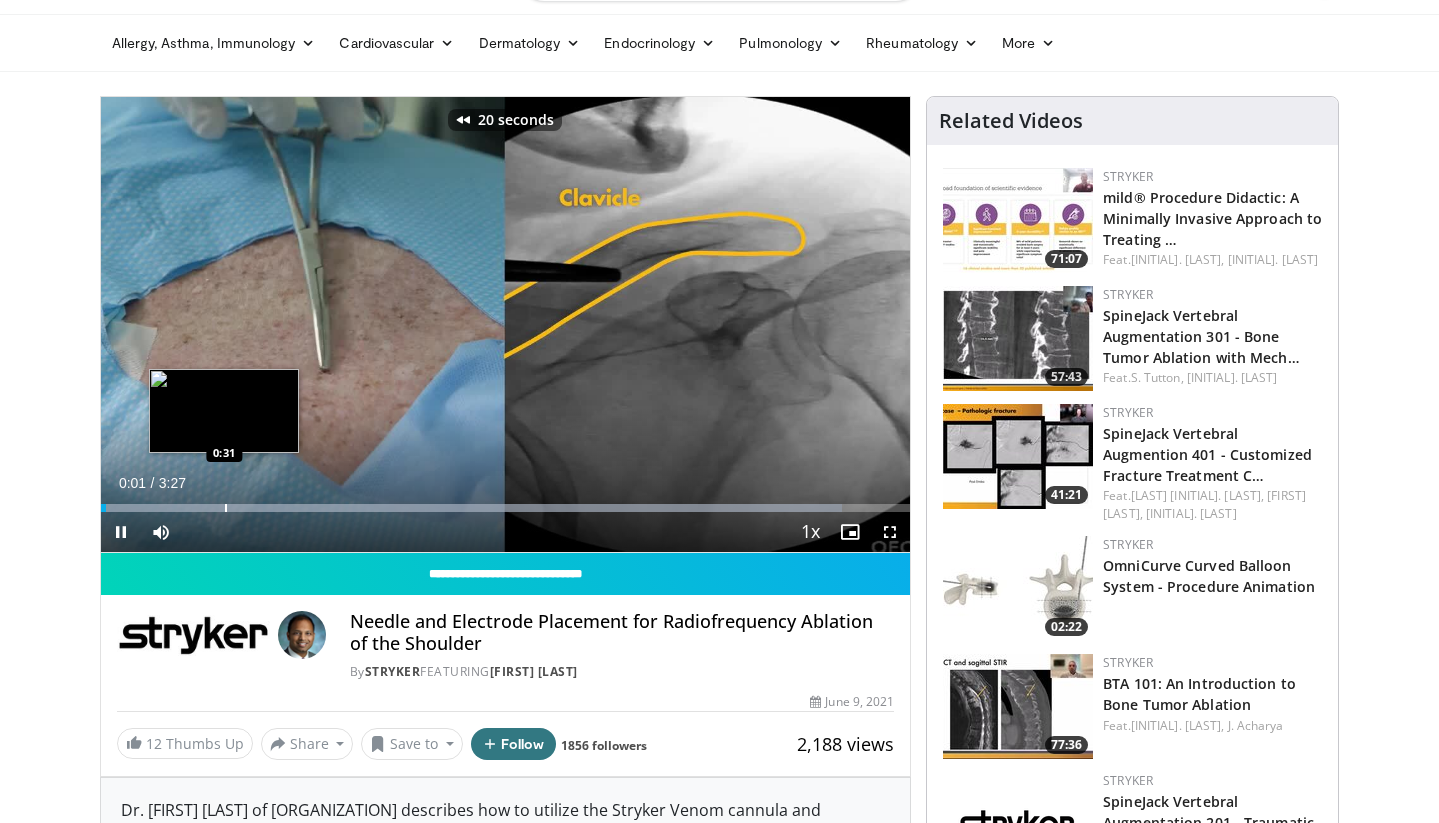 scroll, scrollTop: 60, scrollLeft: 0, axis: vertical 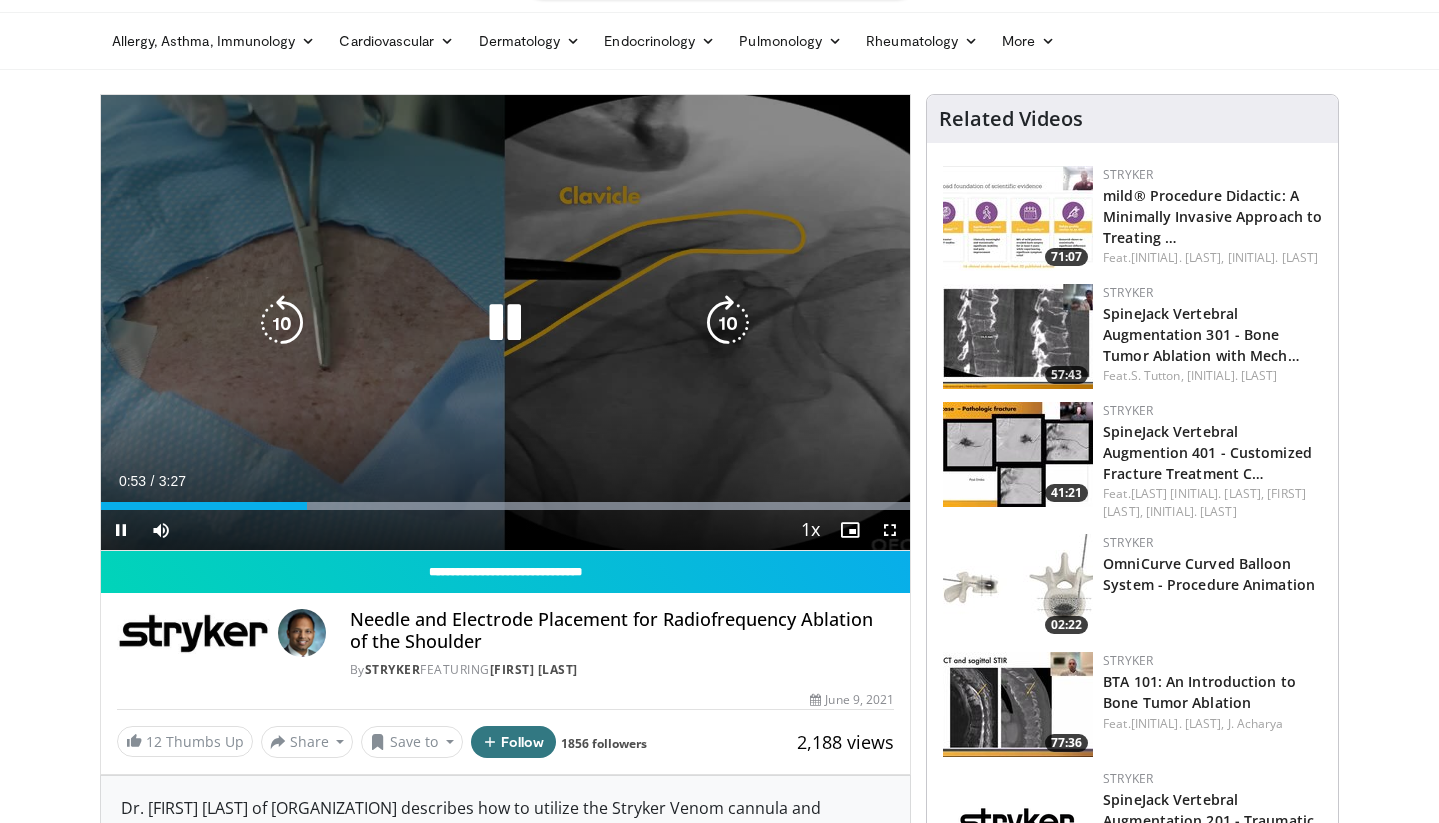 click at bounding box center [505, 323] 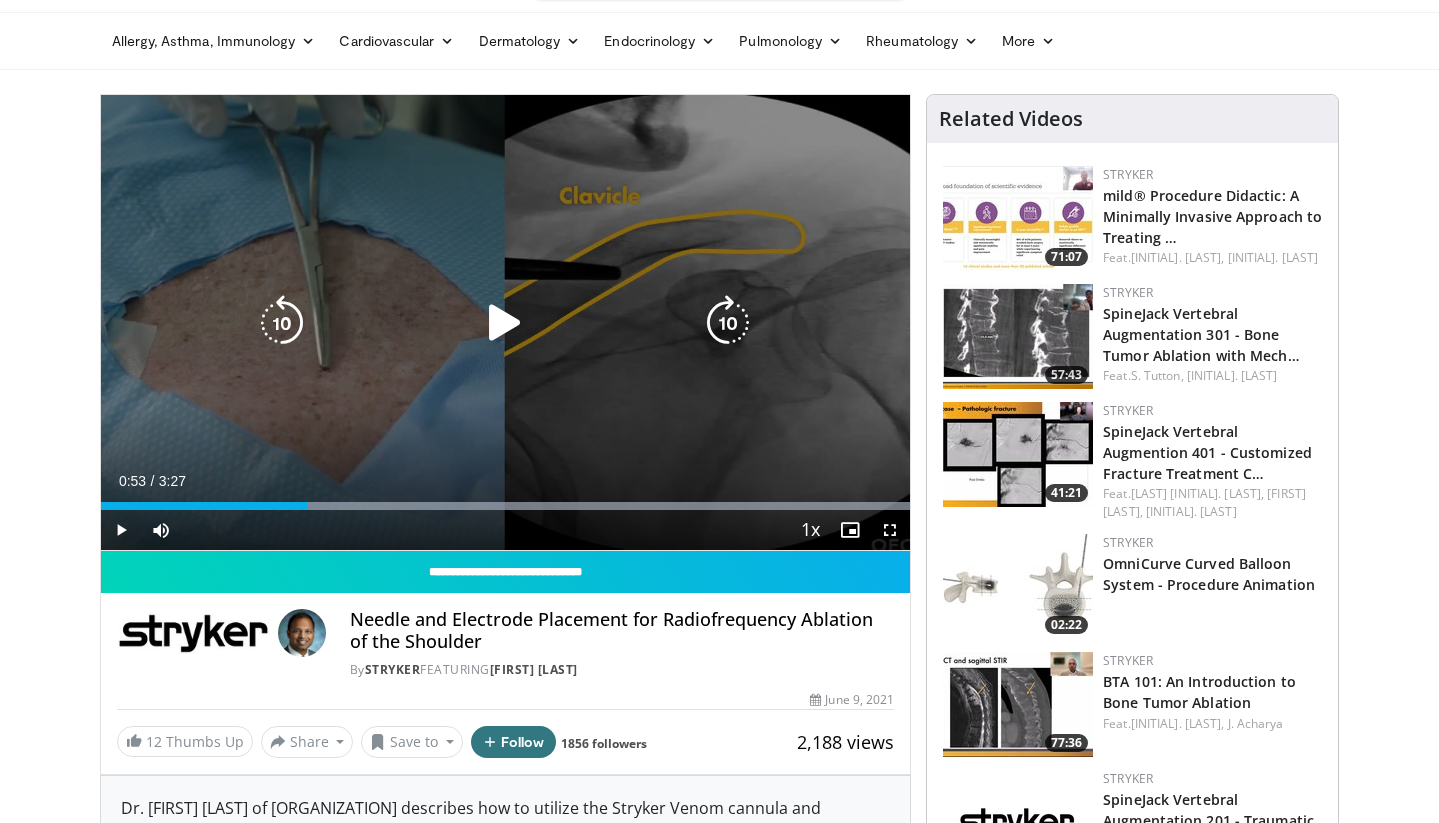 click on "10 seconds
Tap to unmute" at bounding box center (506, 322) 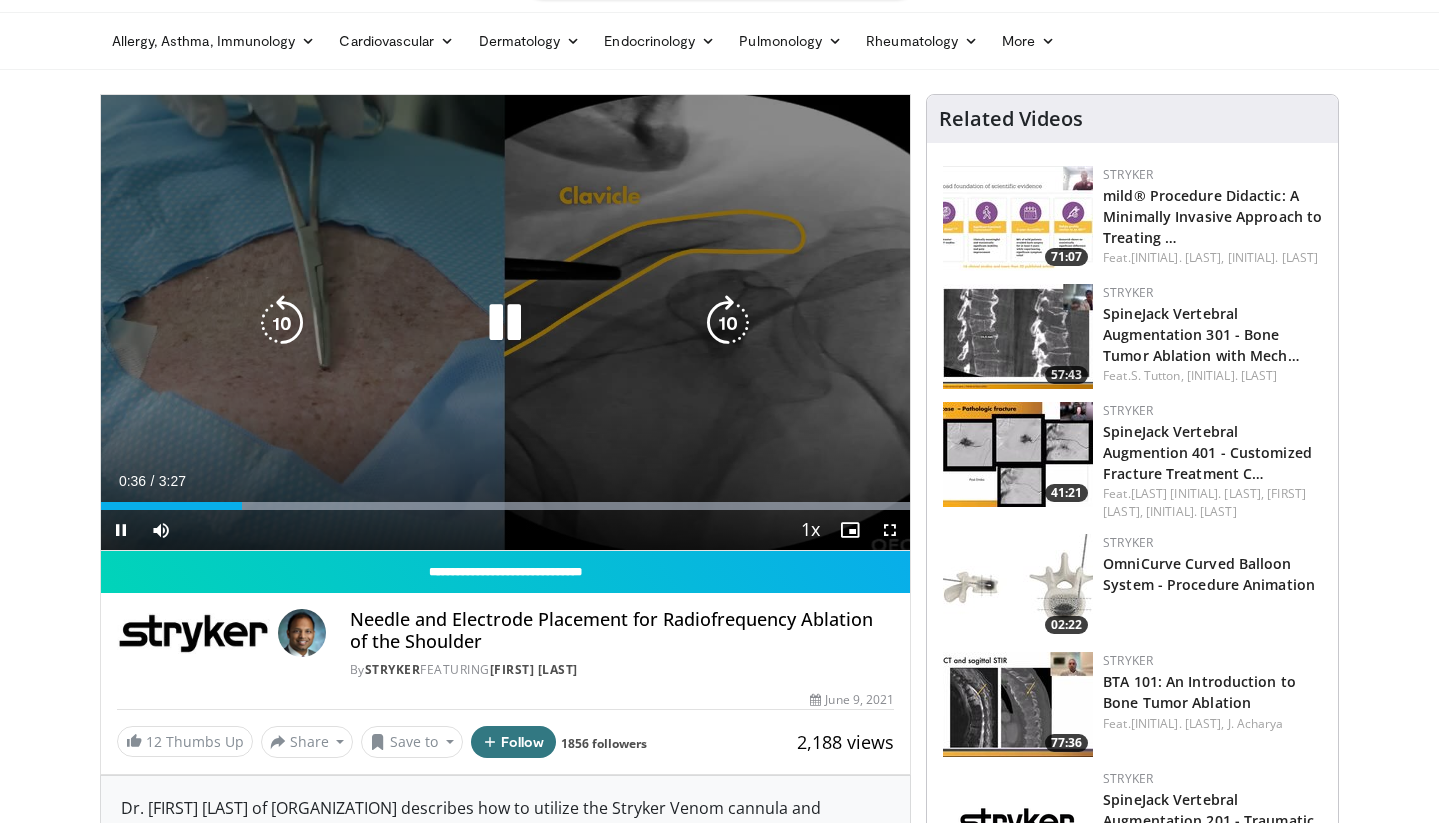 click on "20 seconds
Tap to unmute" at bounding box center (506, 322) 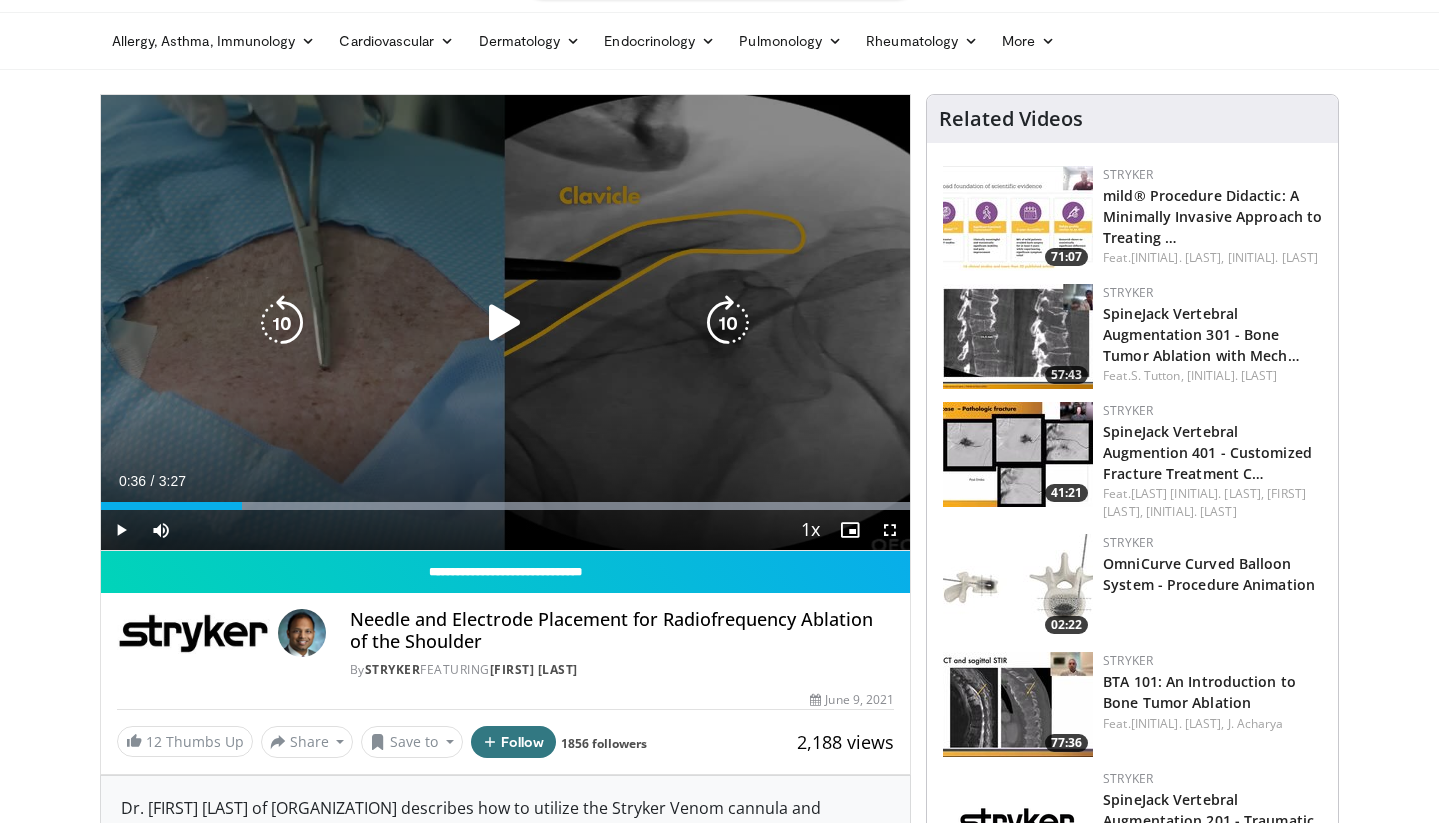 click on "20 seconds
Tap to unmute" at bounding box center (506, 322) 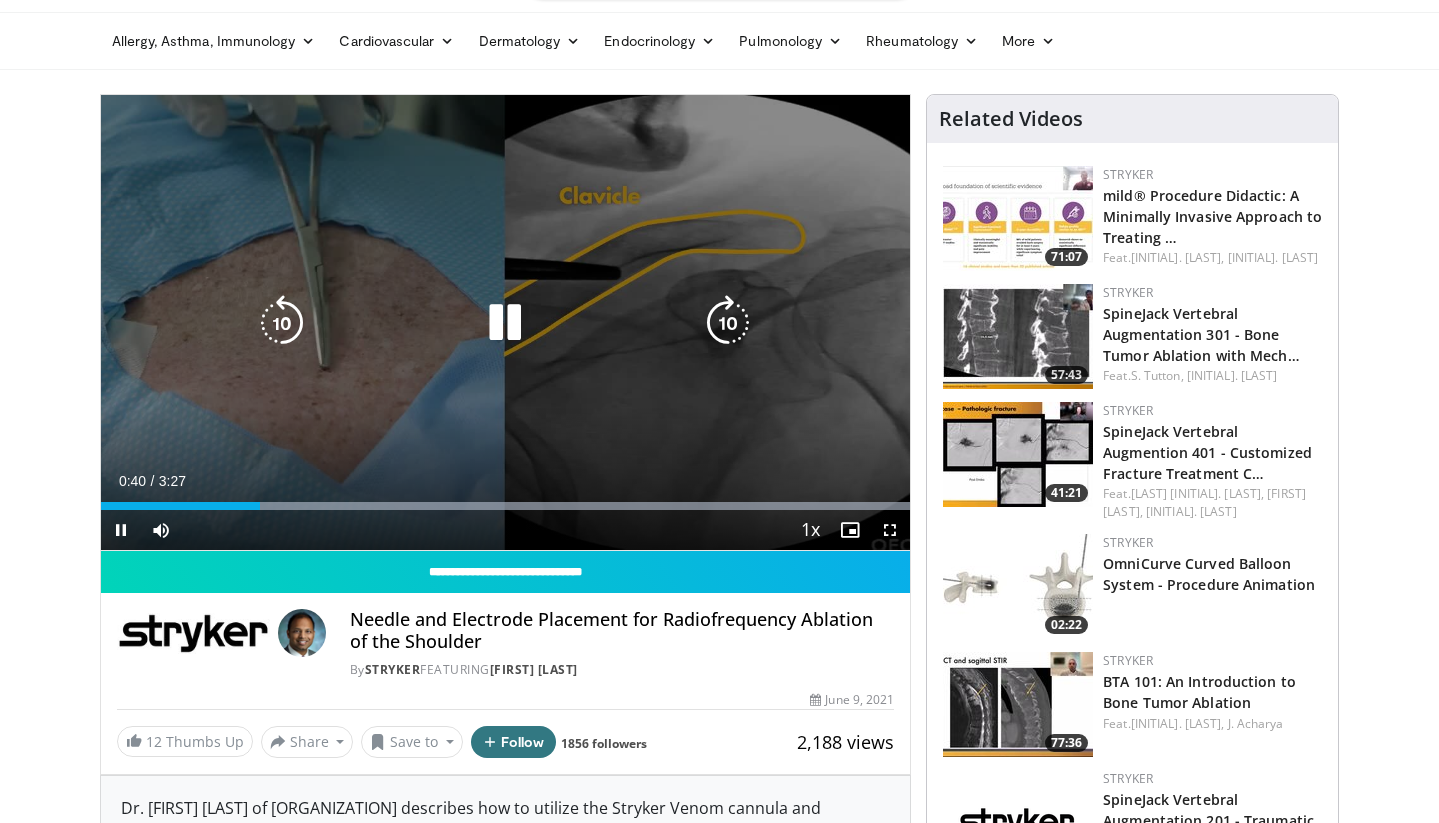click on "20 seconds
Tap to unmute" at bounding box center (506, 322) 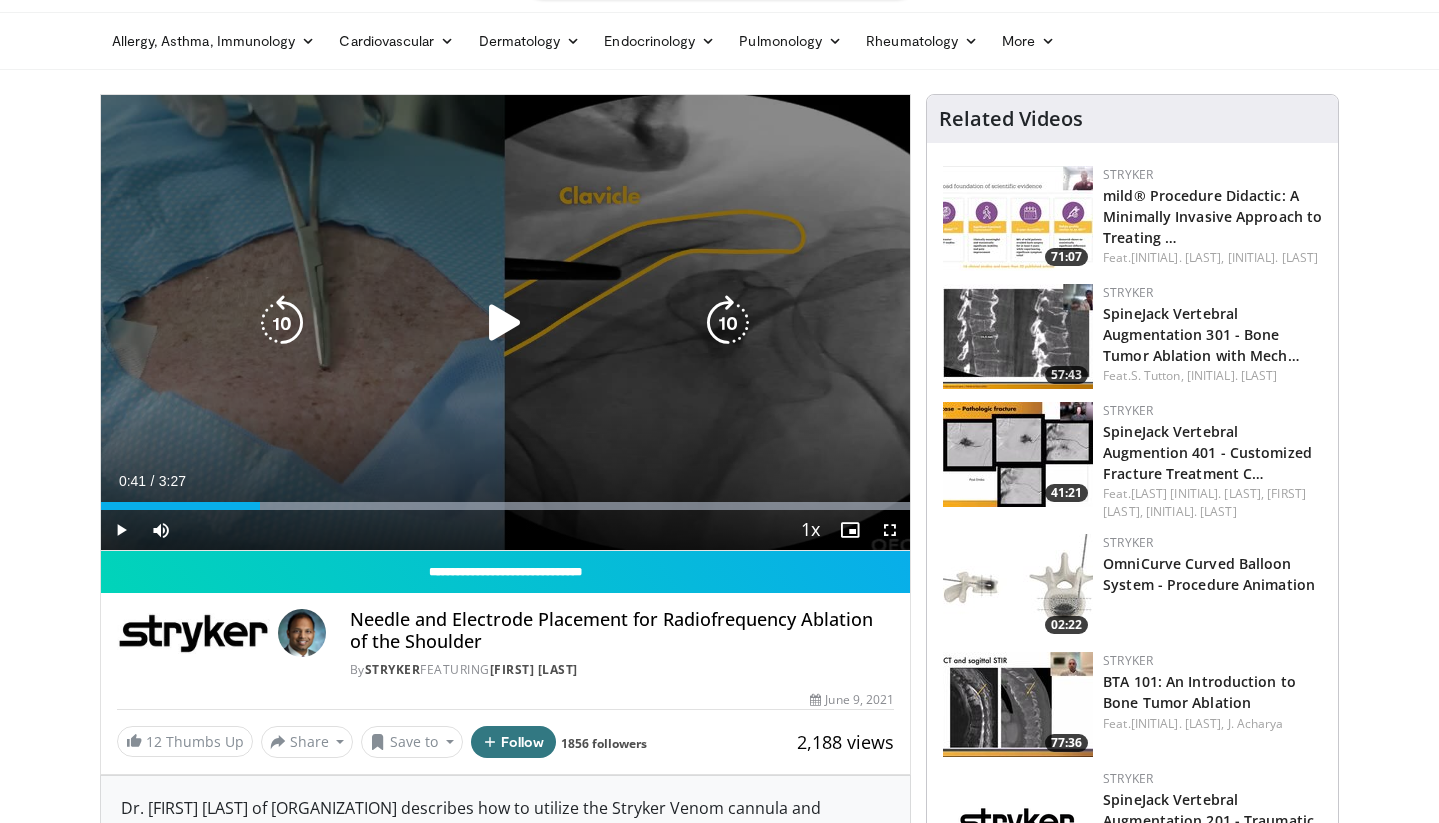 click at bounding box center [505, 323] 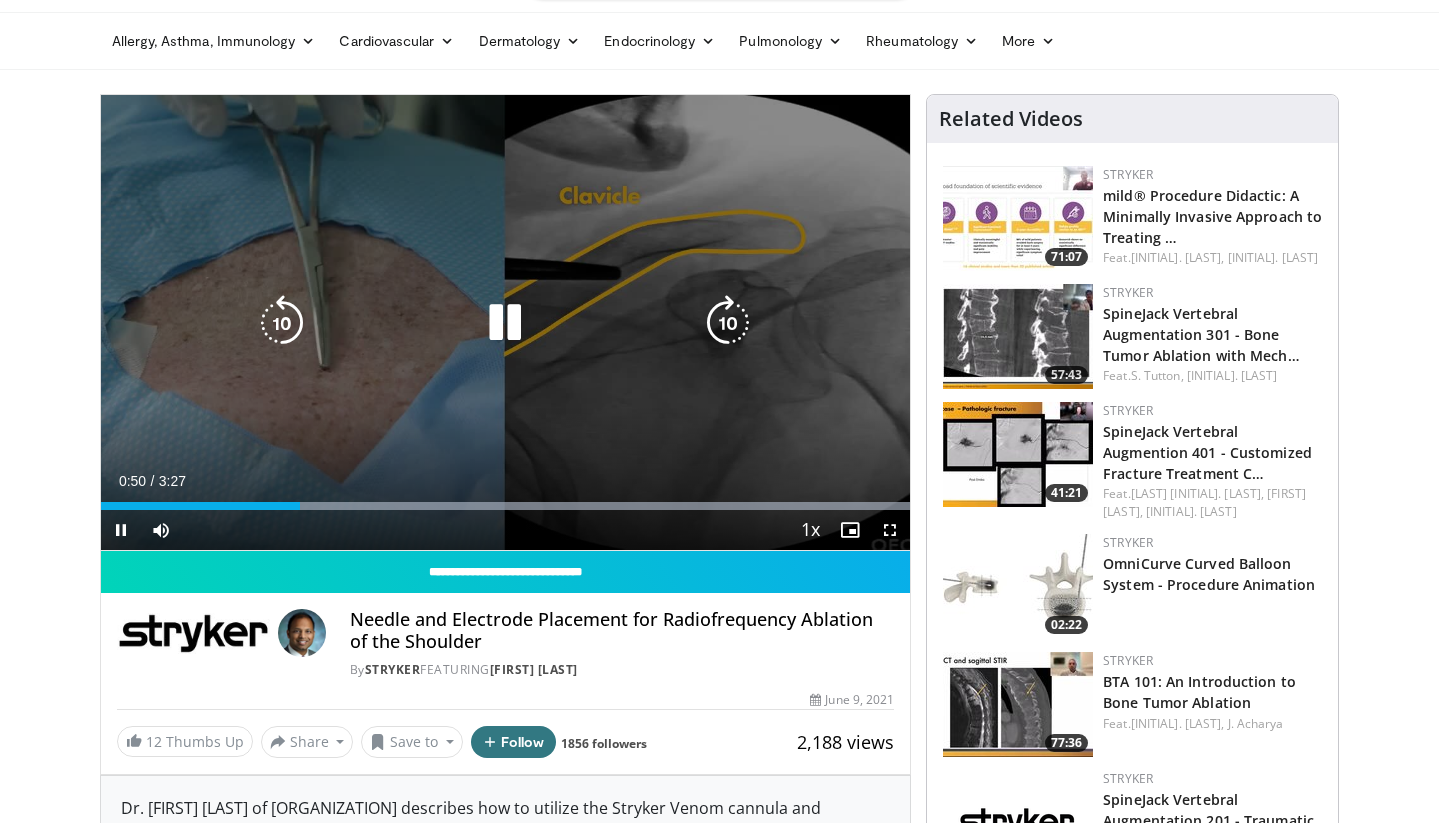 click on "20 seconds
Tap to unmute" at bounding box center [506, 322] 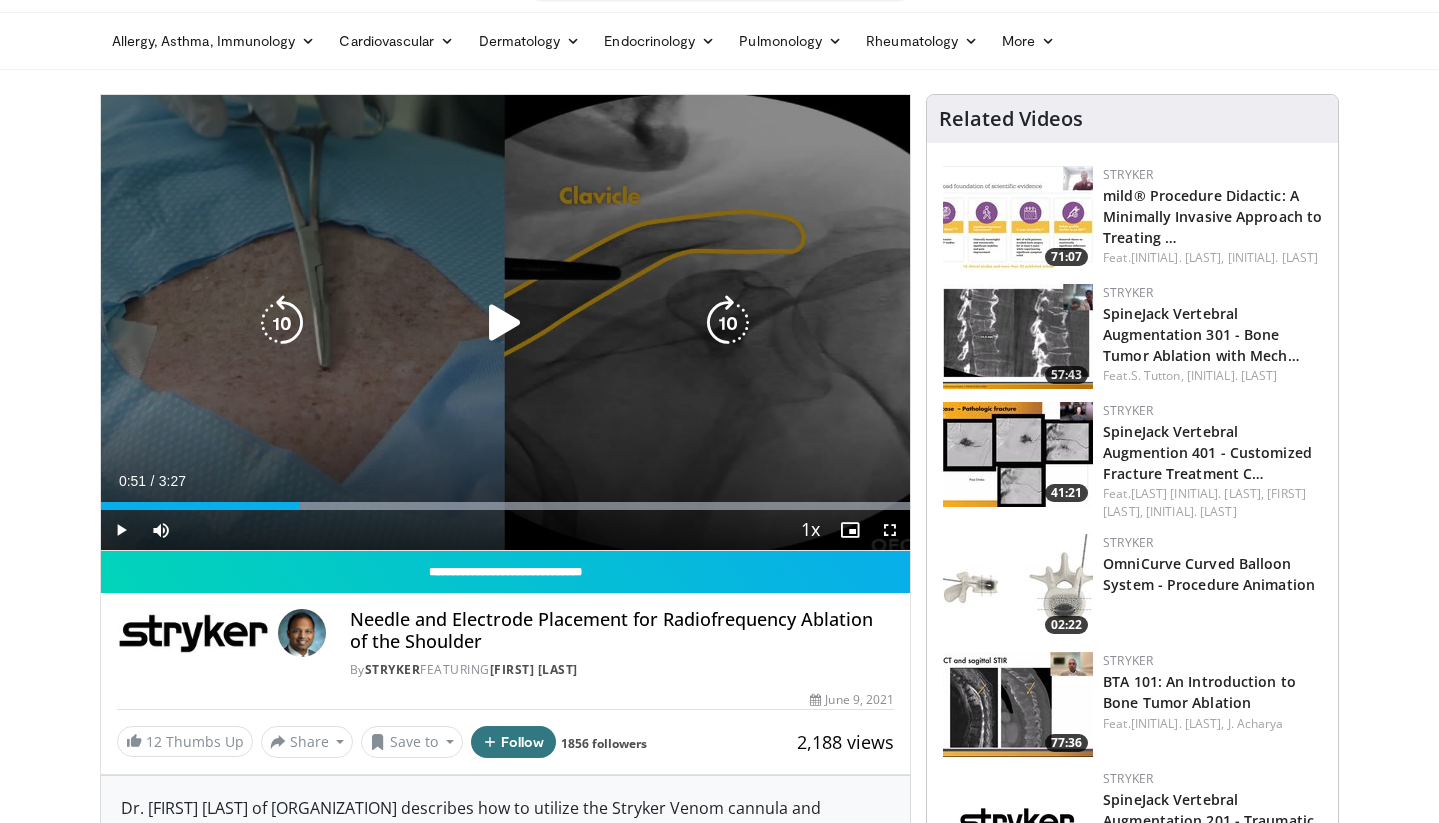 click on "20 seconds
Tap to unmute" at bounding box center [506, 322] 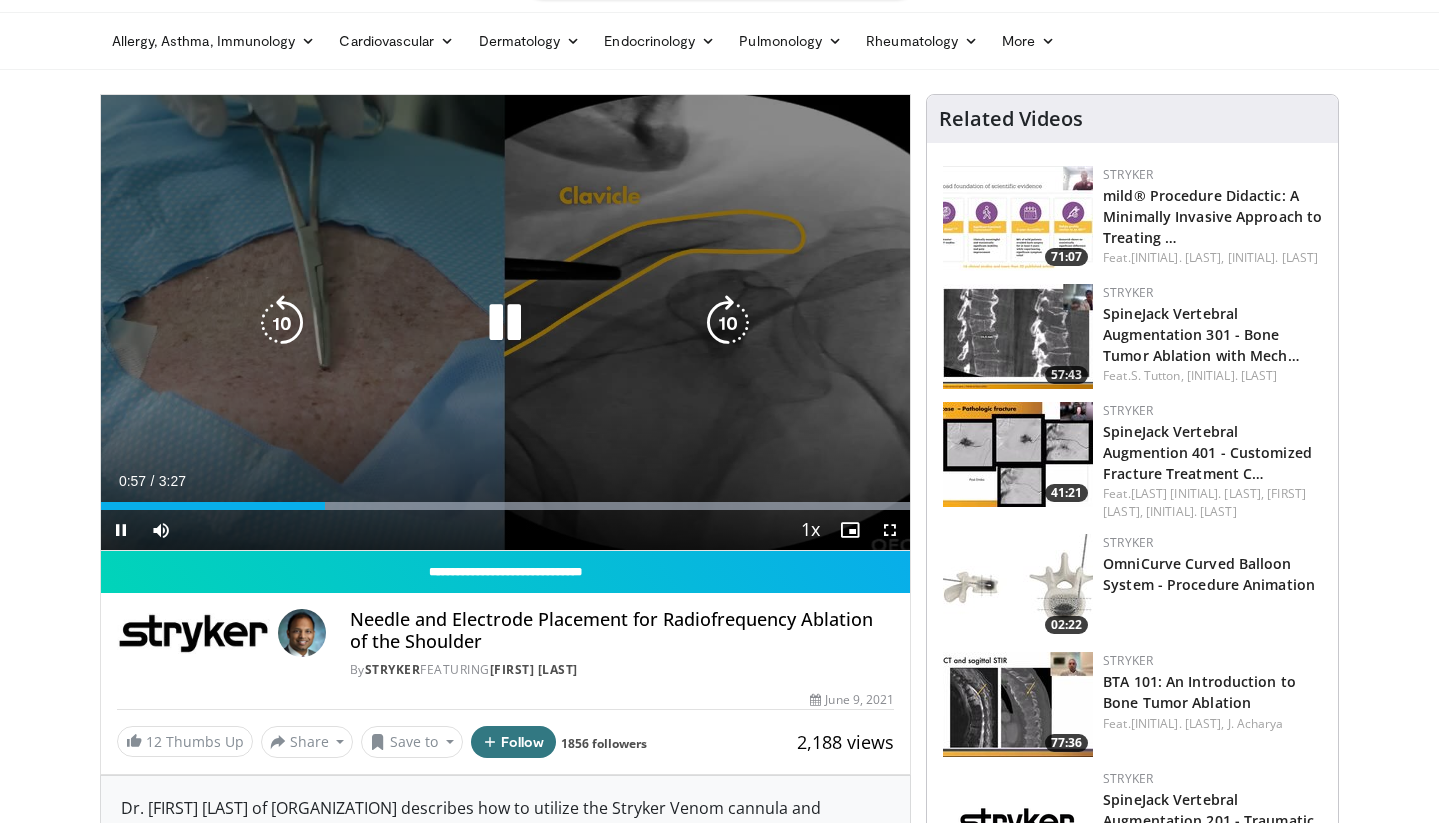 click on "20 seconds
Tap to unmute" at bounding box center [506, 322] 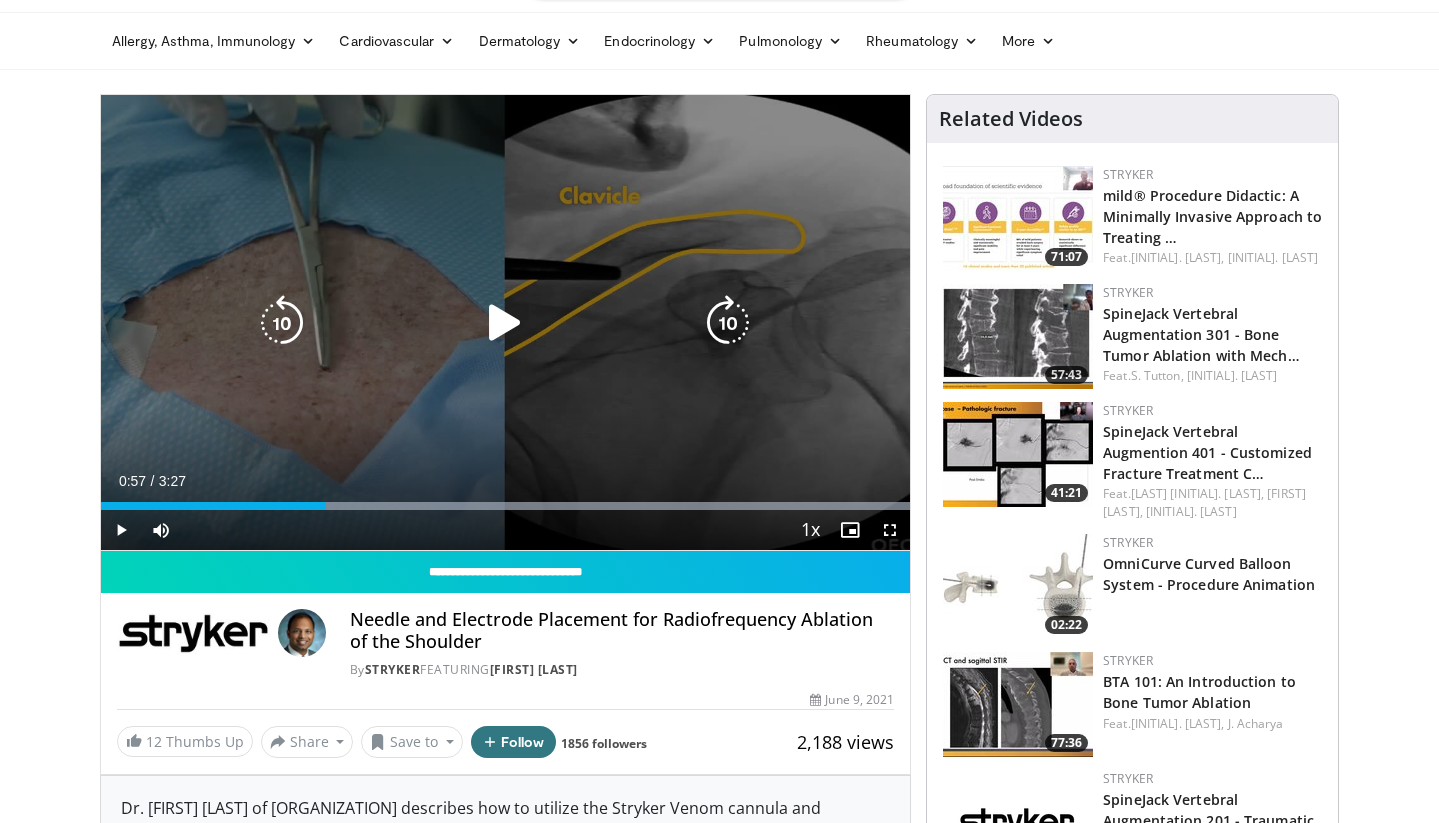 click on "20 seconds
Tap to unmute" at bounding box center [506, 322] 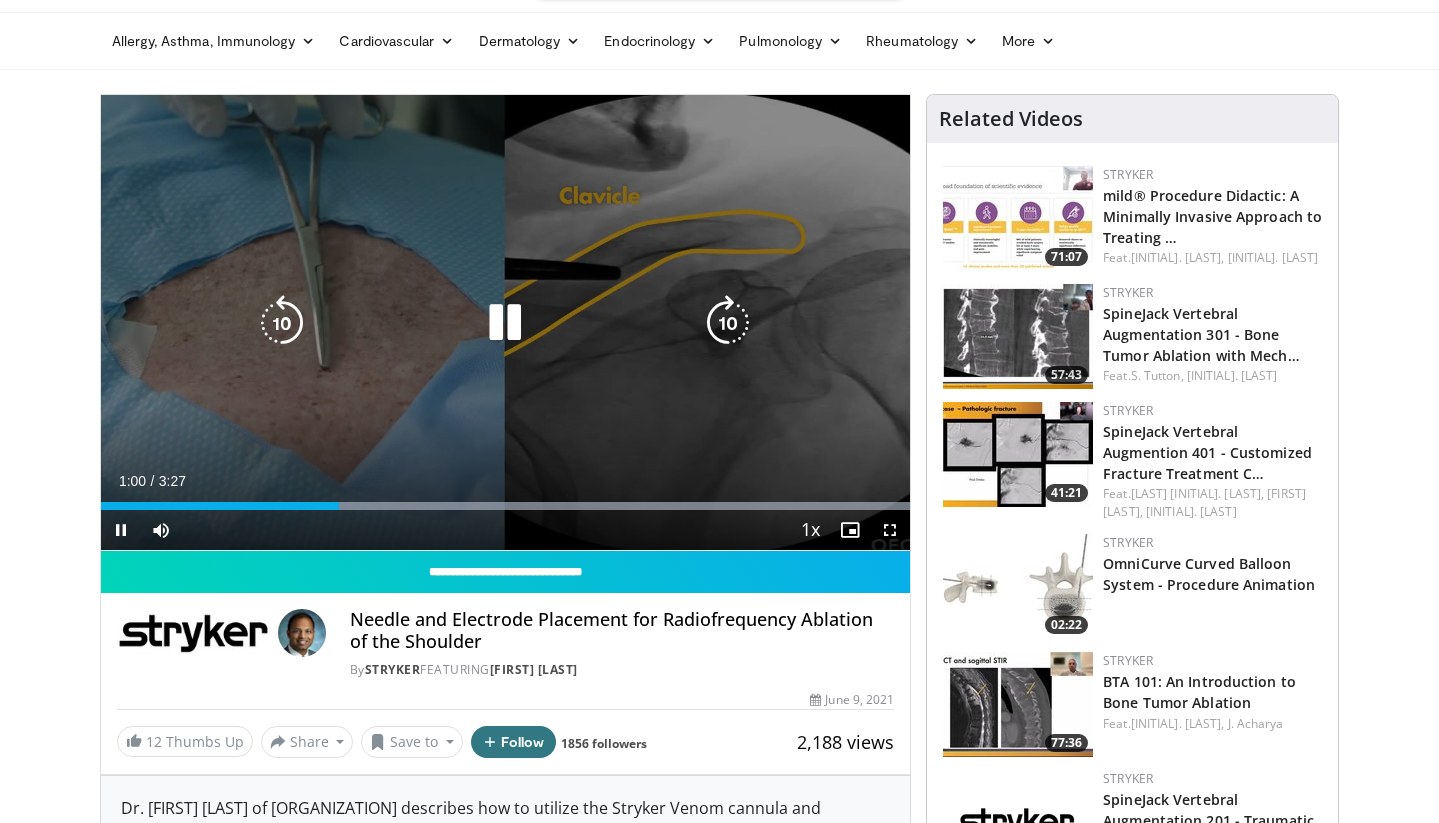click on "10 seconds
Tap to unmute" at bounding box center [506, 322] 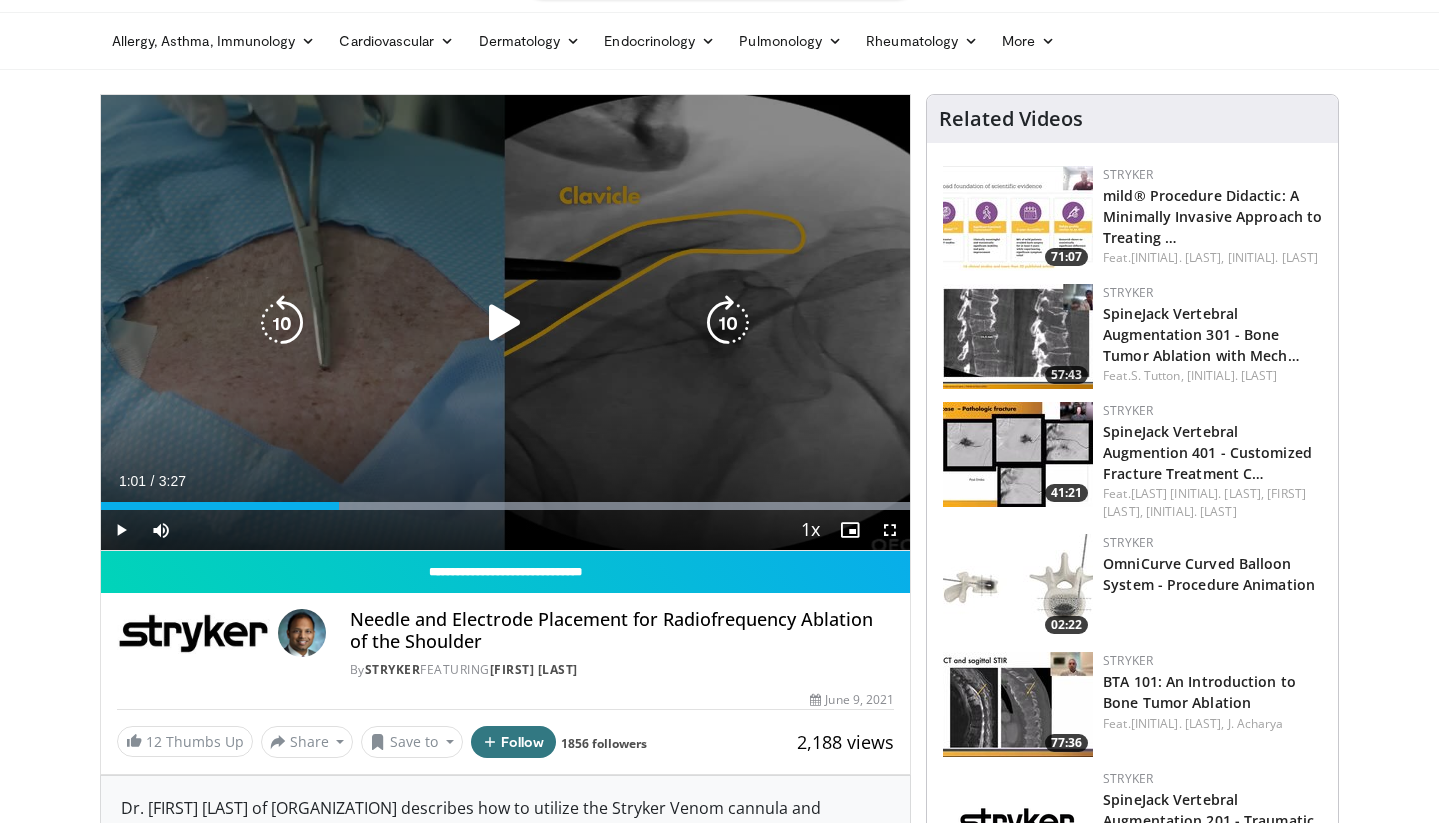 click on "10 seconds
Tap to unmute" at bounding box center [506, 322] 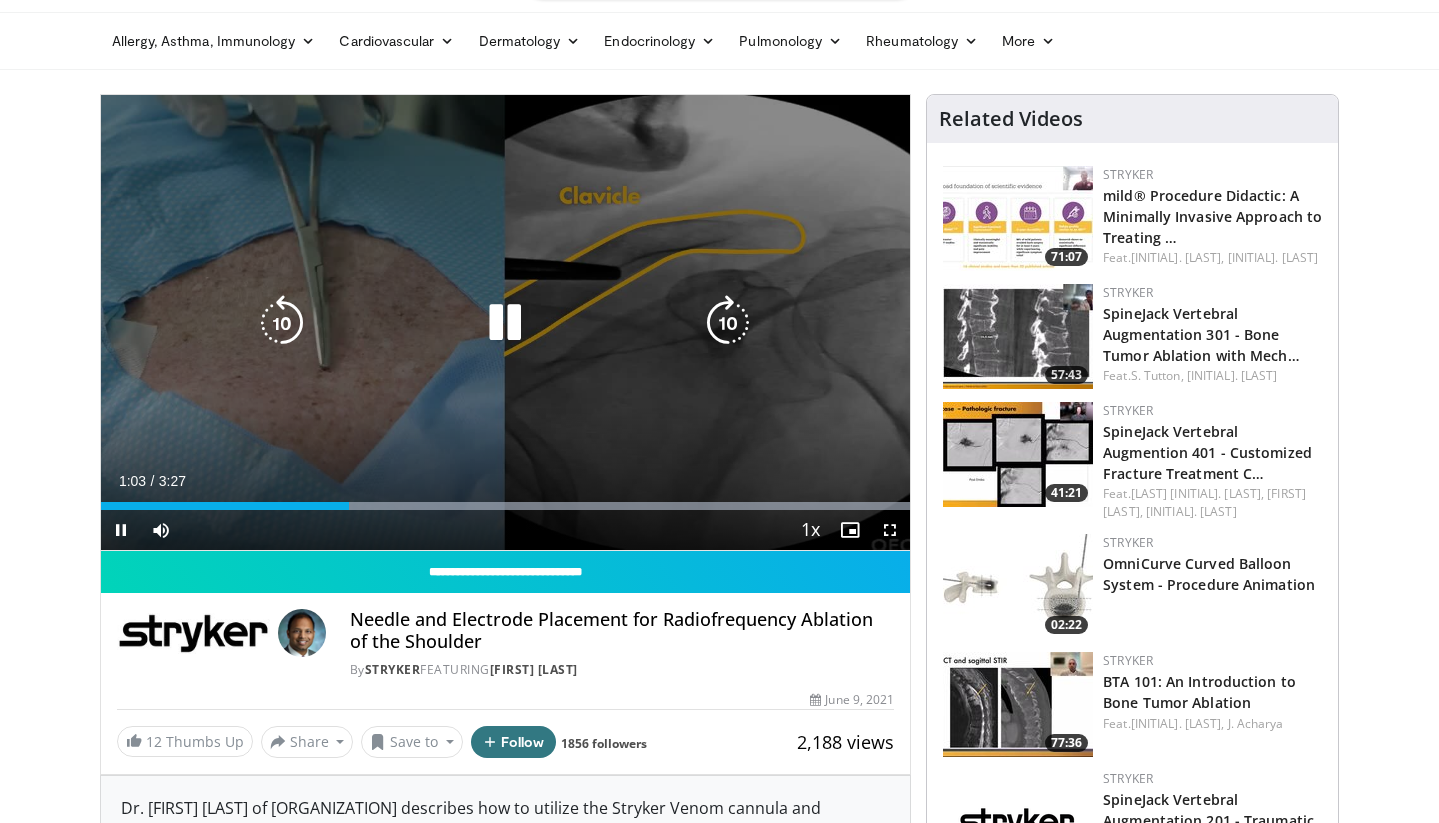 click on "10 seconds
Tap to unmute" at bounding box center (506, 322) 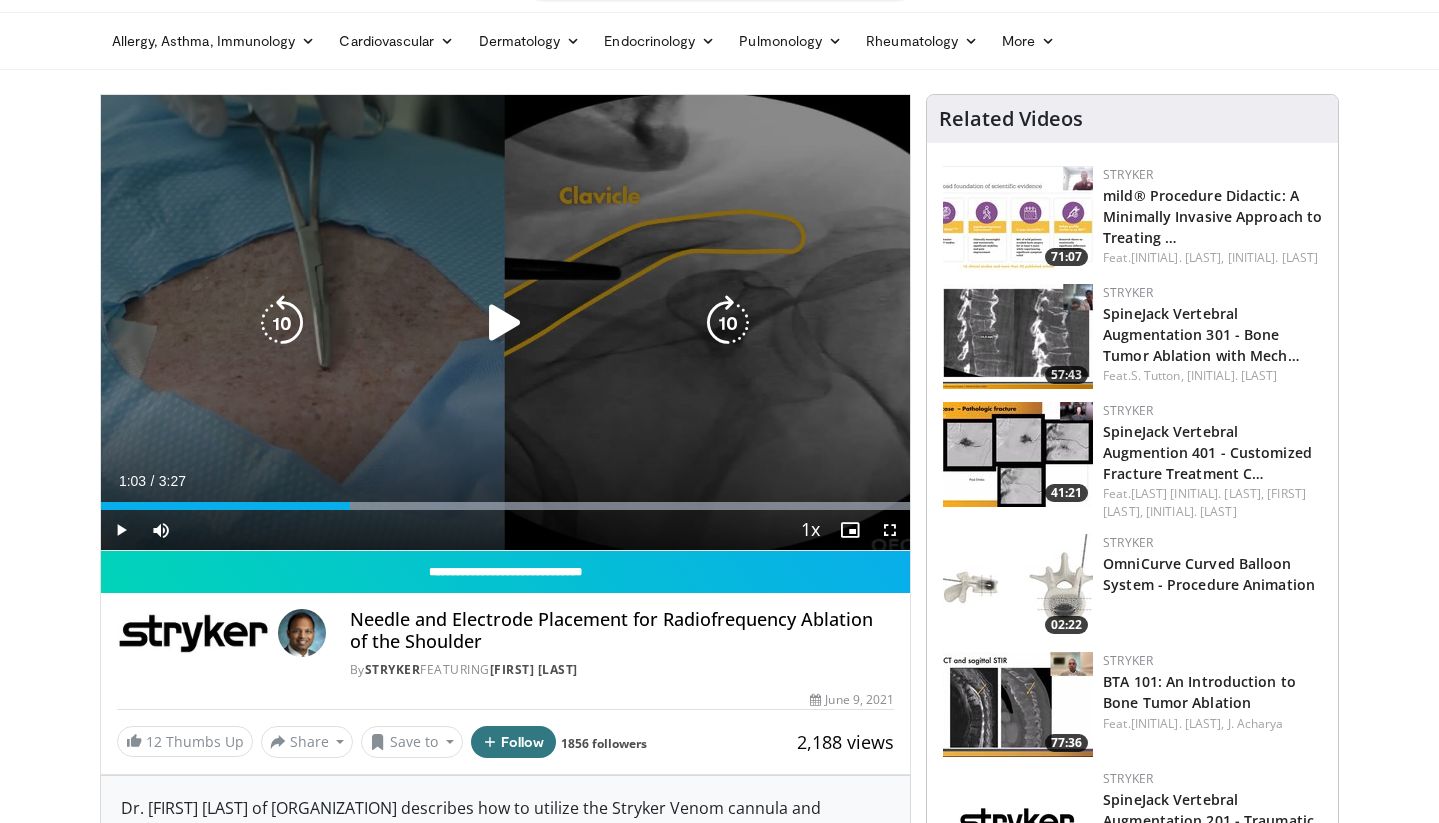 click at bounding box center [505, 323] 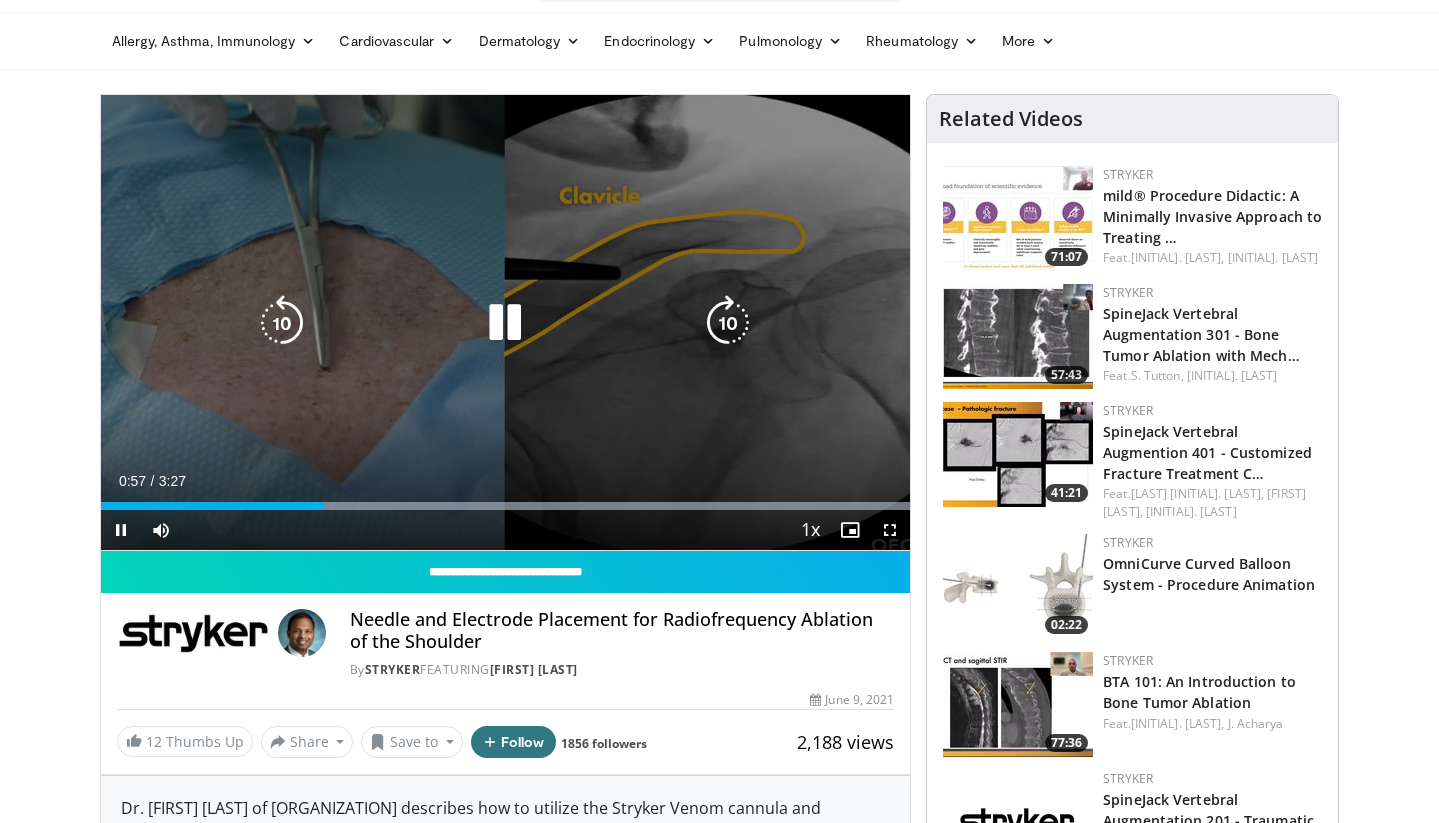 click at bounding box center [505, 323] 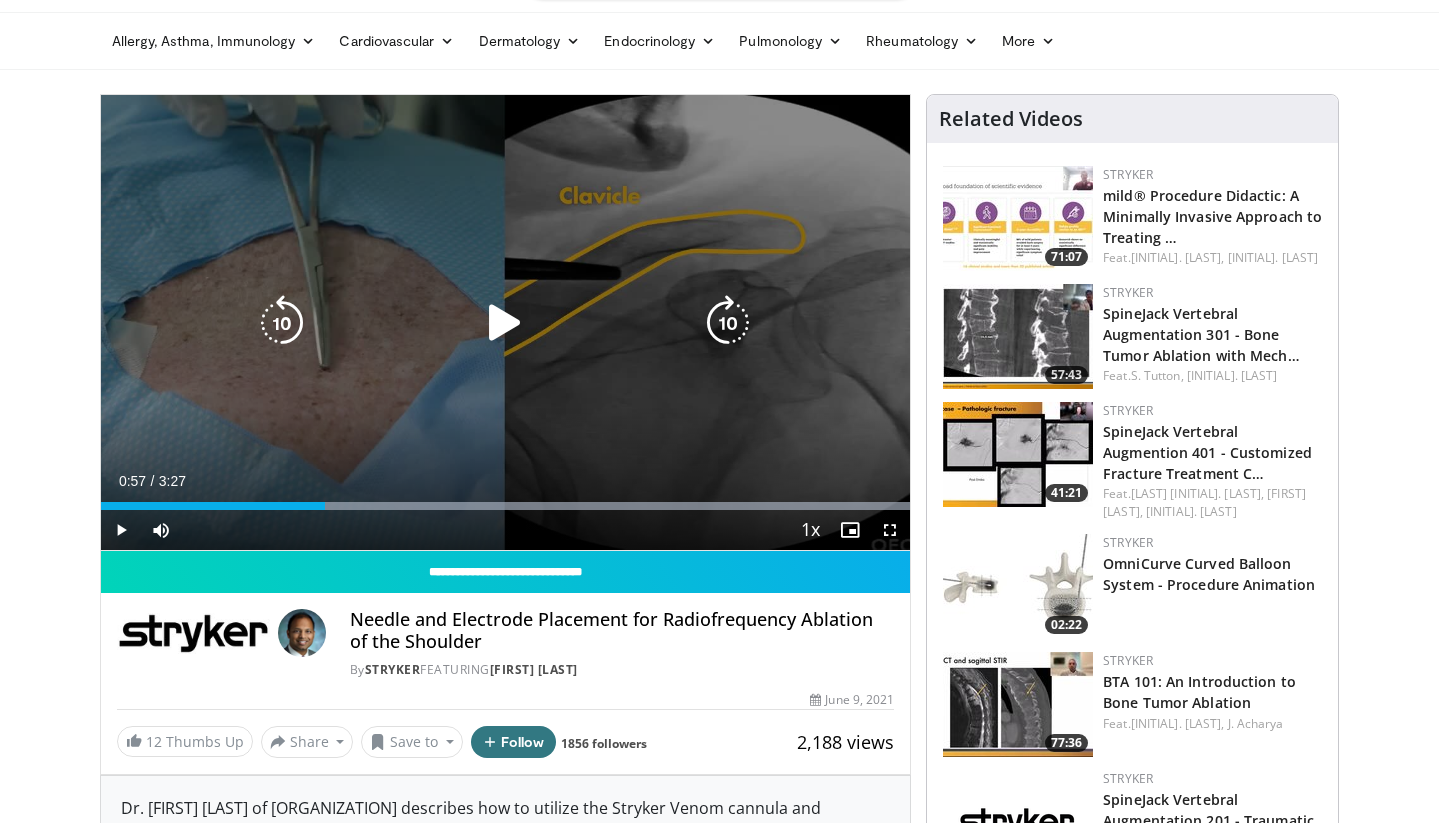 click at bounding box center [505, 323] 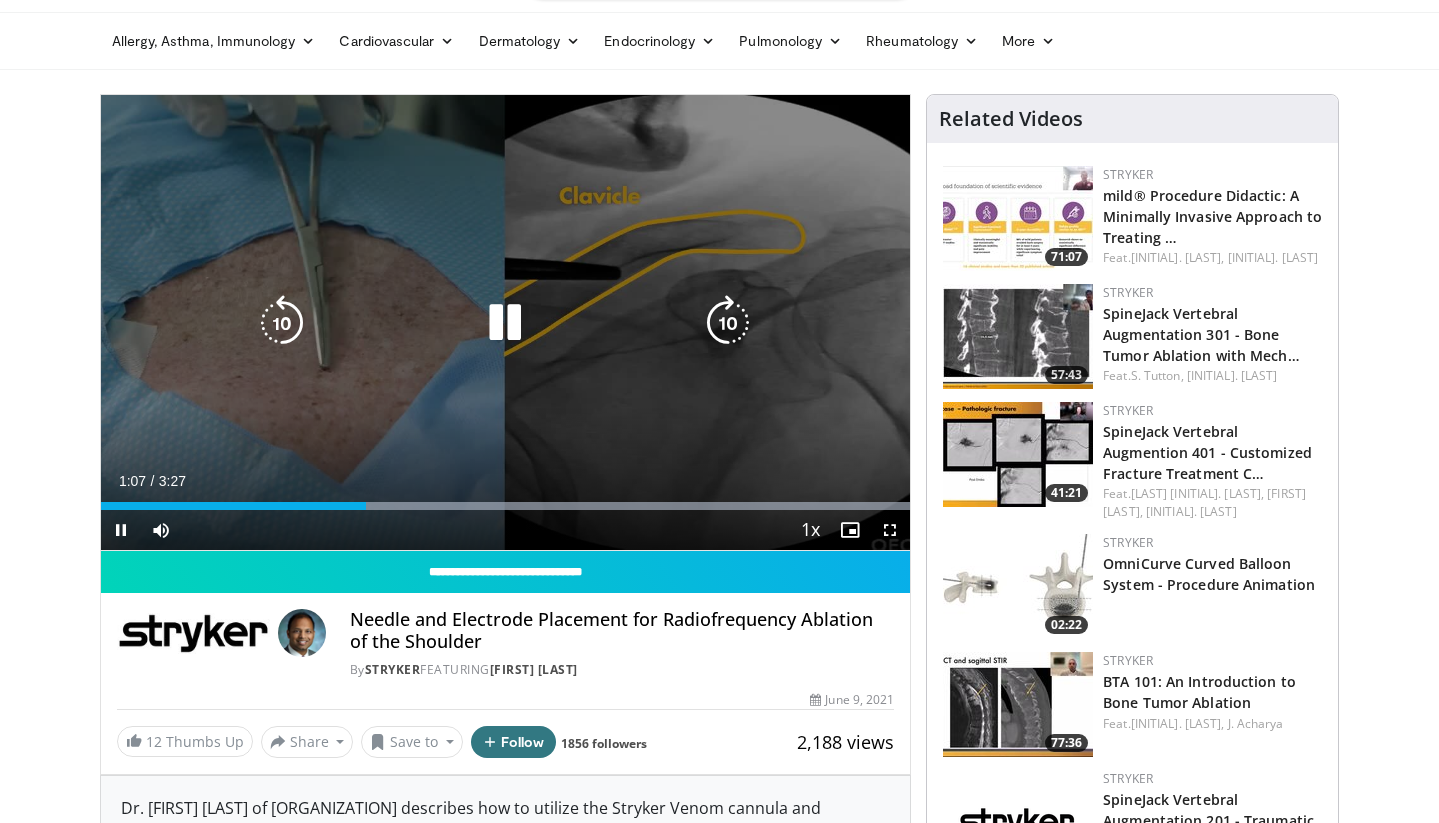 click at bounding box center (505, 323) 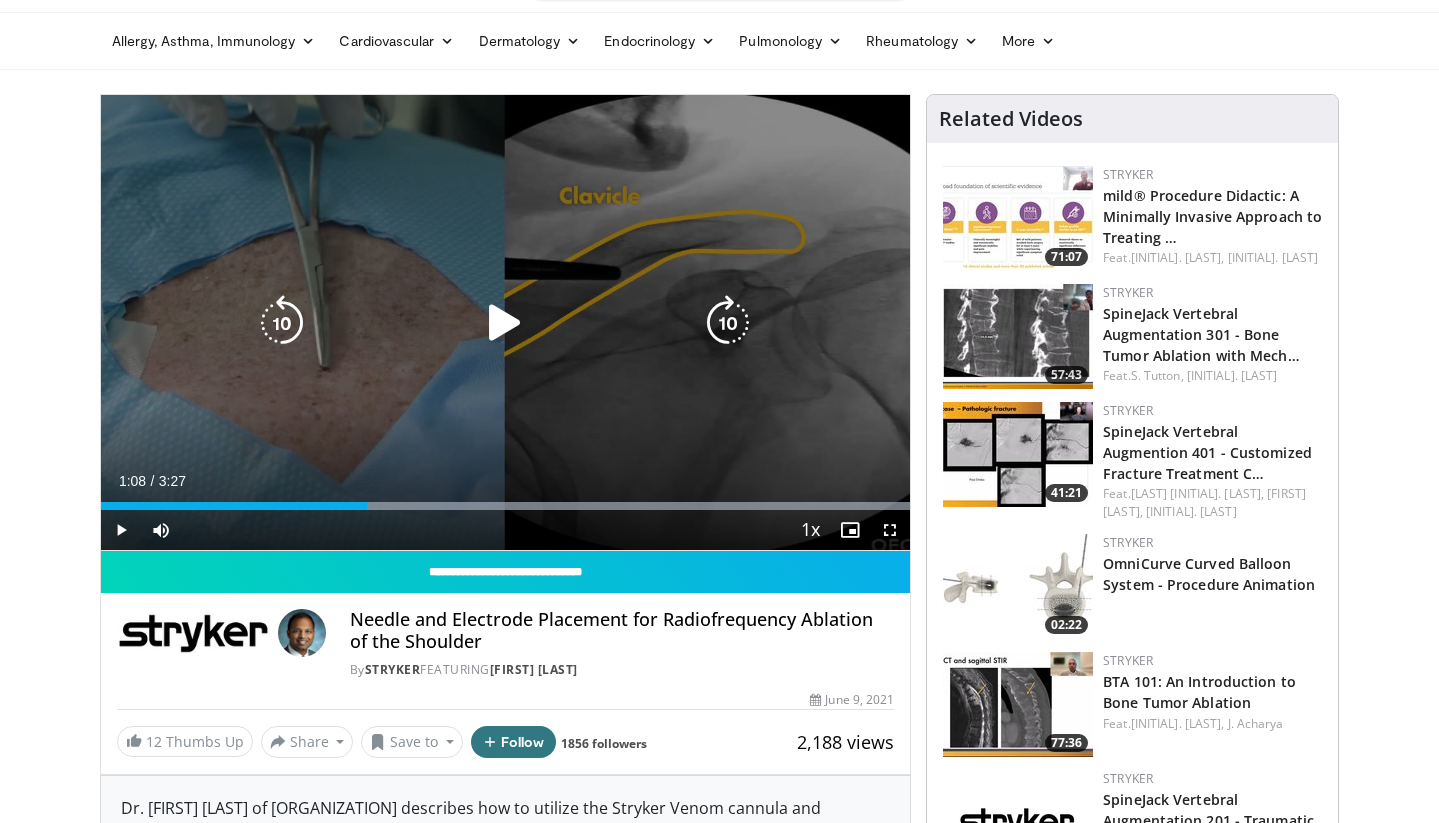 click at bounding box center (505, 323) 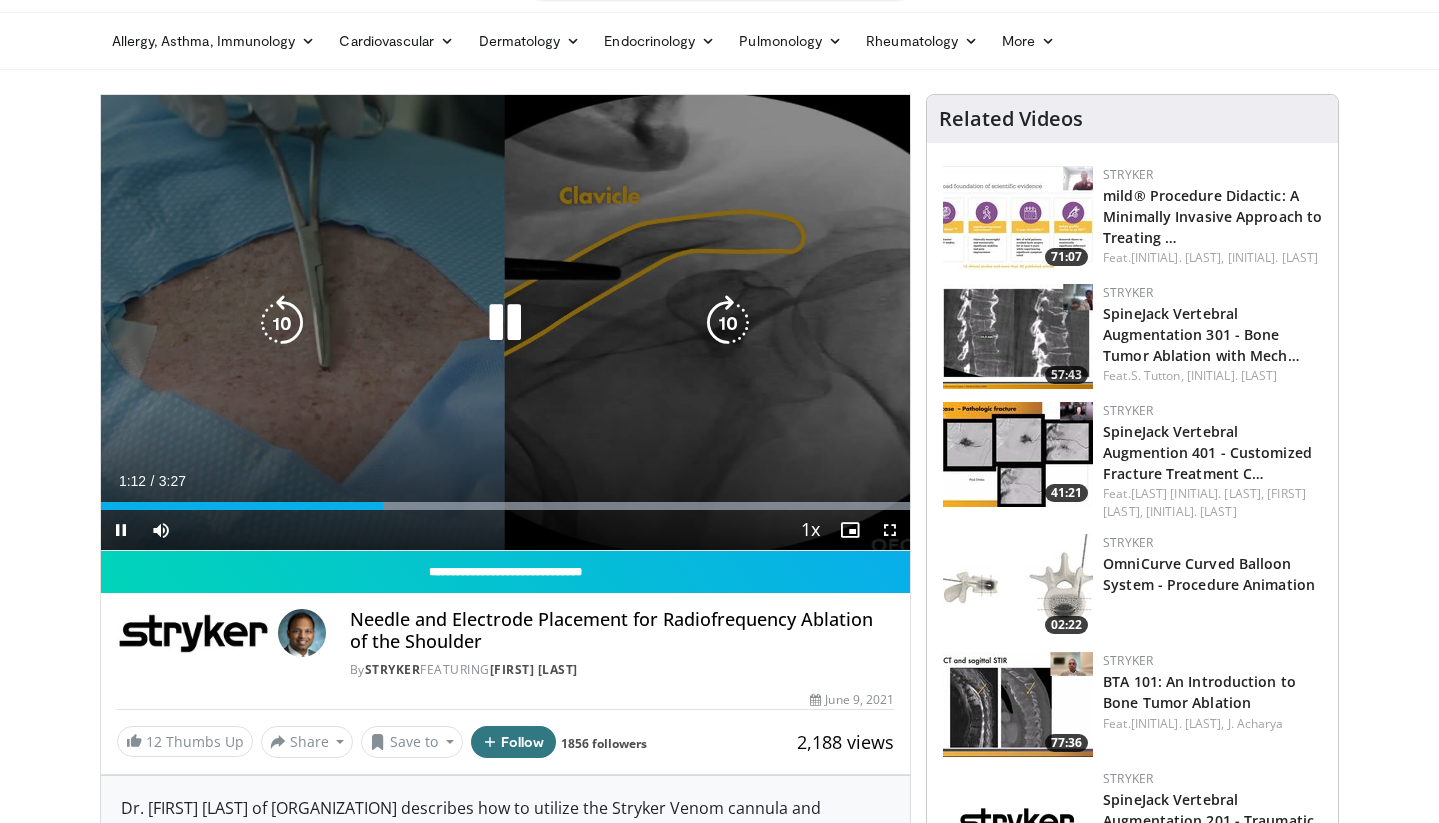 click at bounding box center (505, 323) 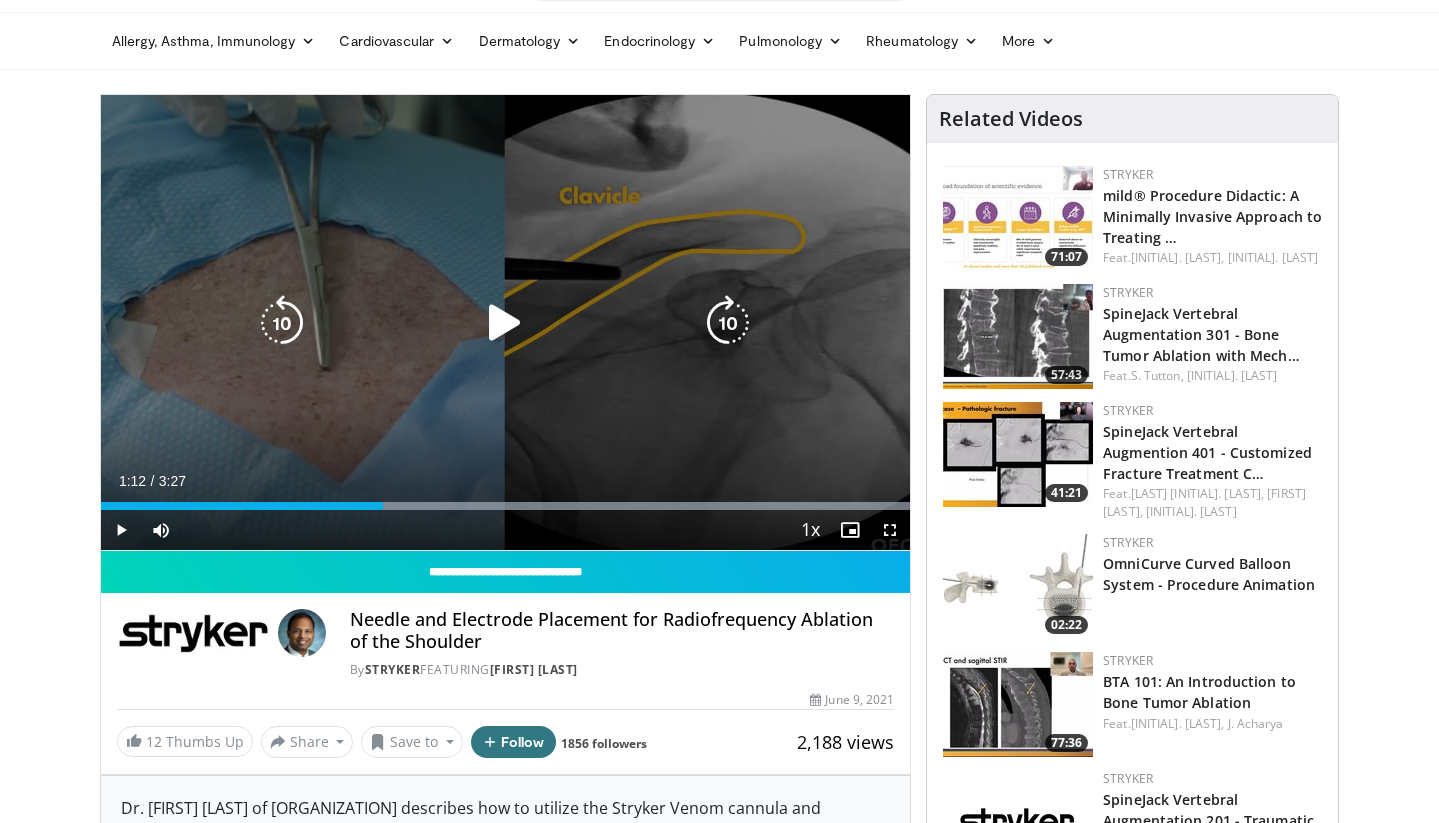 click at bounding box center [505, 323] 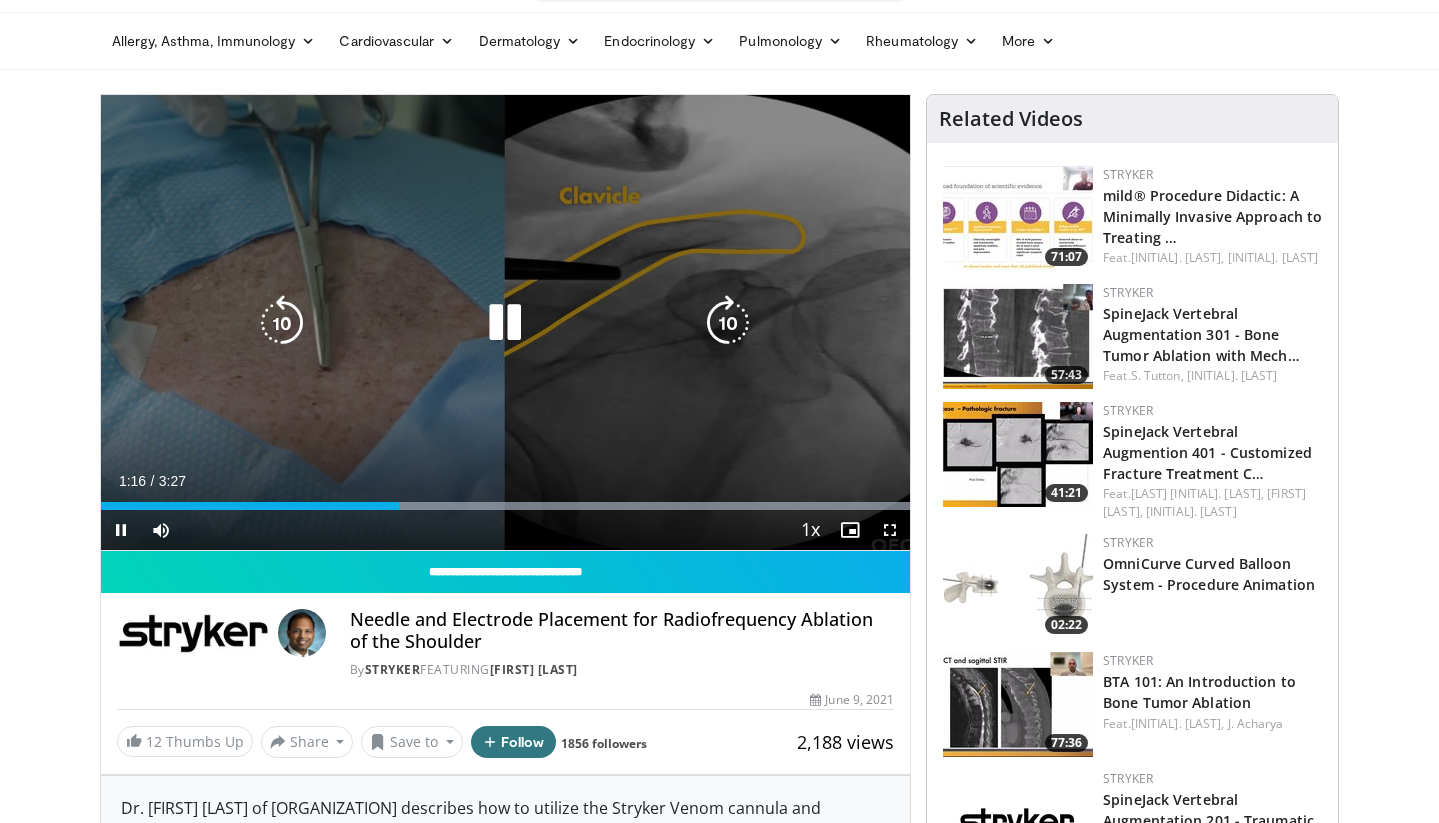 click at bounding box center [505, 323] 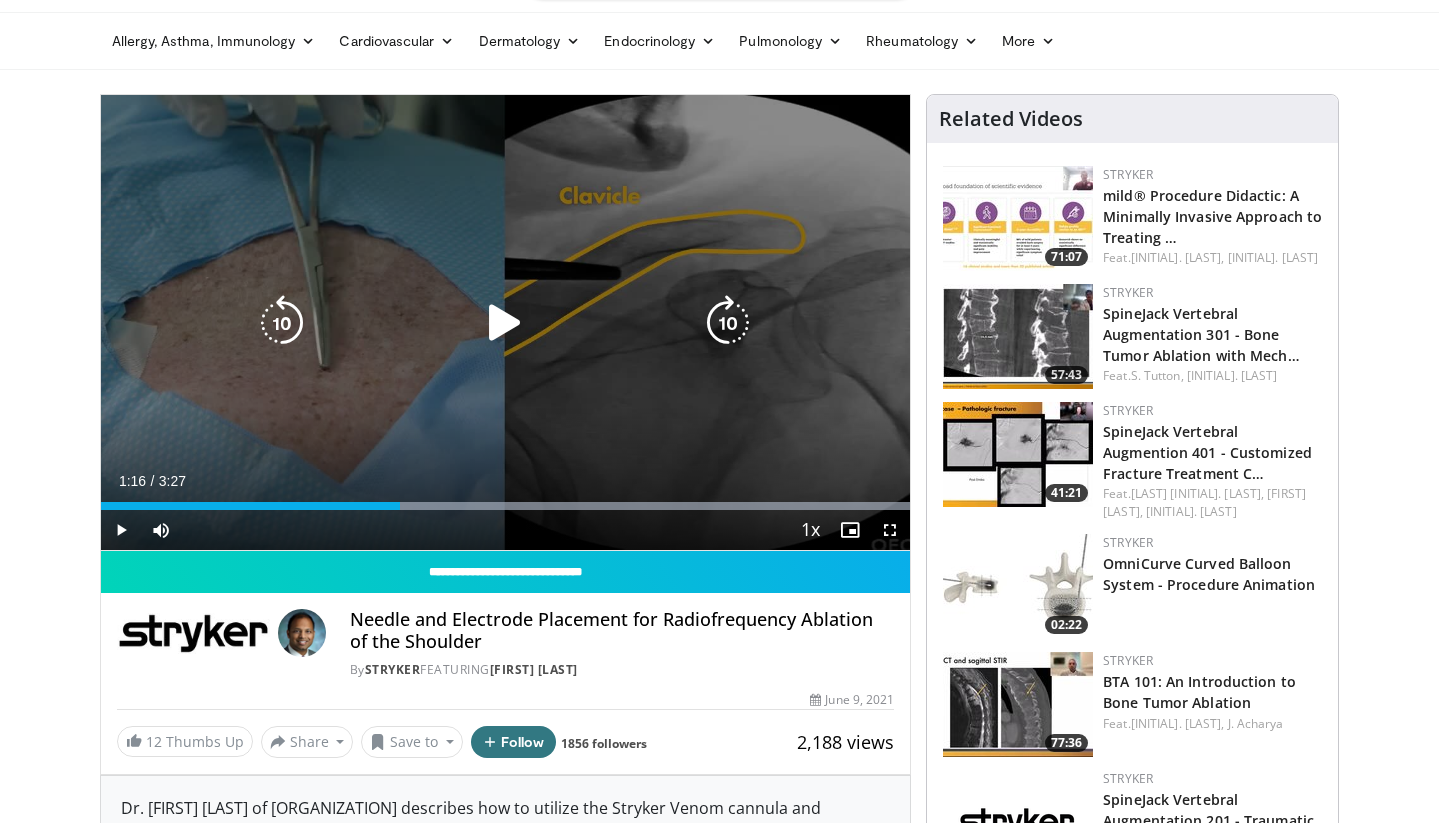 click at bounding box center (505, 323) 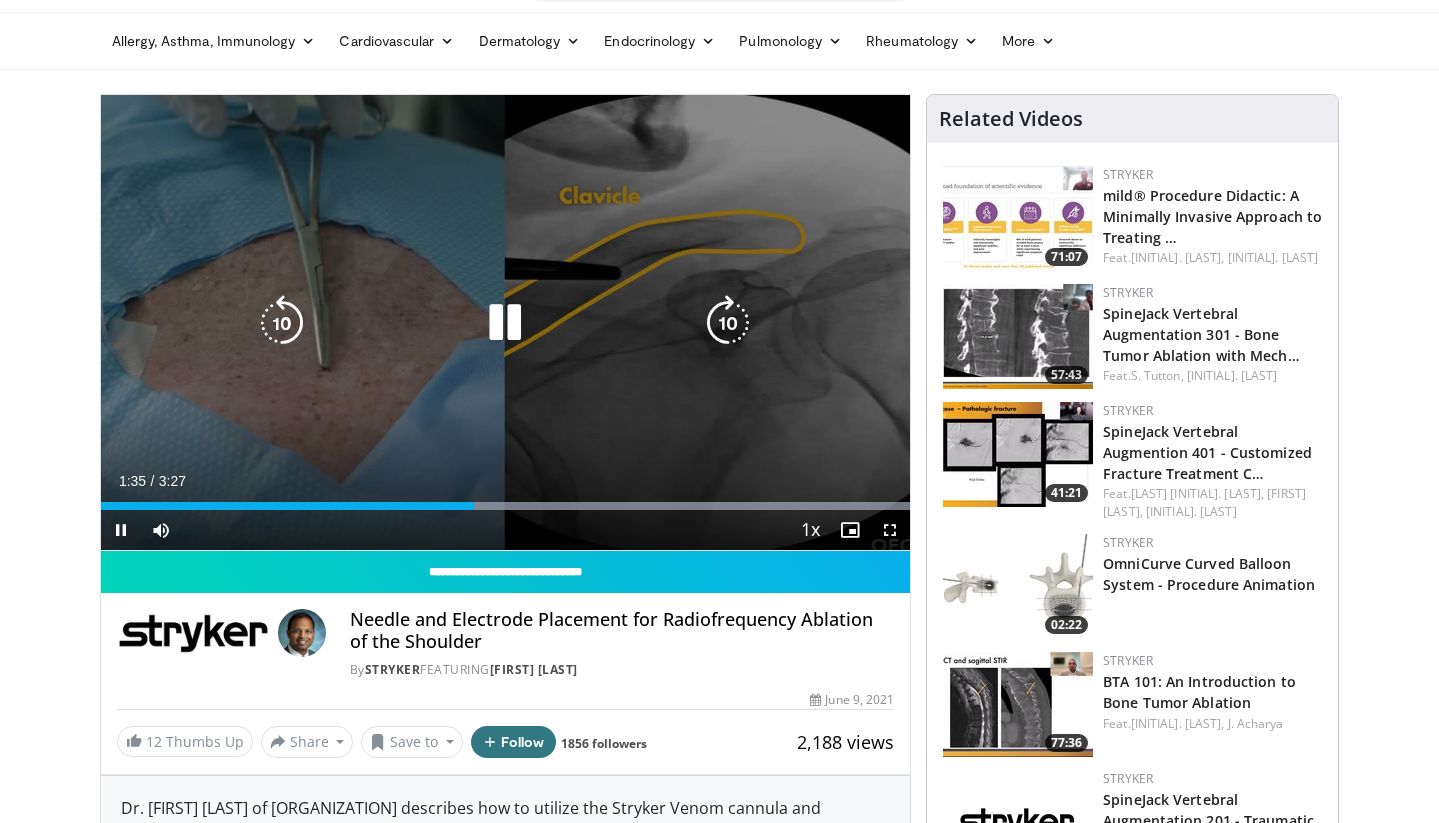 click at bounding box center [505, 323] 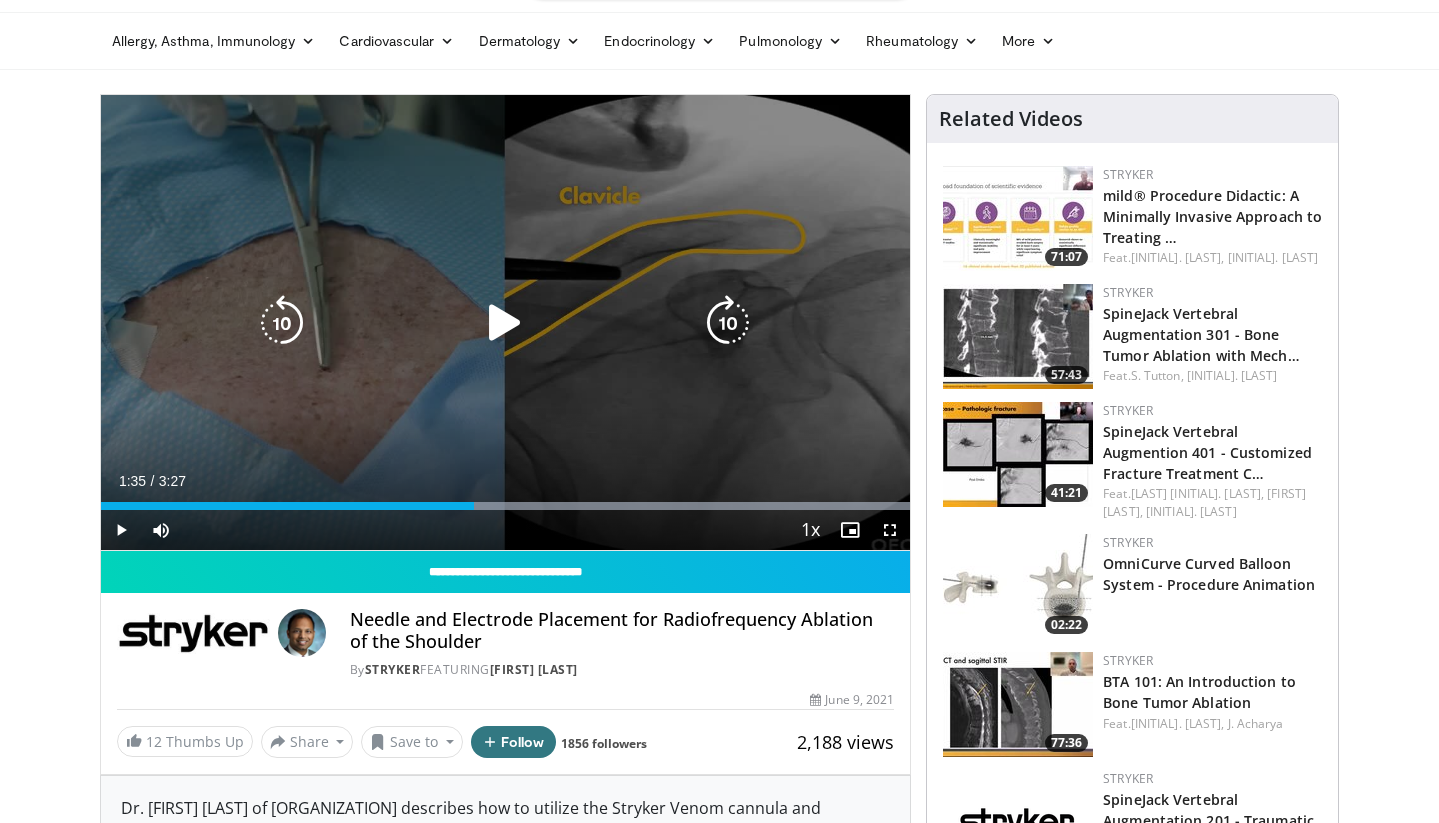 click at bounding box center (505, 323) 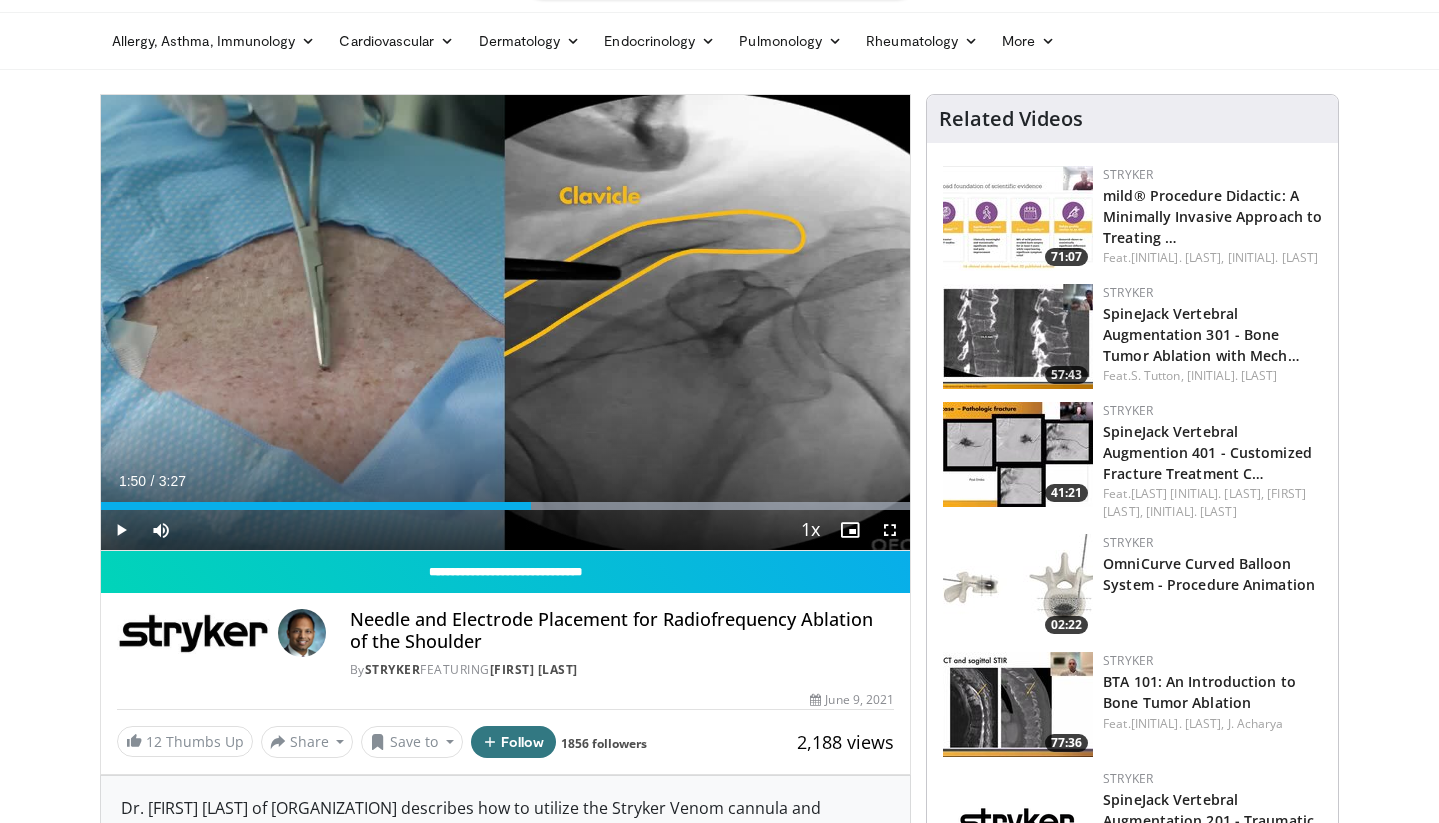 click on "10 seconds
Tap to unmute" at bounding box center [506, 322] 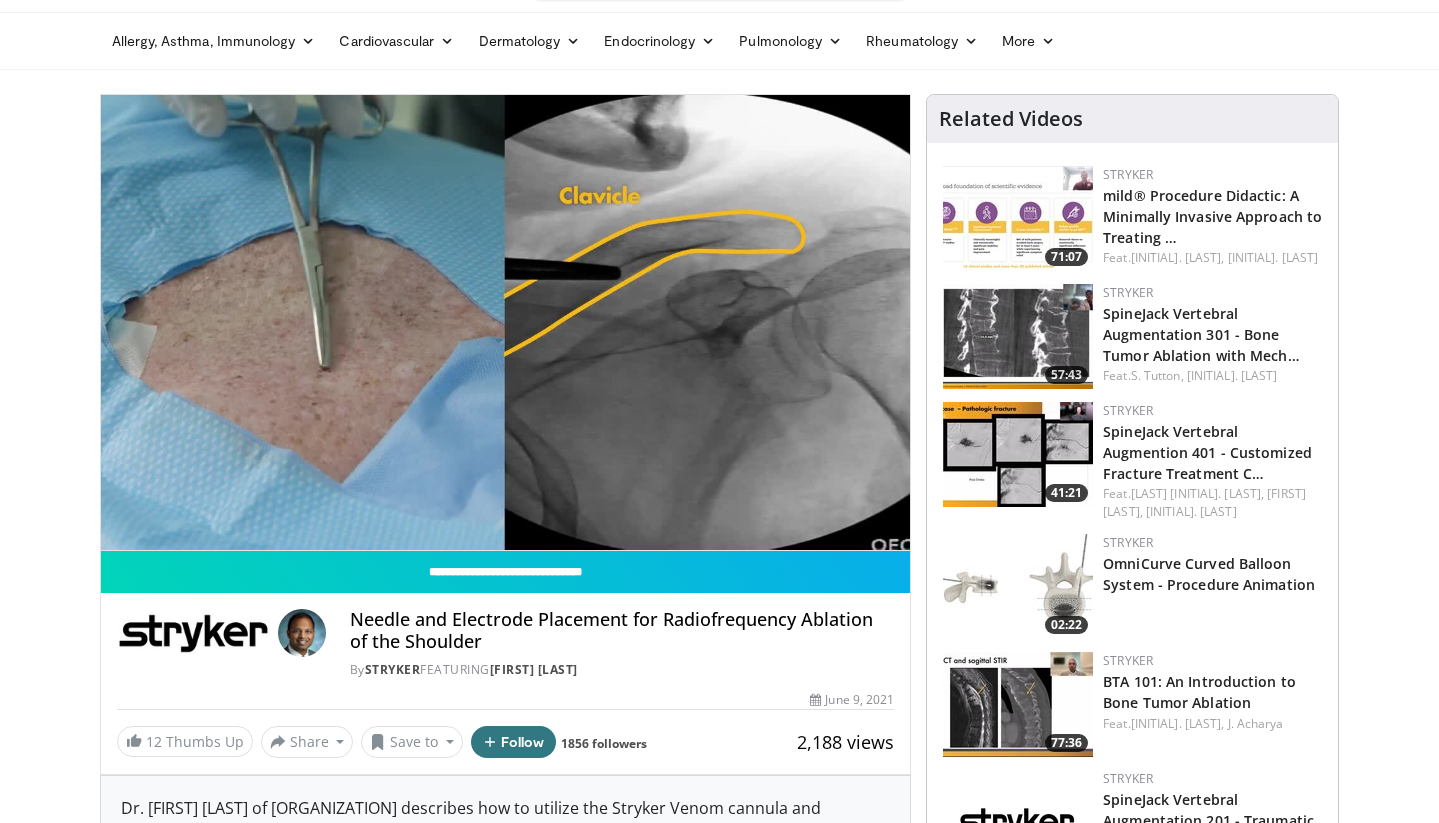click on "Specialties
Adult & Family Medicine
Allergy, Asthma, Immunology
Anesthesiology
Cardiology
Dental
Dermatology
Endocrinology
Gastroenterology & Hepatology
General Surgery
Hematology & Oncology
Infectious Disease
Nephrology
Neurology
Neurosurgery
Obstetrics & Gynecology
Ophthalmology
Oral Maxillofacial
Orthopaedics
Otolaryngology
Pediatrics
Plastic Surgery
Podiatry
Psychiatry
Pulmonology
Radiation Oncology
Radiology
Rheumatology
Urology" at bounding box center [719, 1370] 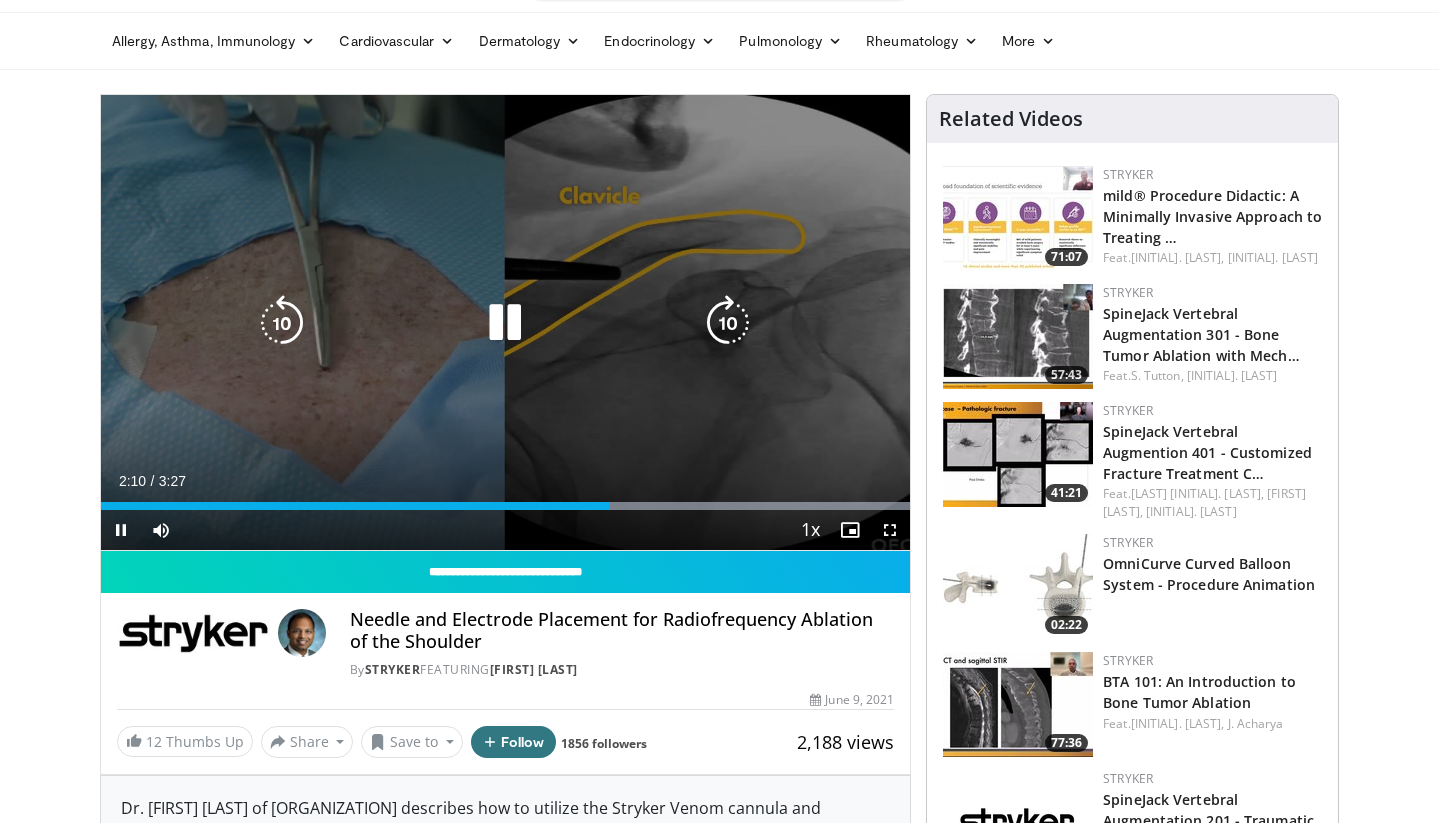click on "10 seconds
Tap to unmute" at bounding box center [506, 322] 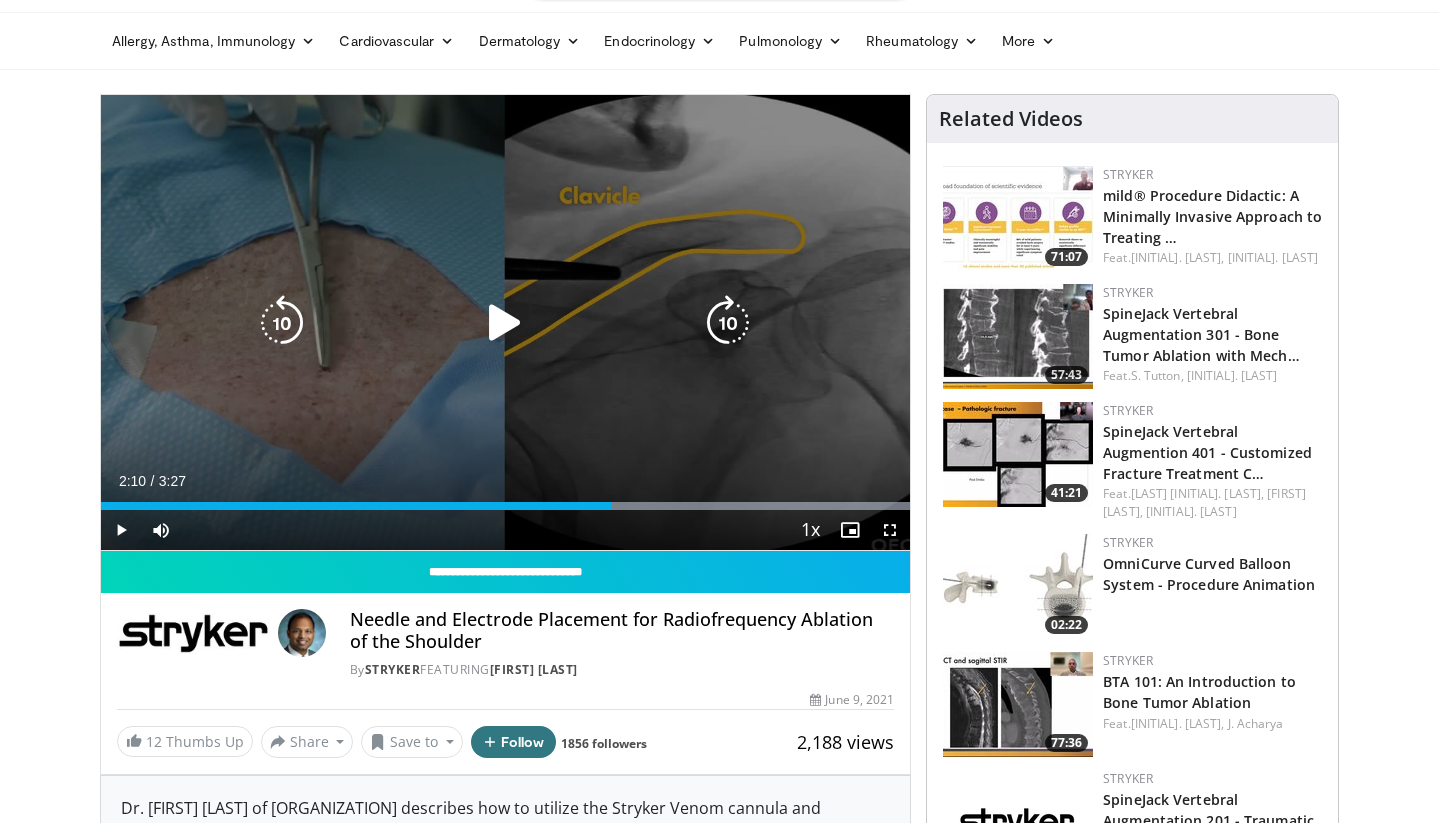click on "10 seconds
Tap to unmute" at bounding box center [506, 322] 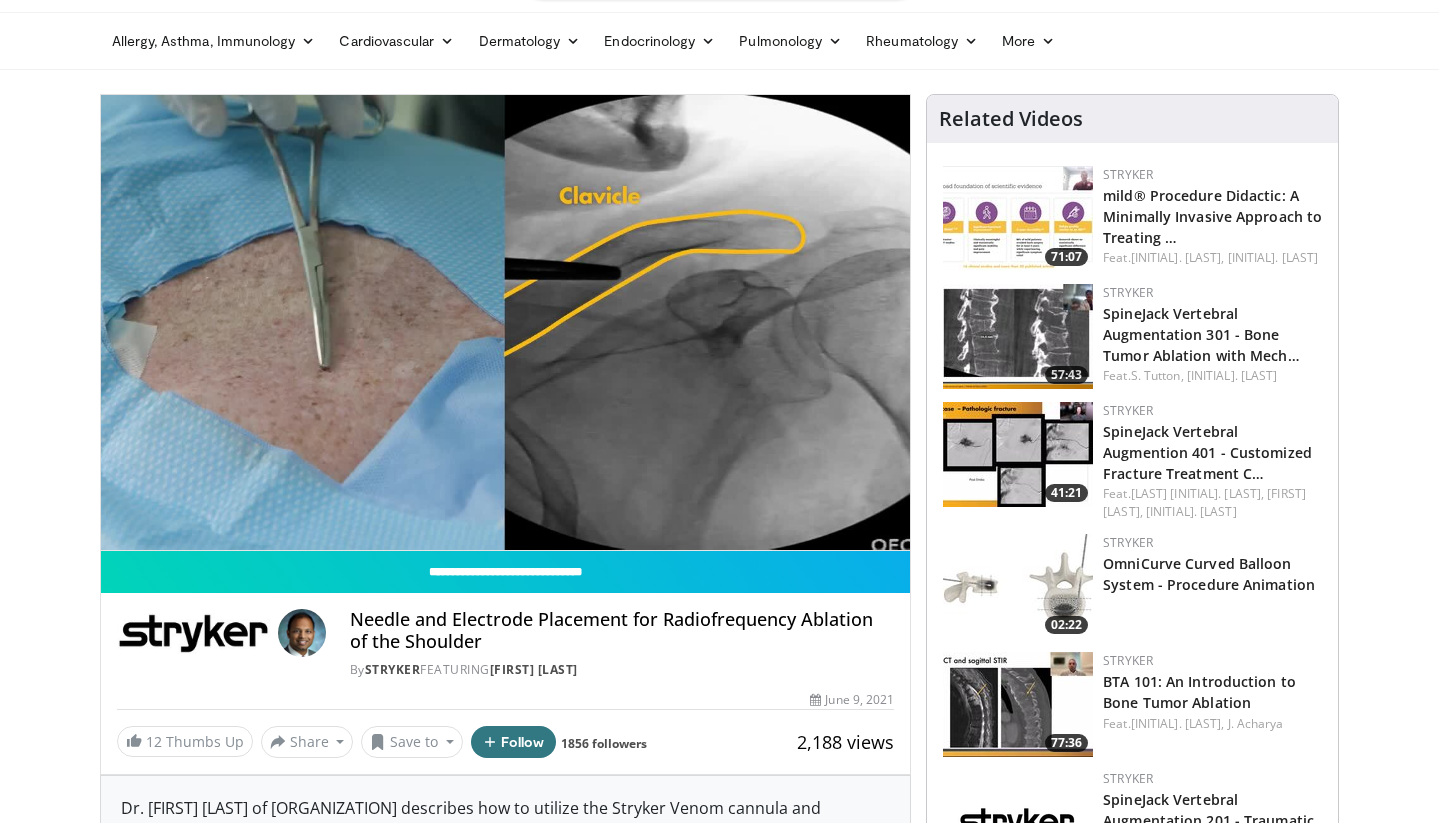 click on "10 seconds
Tap to unmute" at bounding box center (506, 322) 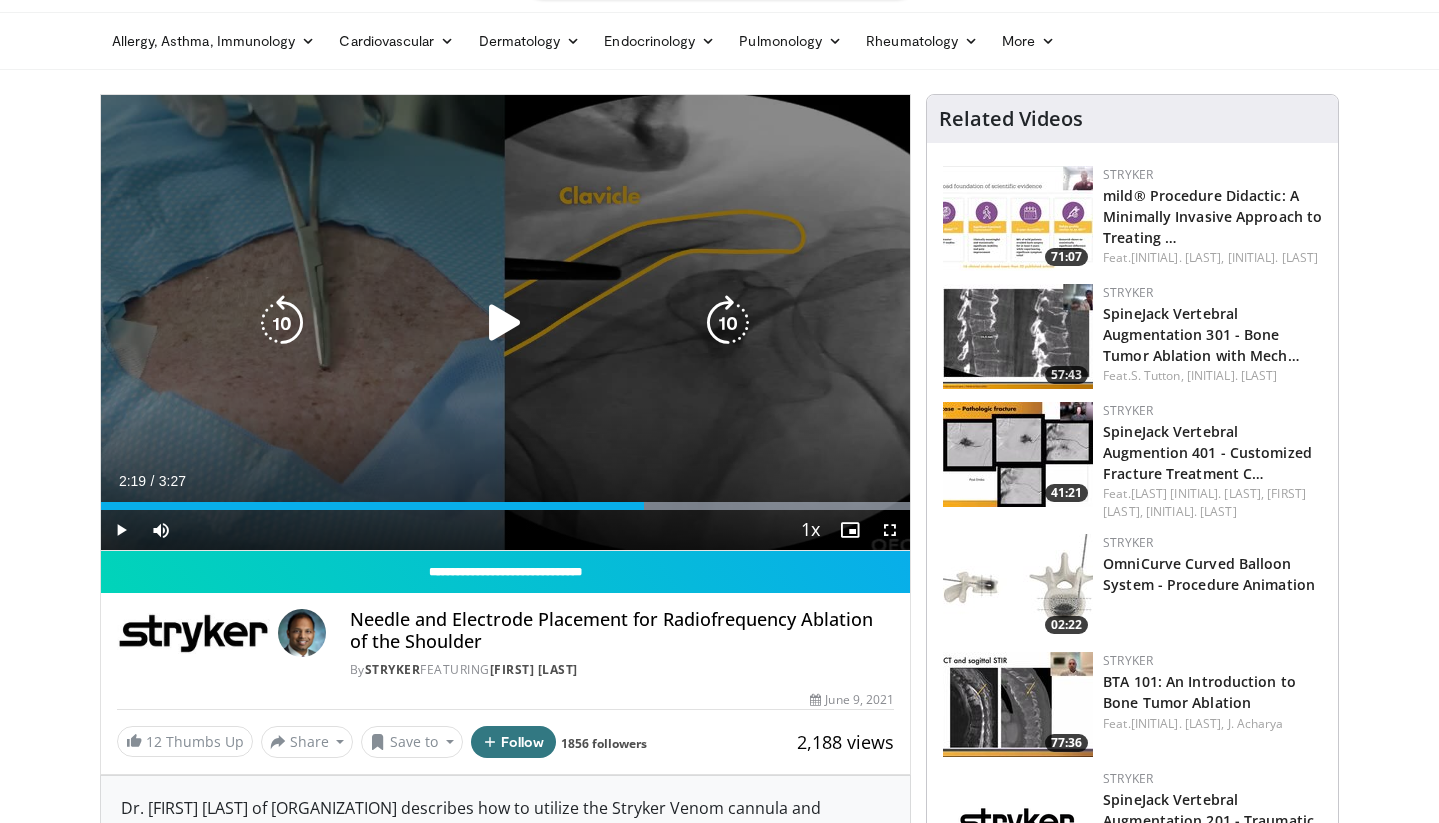 click at bounding box center (505, 323) 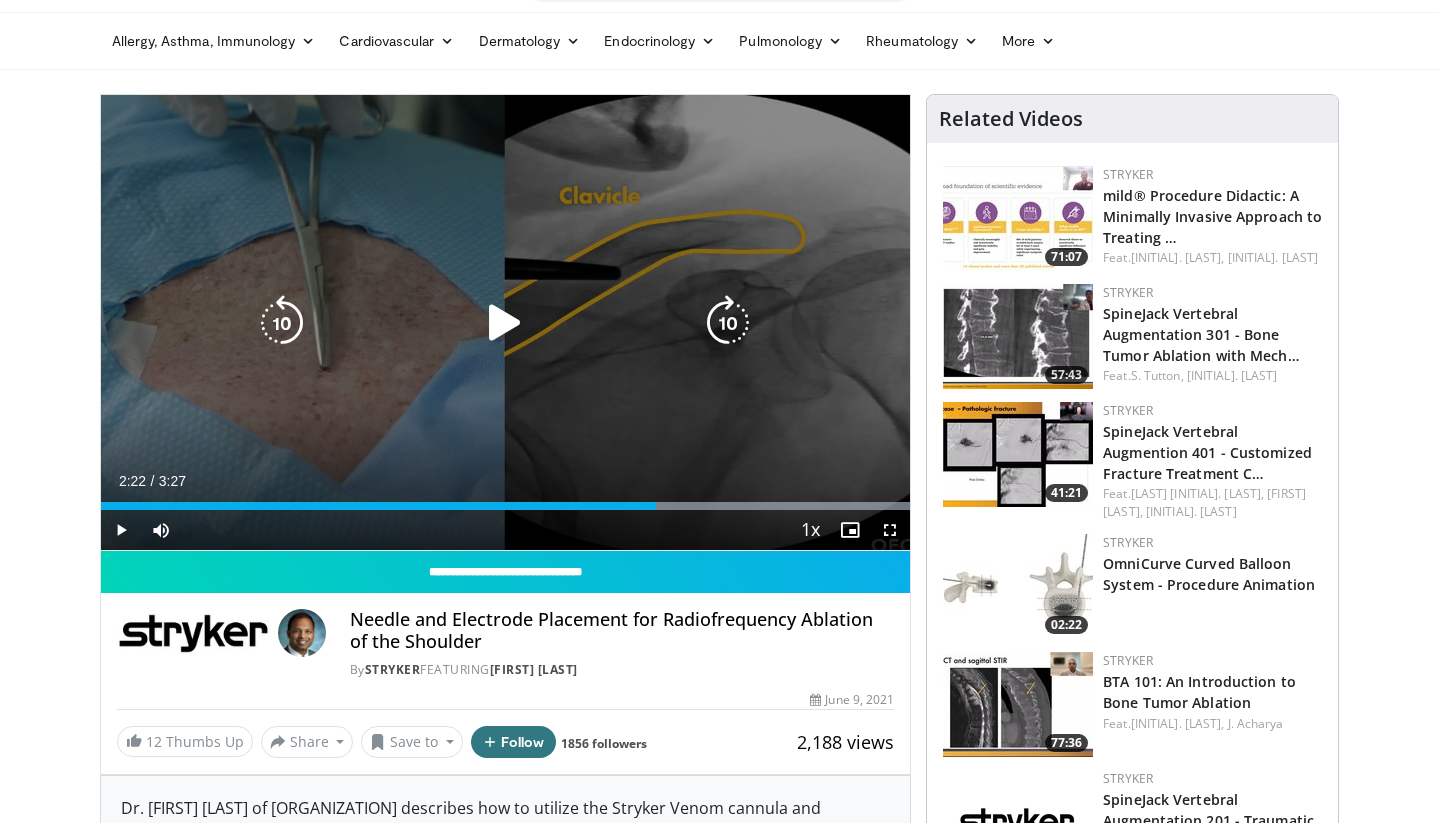 click at bounding box center (505, 323) 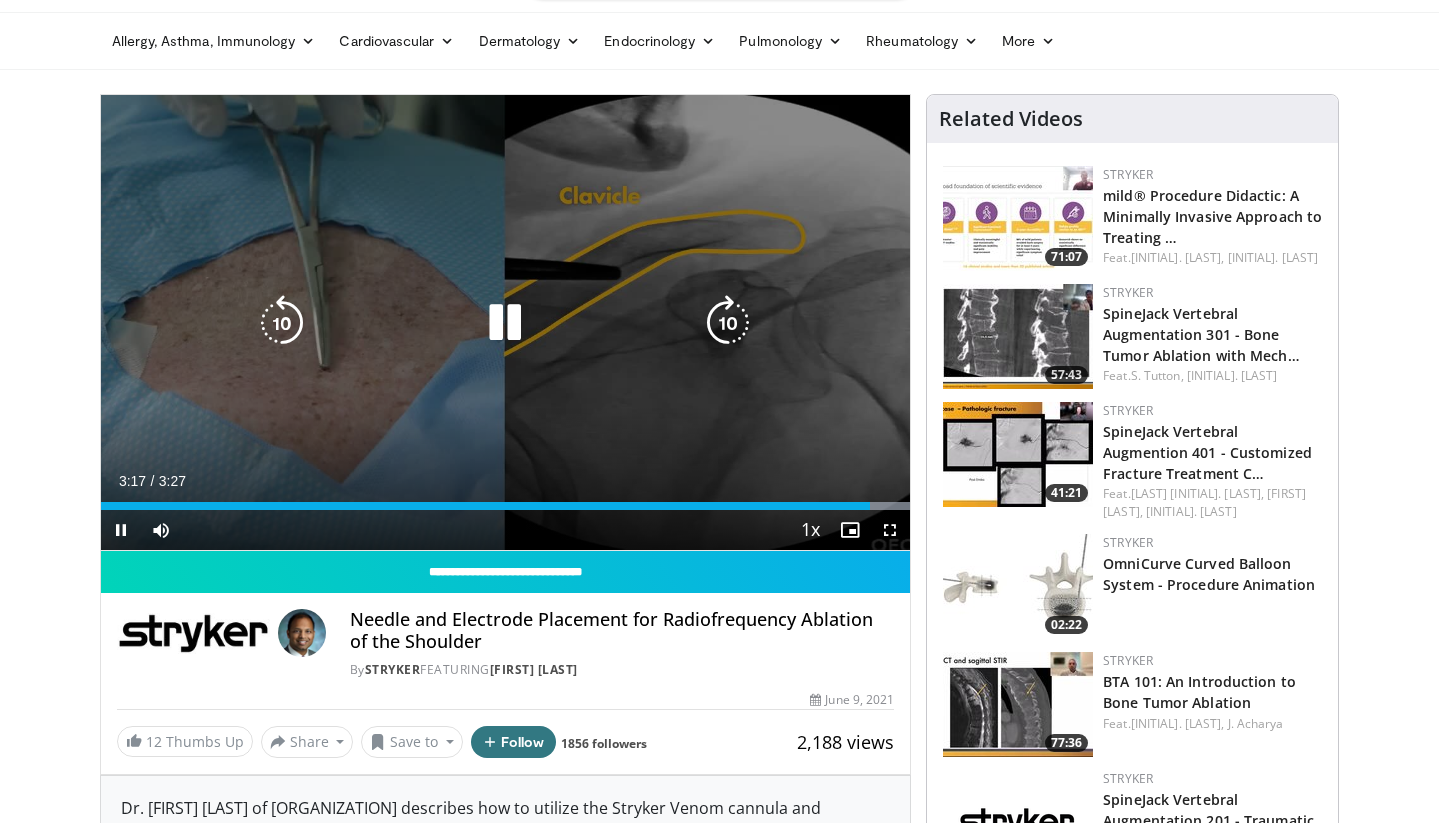 click at bounding box center (505, 323) 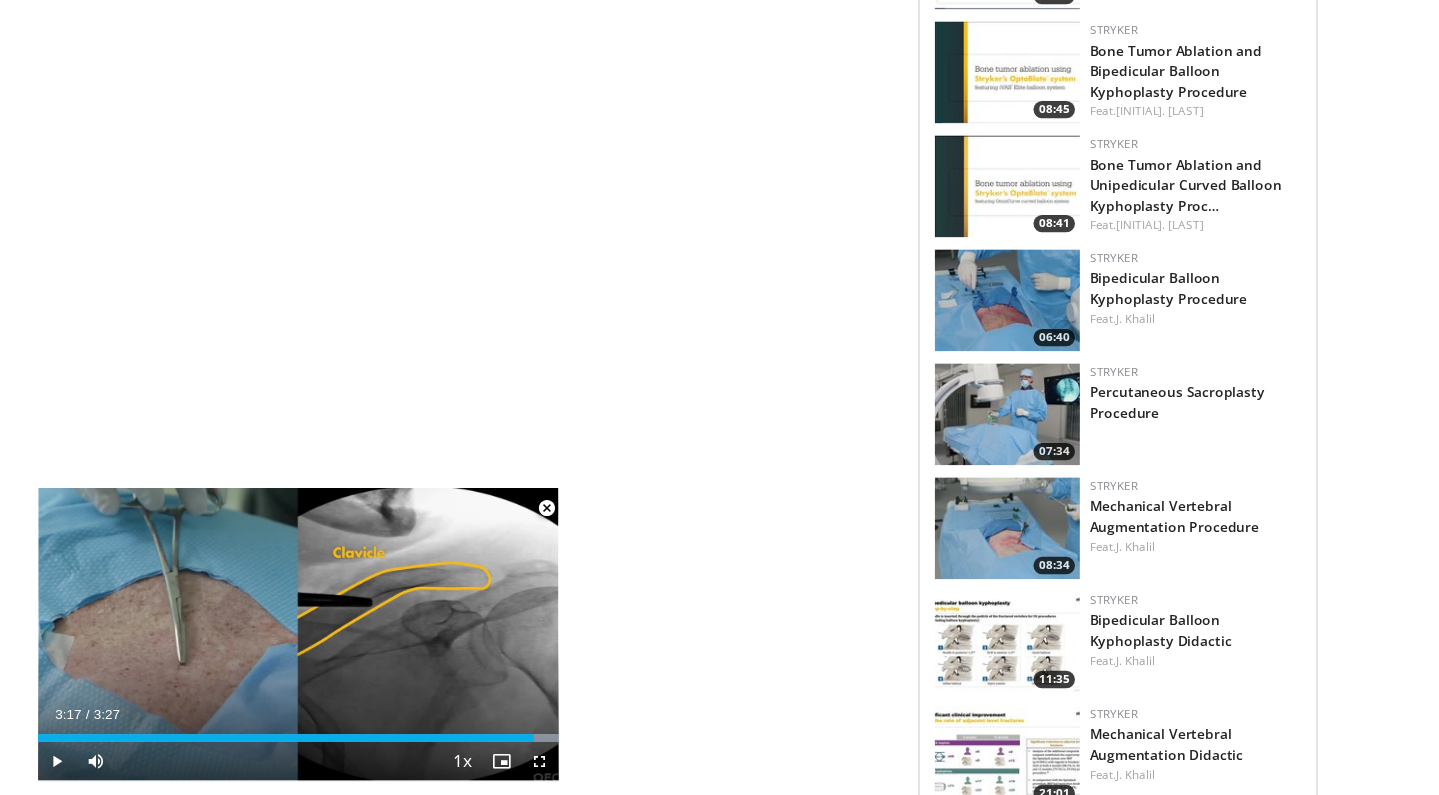 scroll, scrollTop: 0, scrollLeft: 0, axis: both 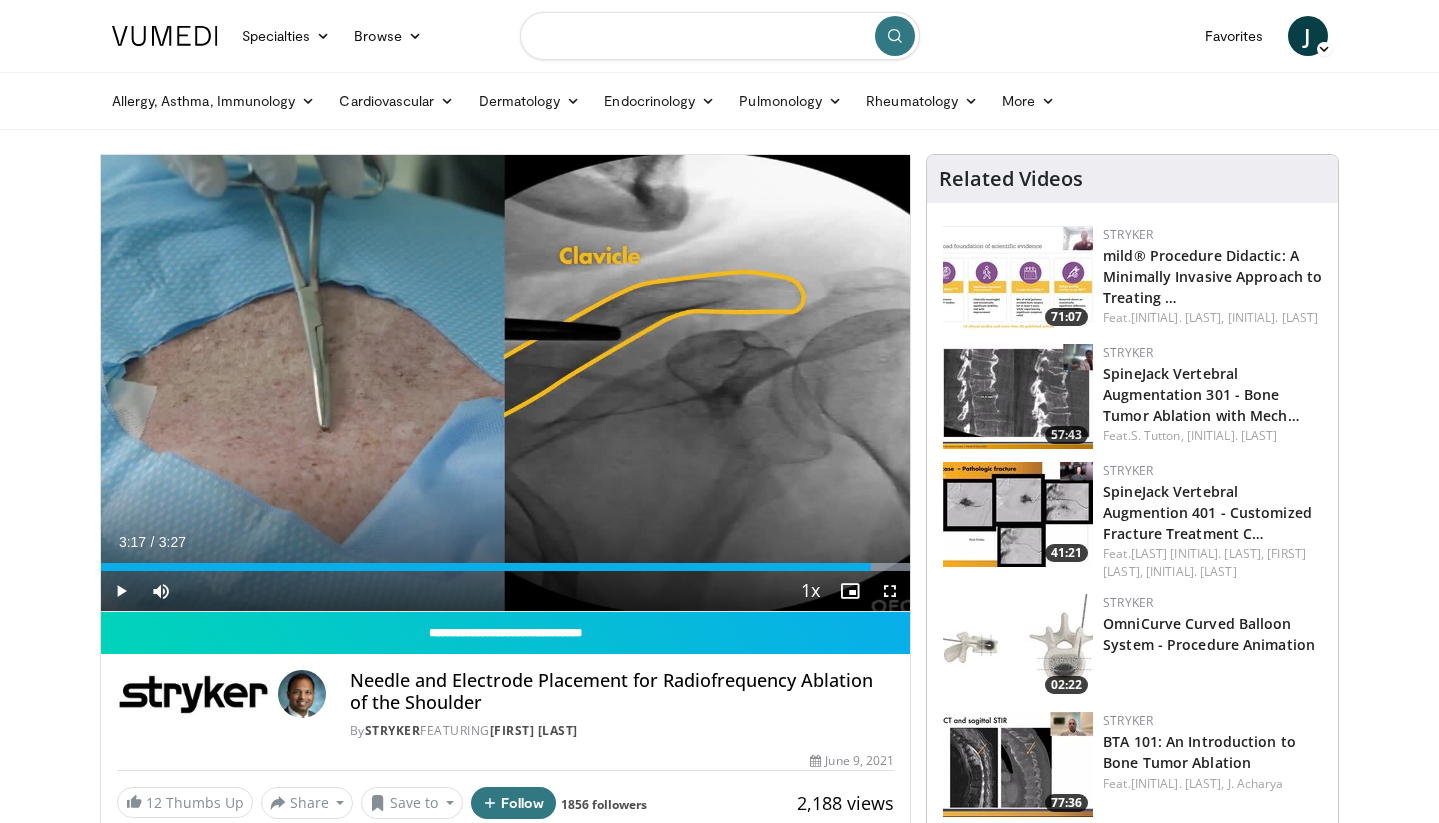 click at bounding box center [720, 36] 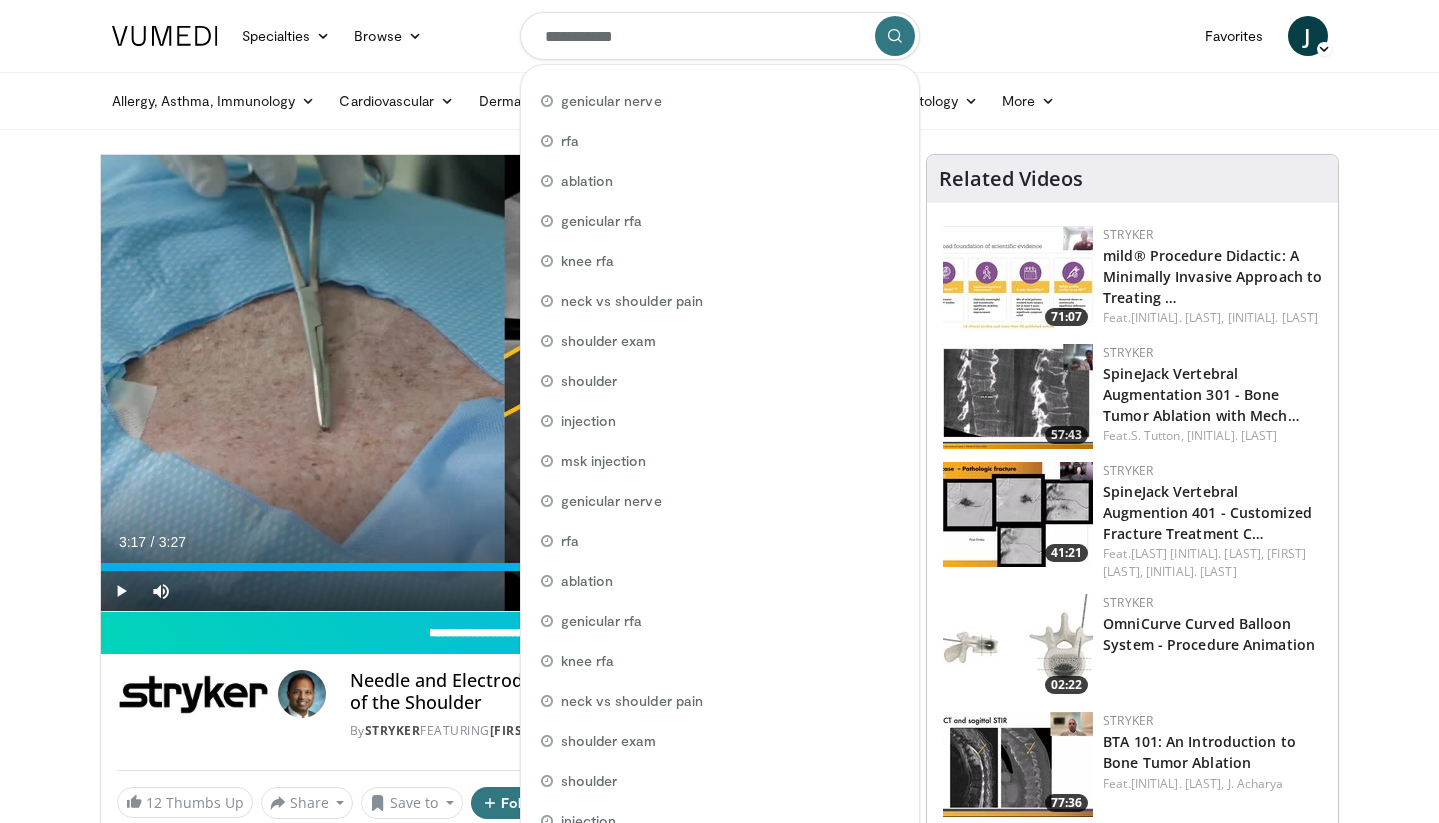 type on "**********" 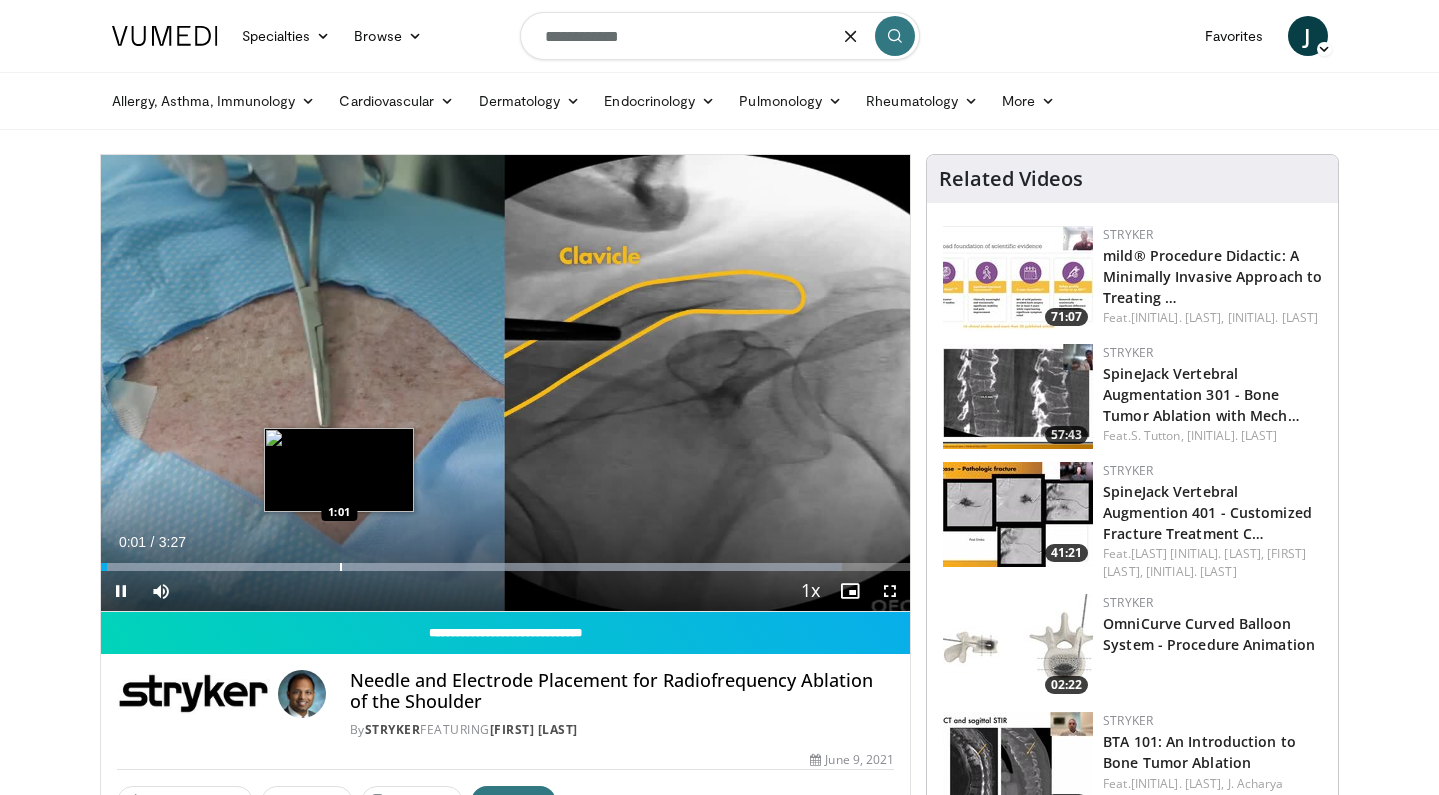 click at bounding box center (341, 567) 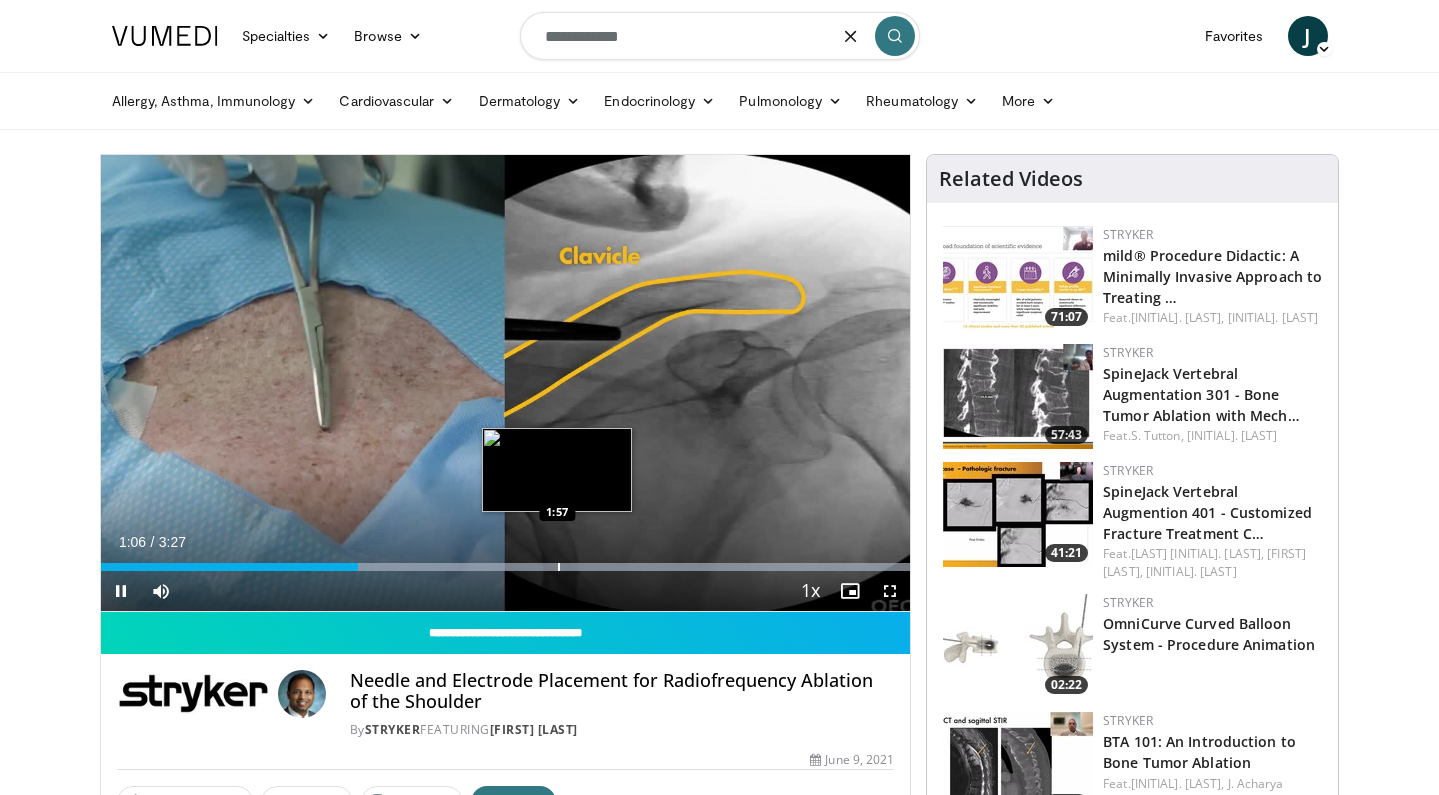 click at bounding box center [559, 567] 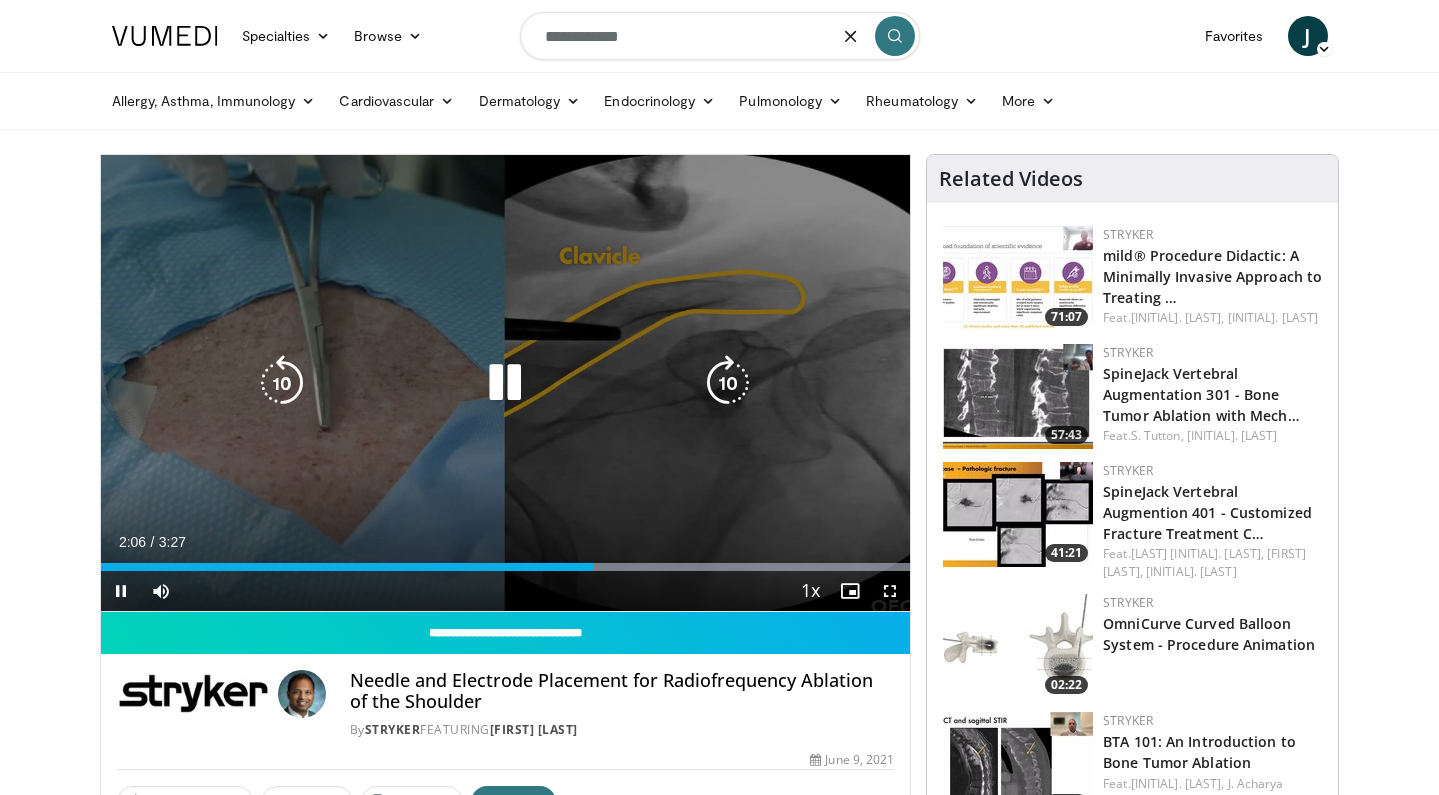 click at bounding box center [505, 383] 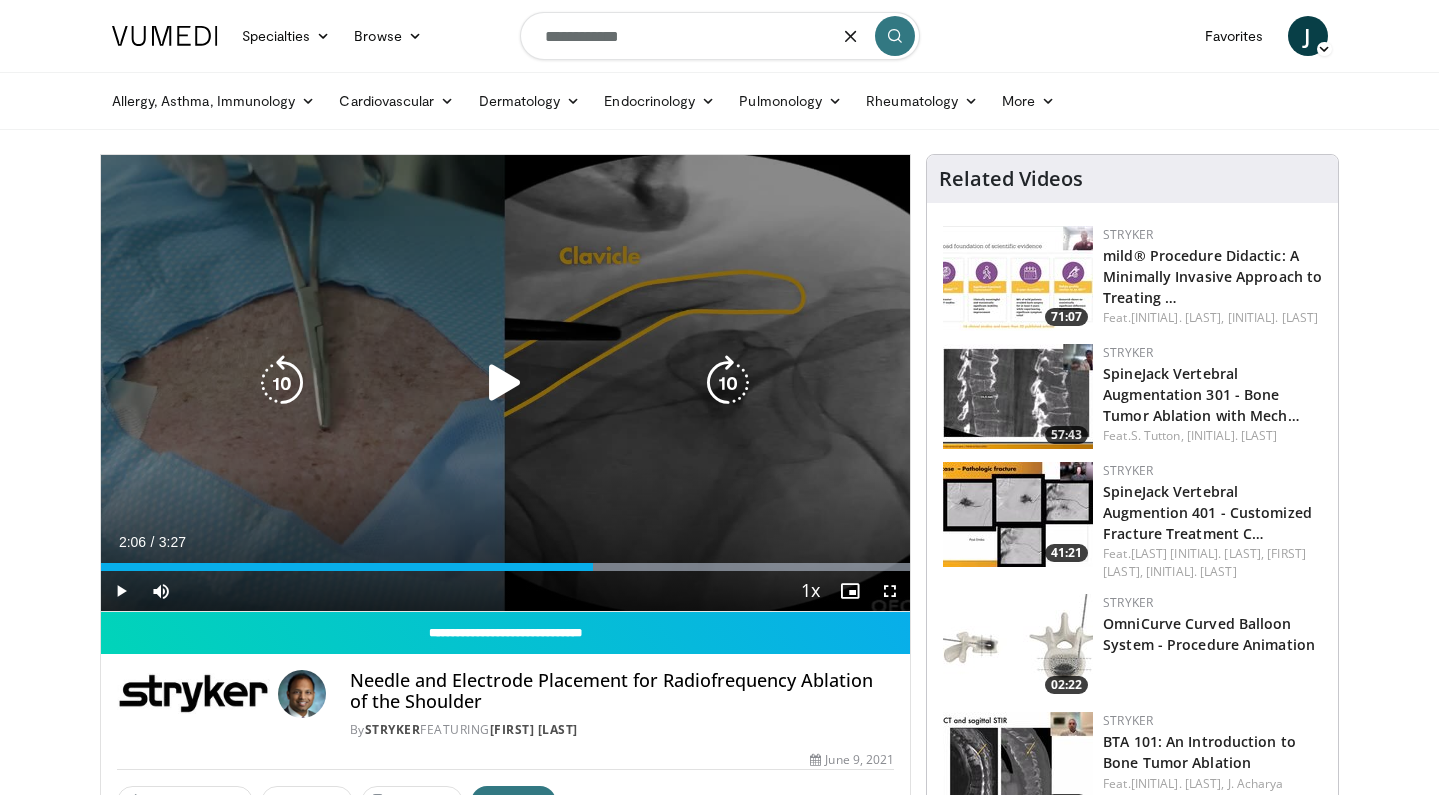 click on "10 seconds
Tap to unmute" at bounding box center [506, 383] 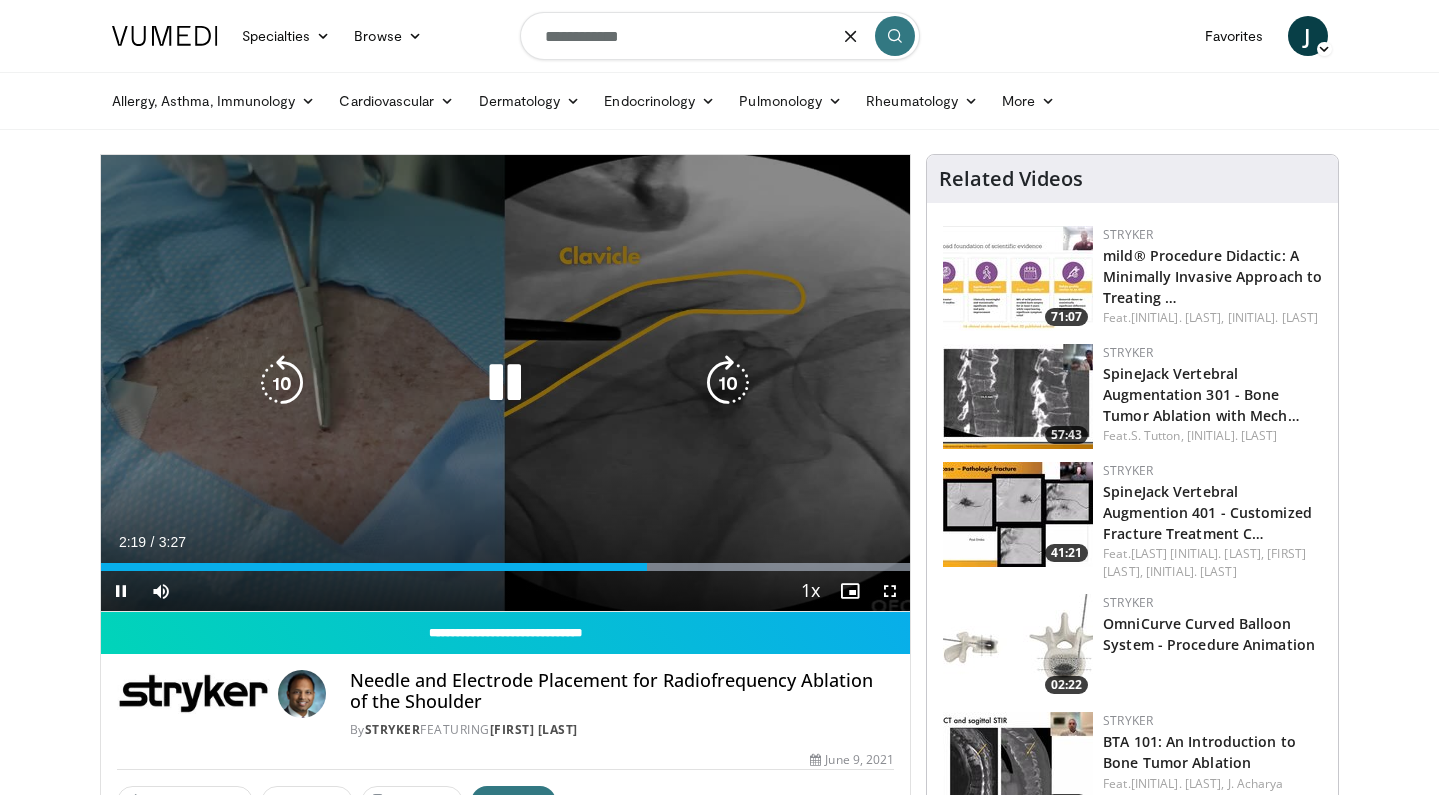 click at bounding box center [505, 383] 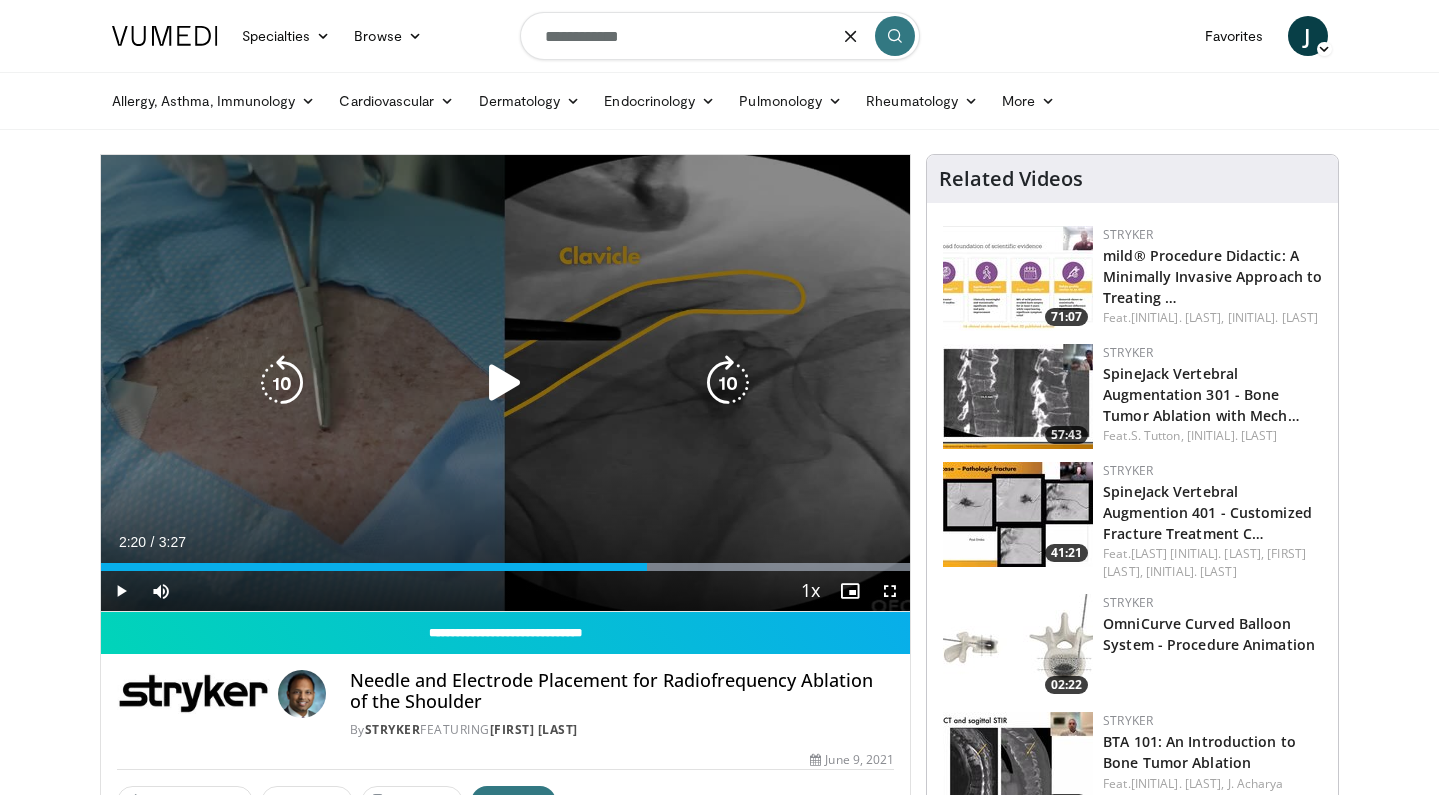 click at bounding box center (505, 383) 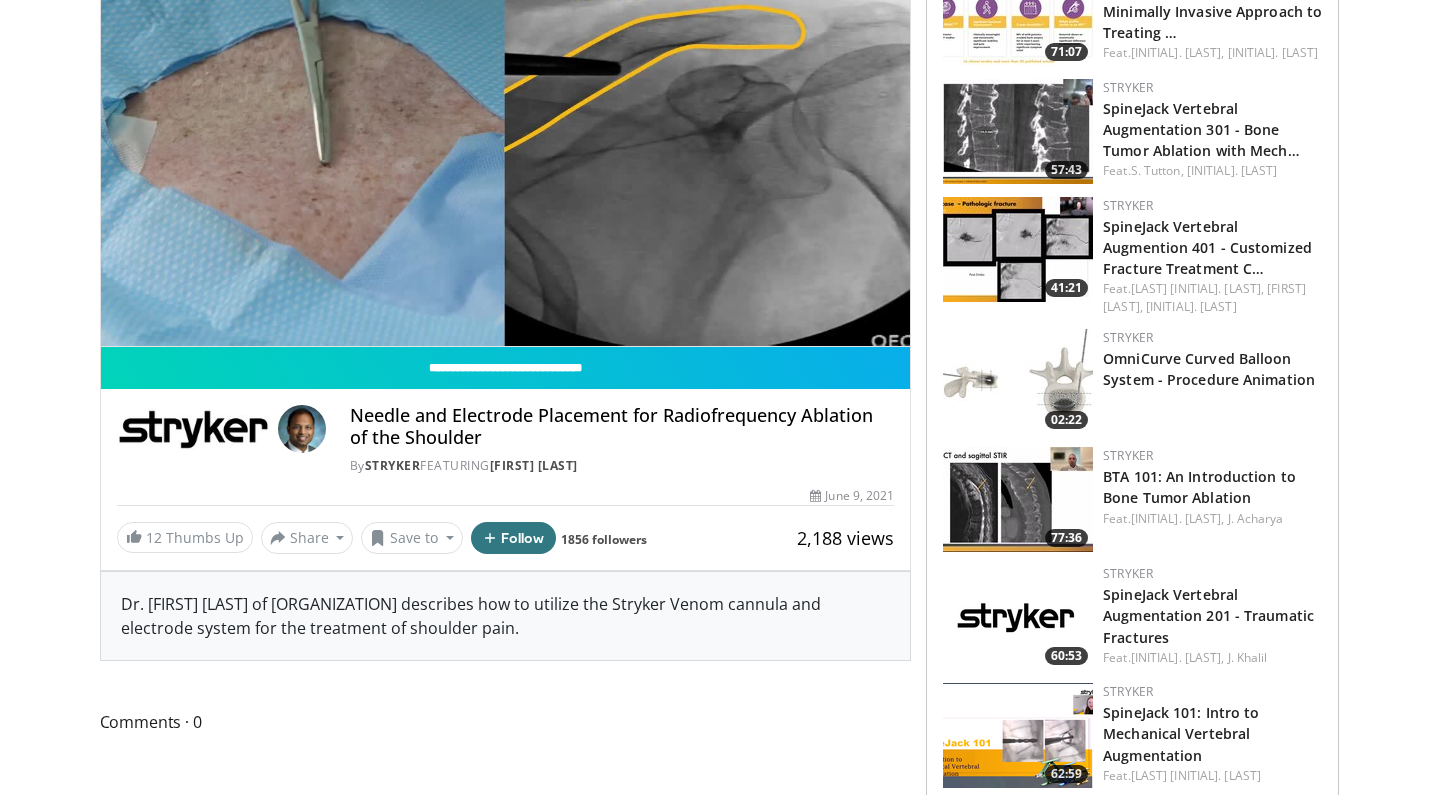 scroll, scrollTop: 0, scrollLeft: 0, axis: both 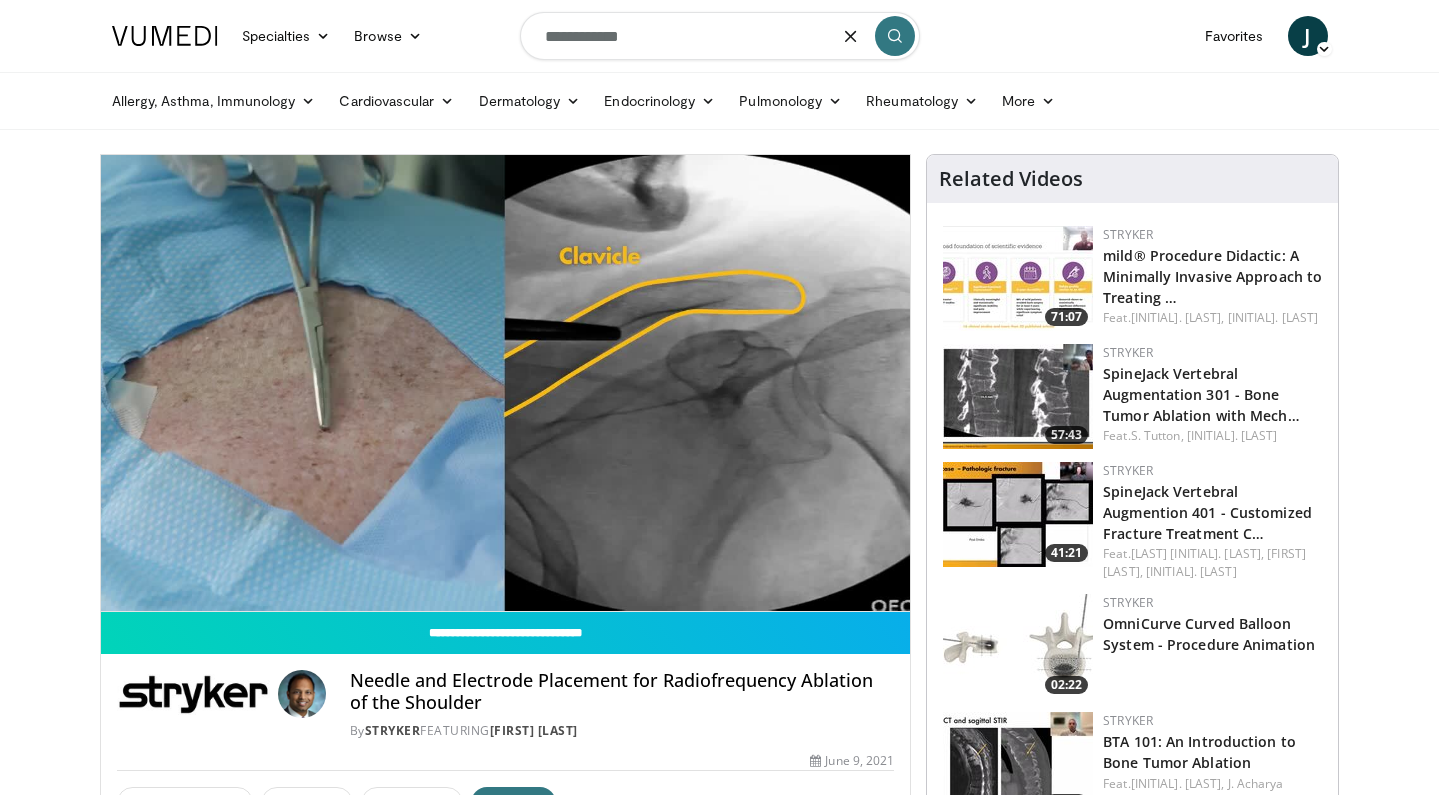click on "**********" at bounding box center [720, 36] 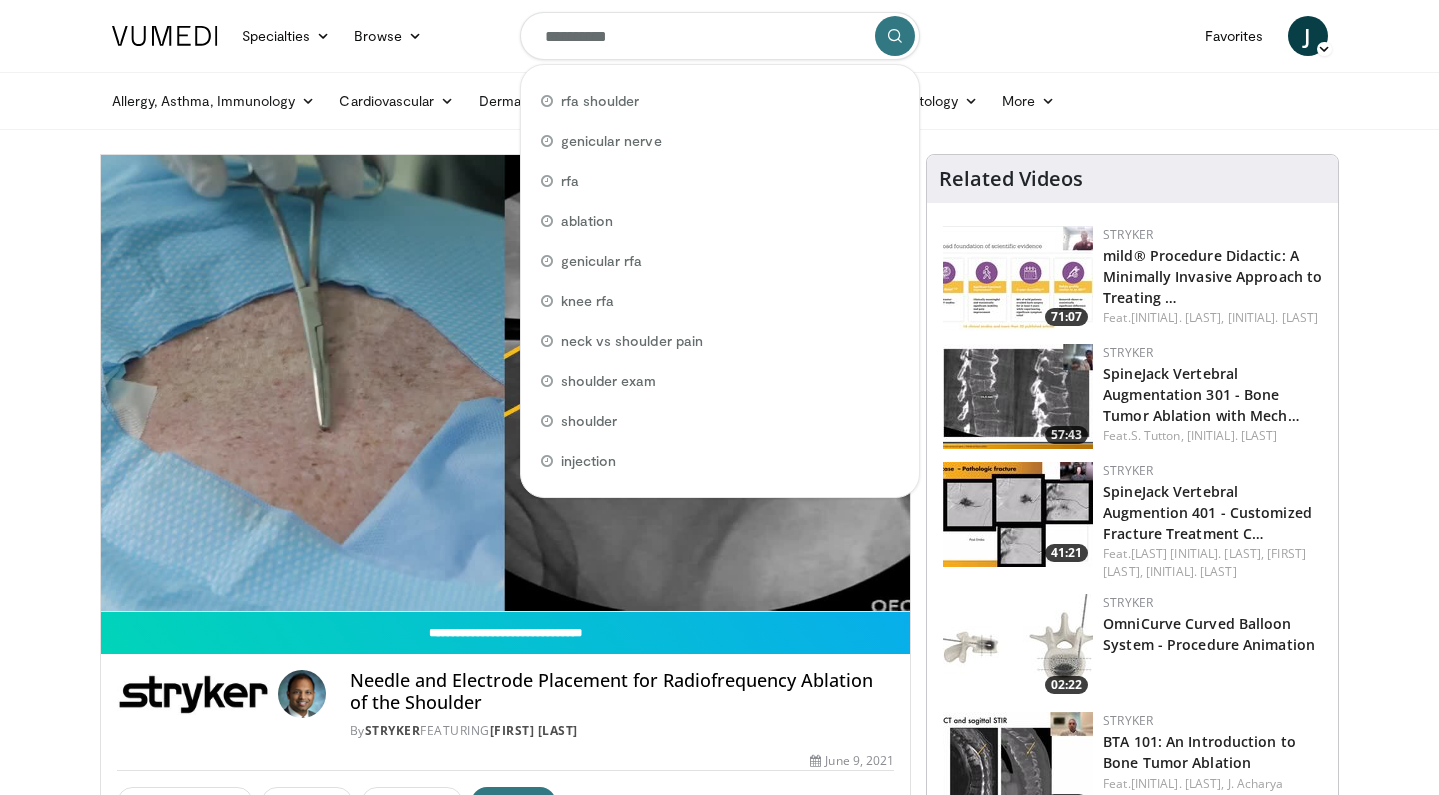 type on "**********" 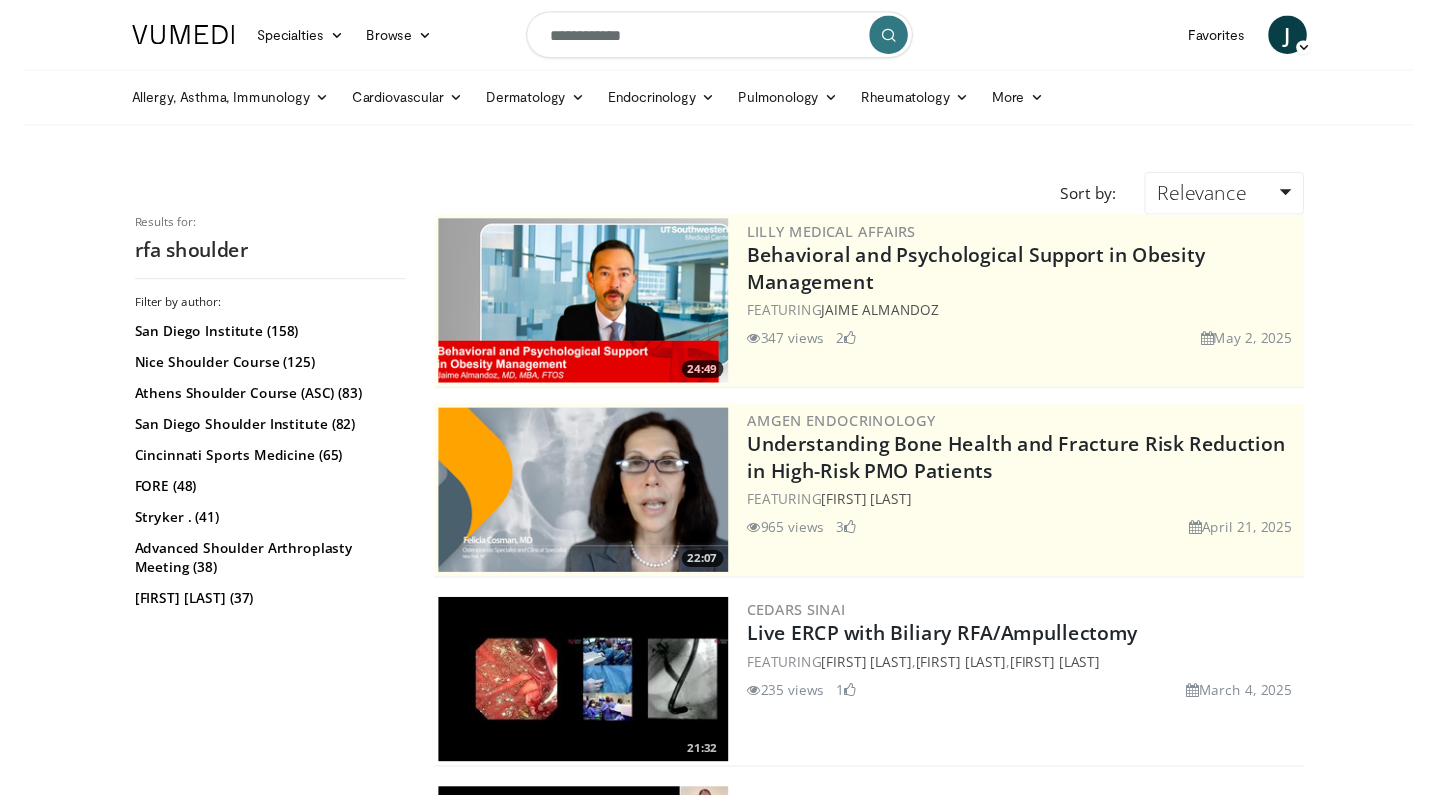 scroll, scrollTop: 0, scrollLeft: 0, axis: both 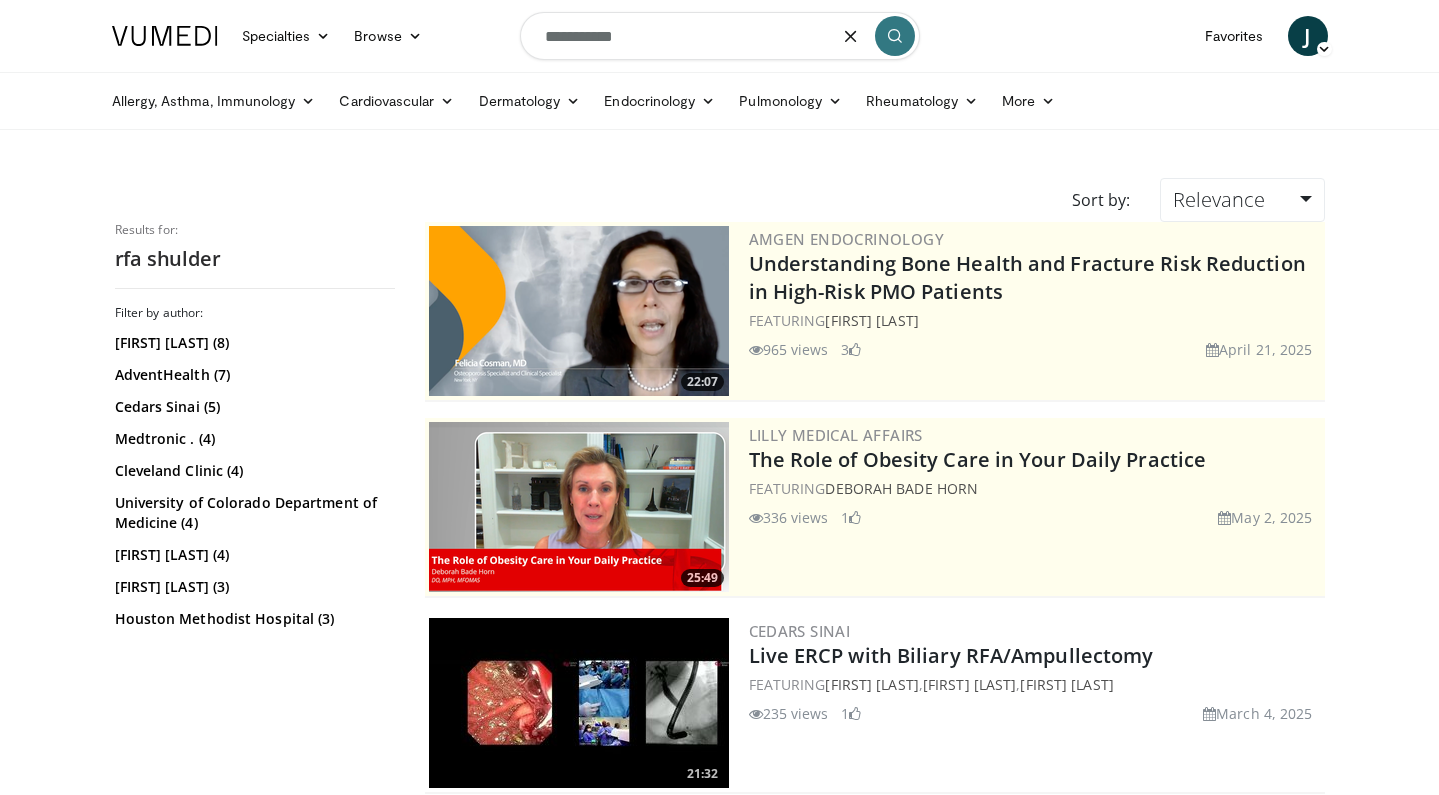 drag, startPoint x: 636, startPoint y: 37, endPoint x: 573, endPoint y: 34, distance: 63.07139 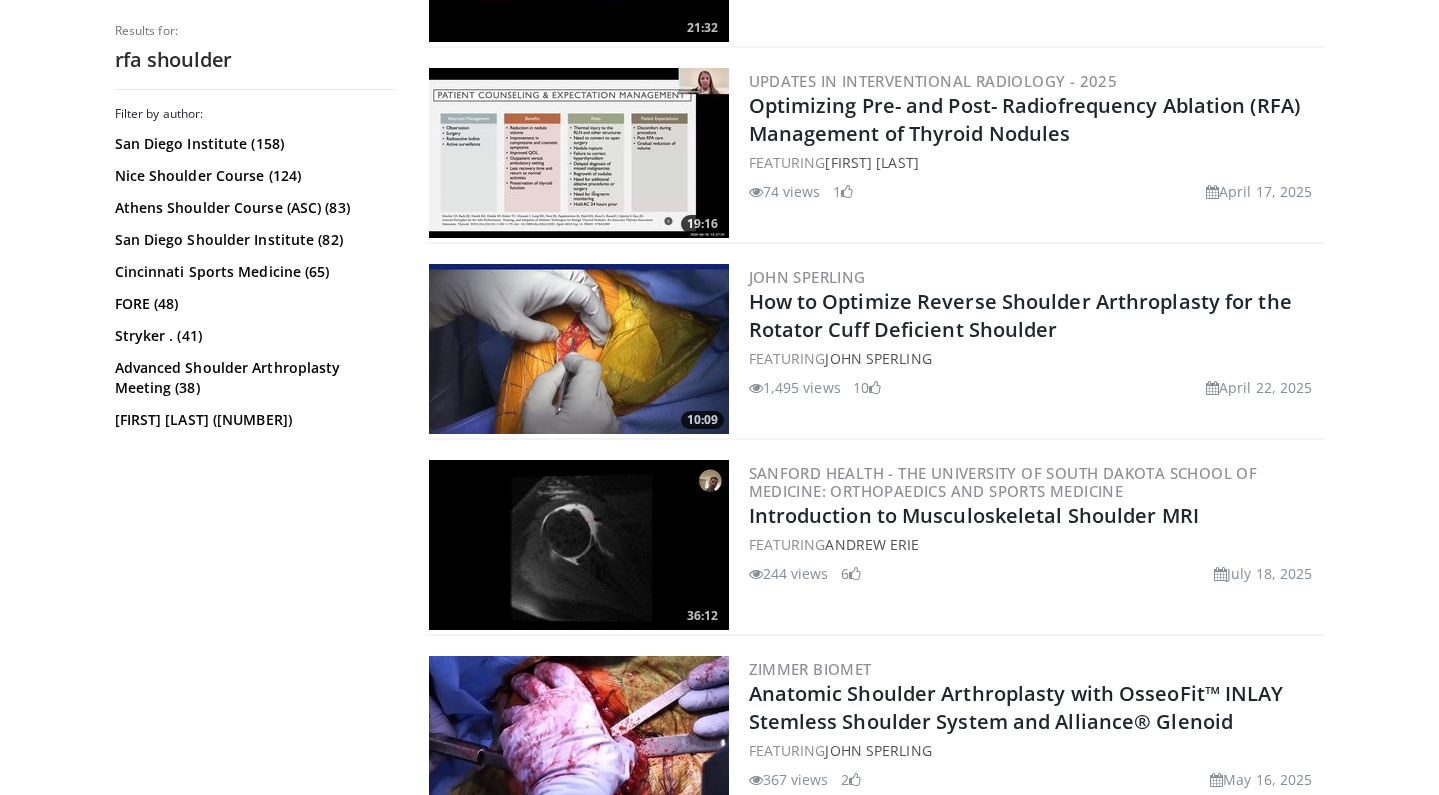 scroll, scrollTop: 0, scrollLeft: 0, axis: both 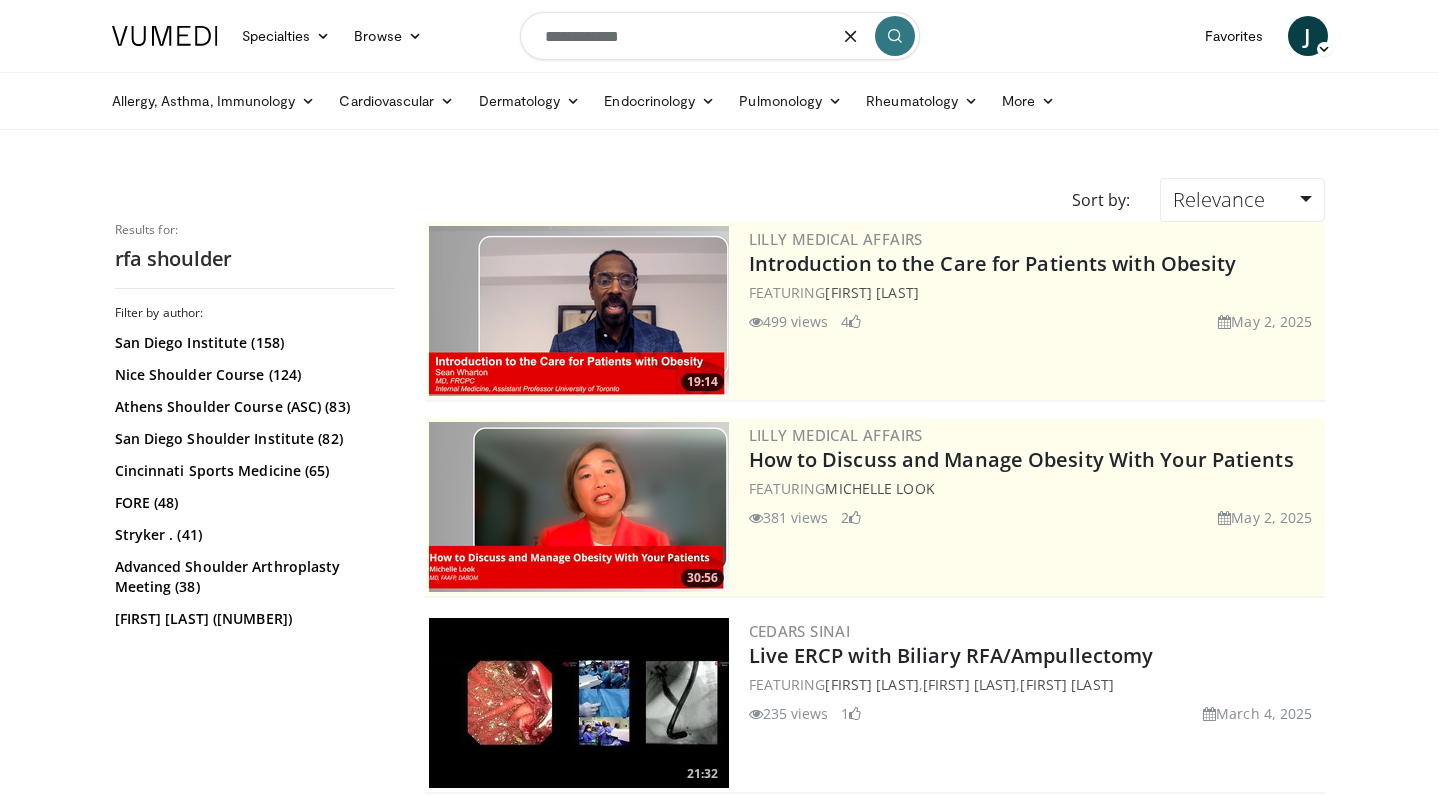 drag, startPoint x: 569, startPoint y: 38, endPoint x: 523, endPoint y: 31, distance: 46.52956 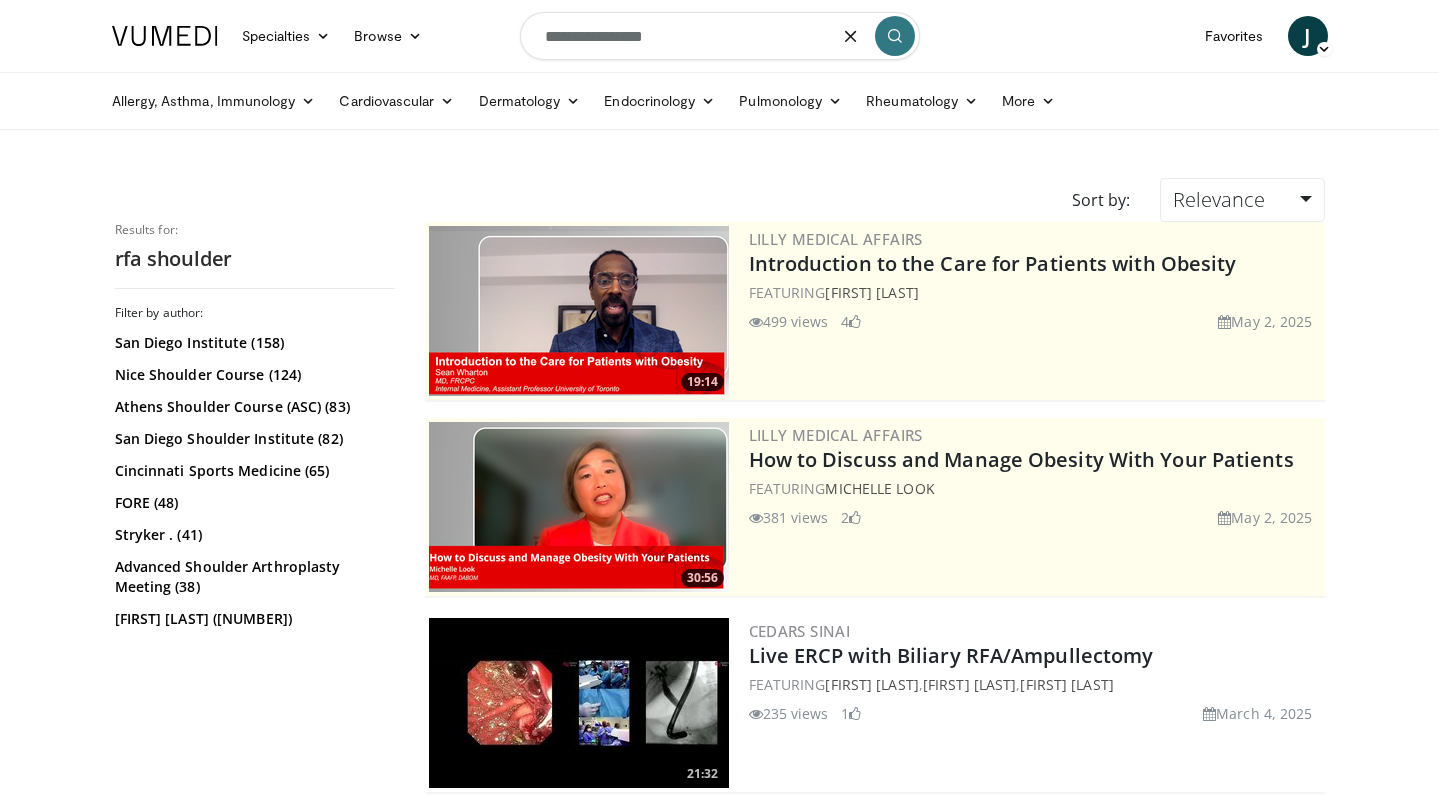 type on "**********" 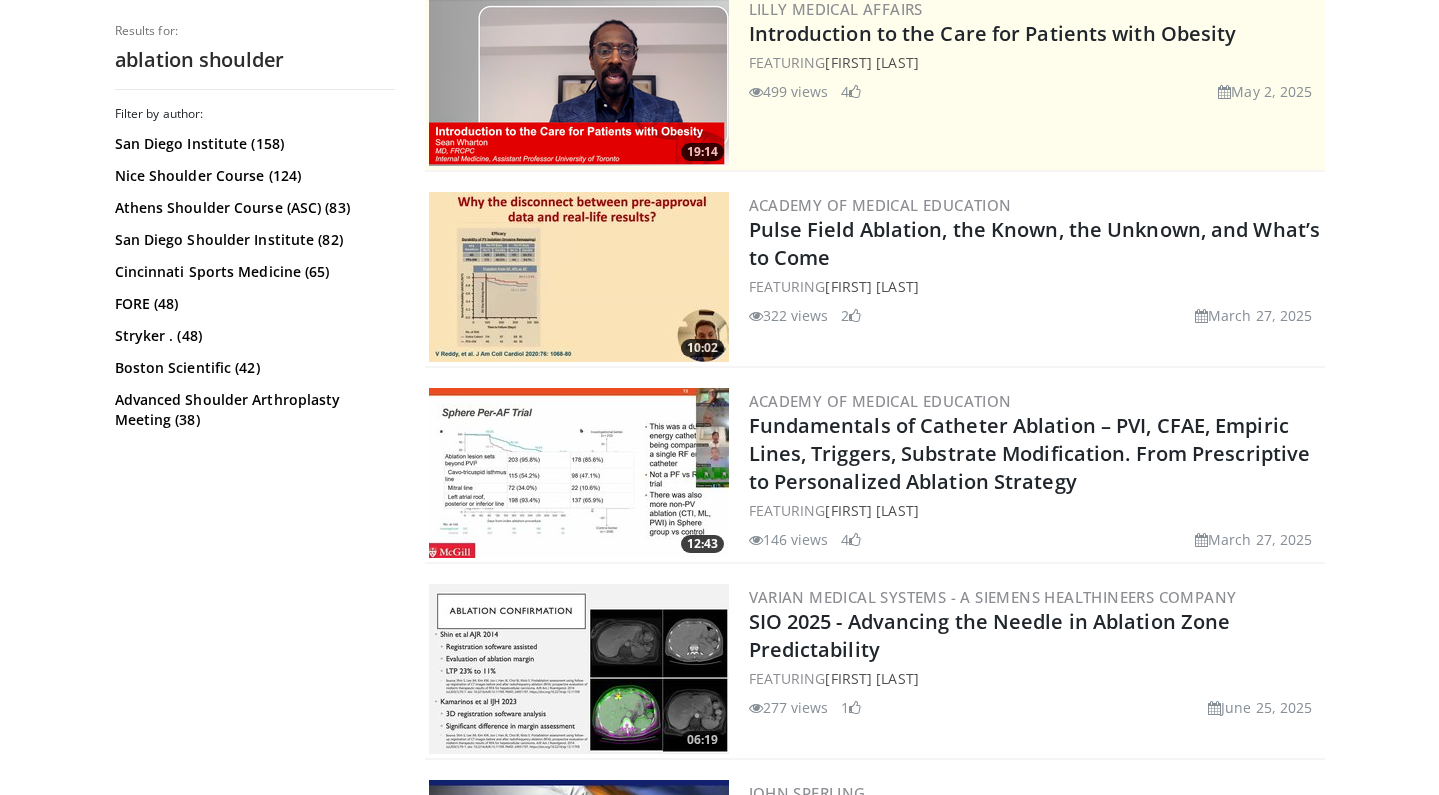 scroll, scrollTop: 0, scrollLeft: 0, axis: both 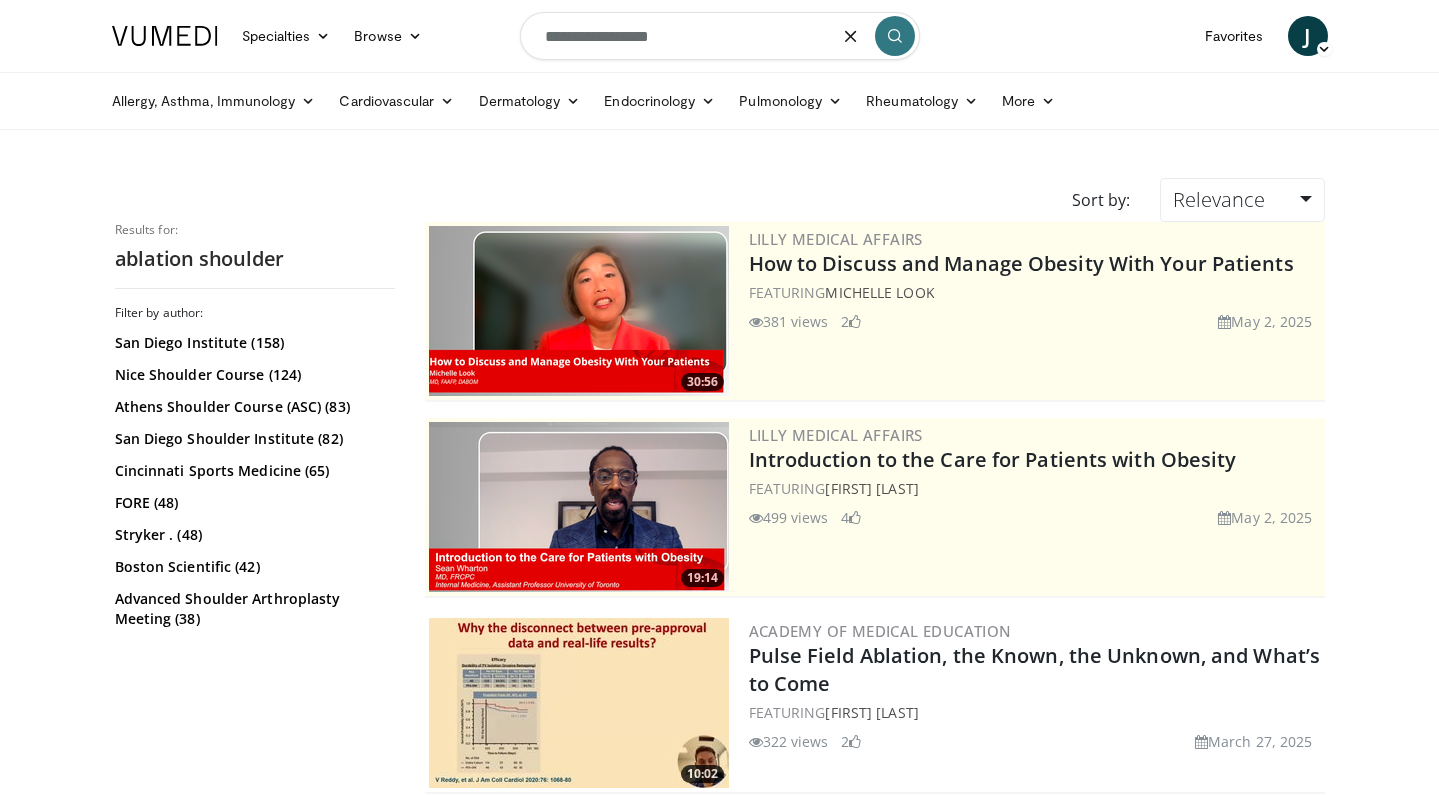 drag, startPoint x: 606, startPoint y: 38, endPoint x: 538, endPoint y: 28, distance: 68.73136 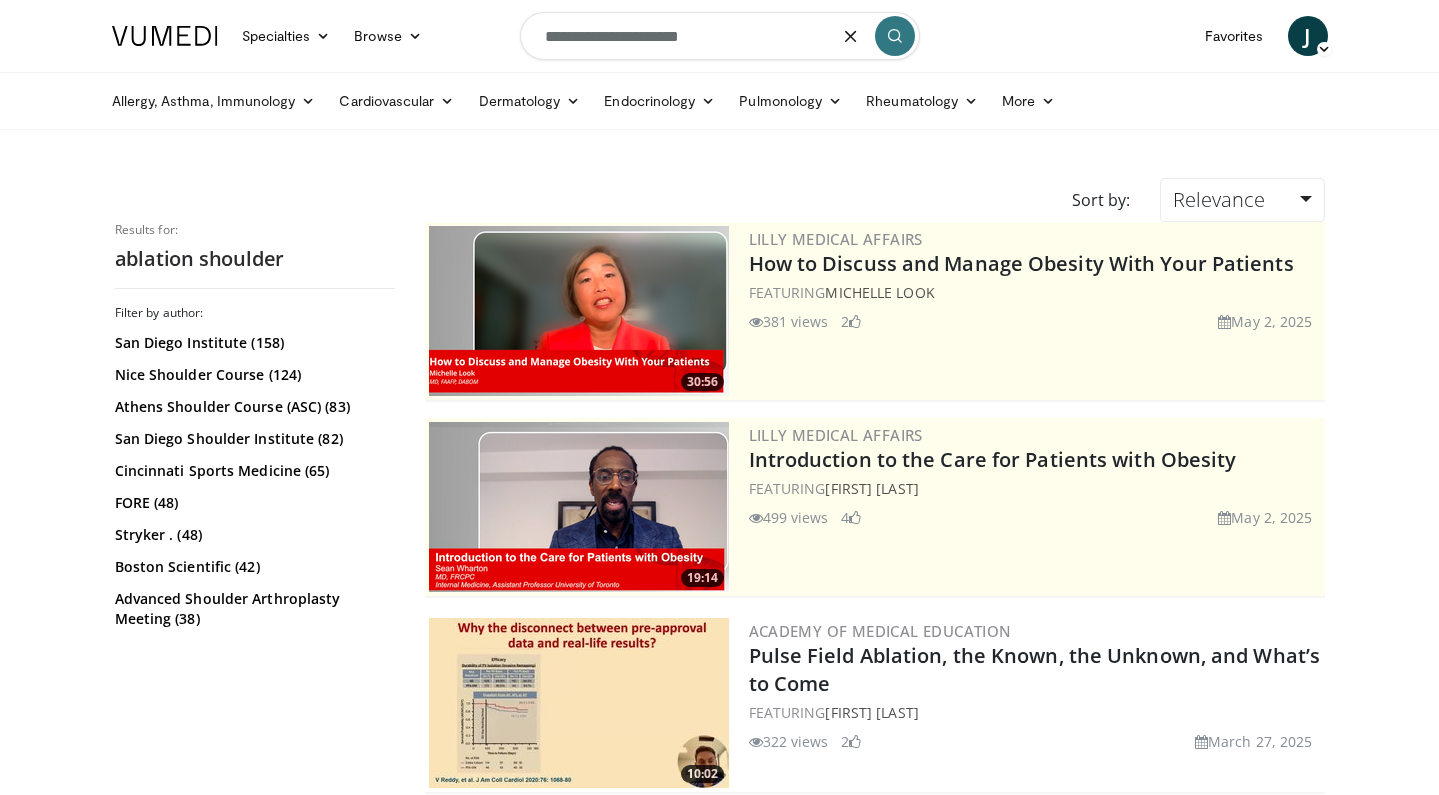 type on "**********" 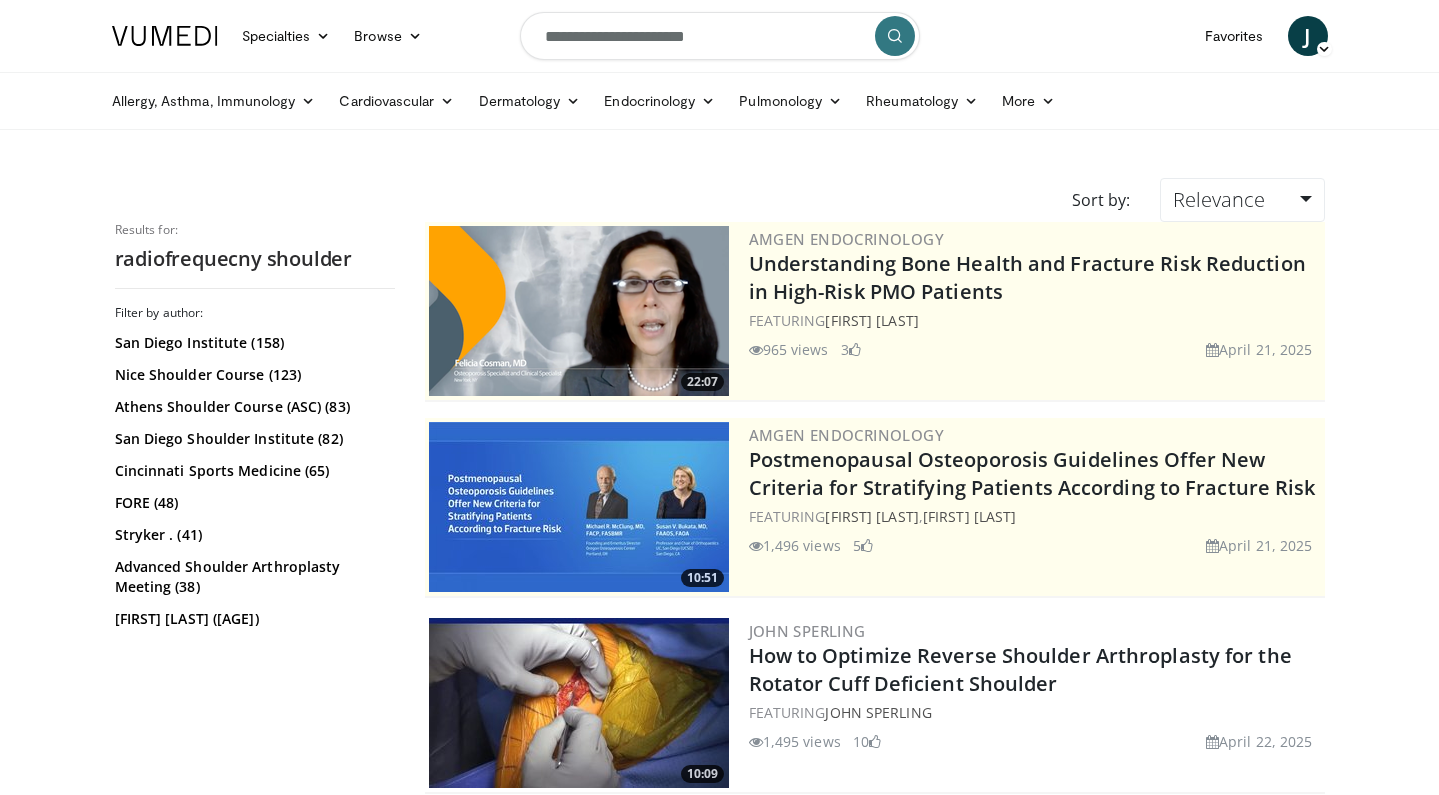 scroll, scrollTop: 0, scrollLeft: 0, axis: both 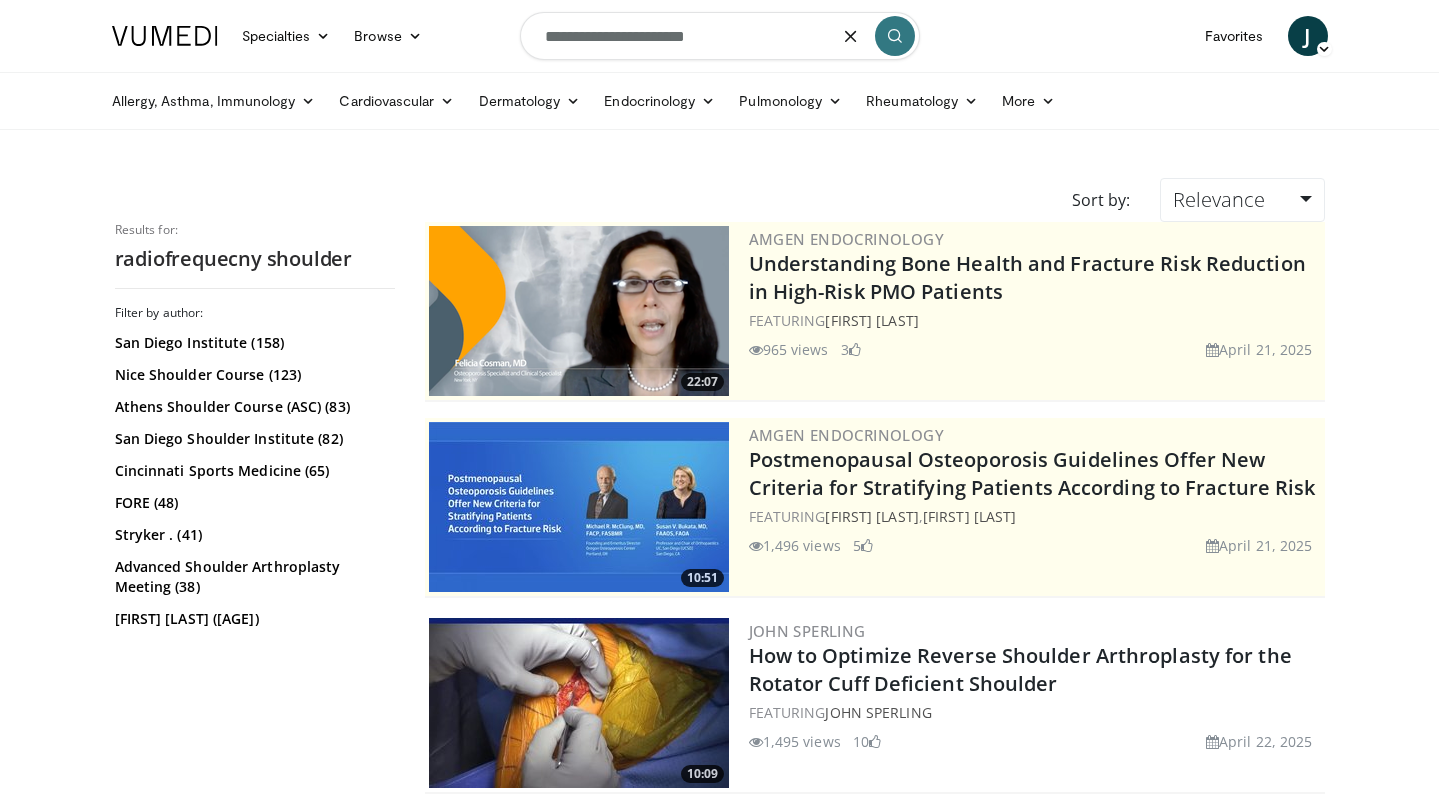 click on "**********" at bounding box center (720, 36) 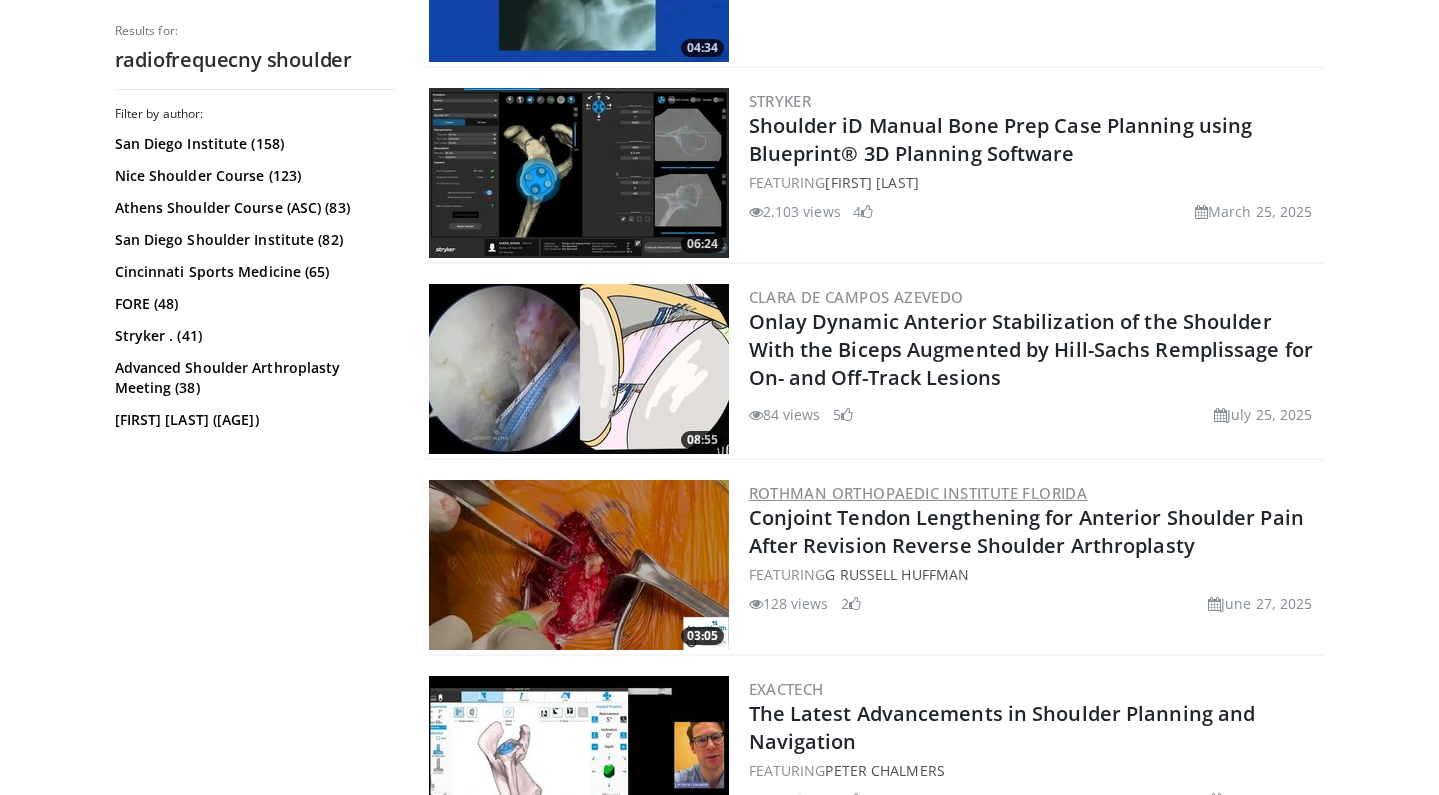 scroll, scrollTop: 4775, scrollLeft: 0, axis: vertical 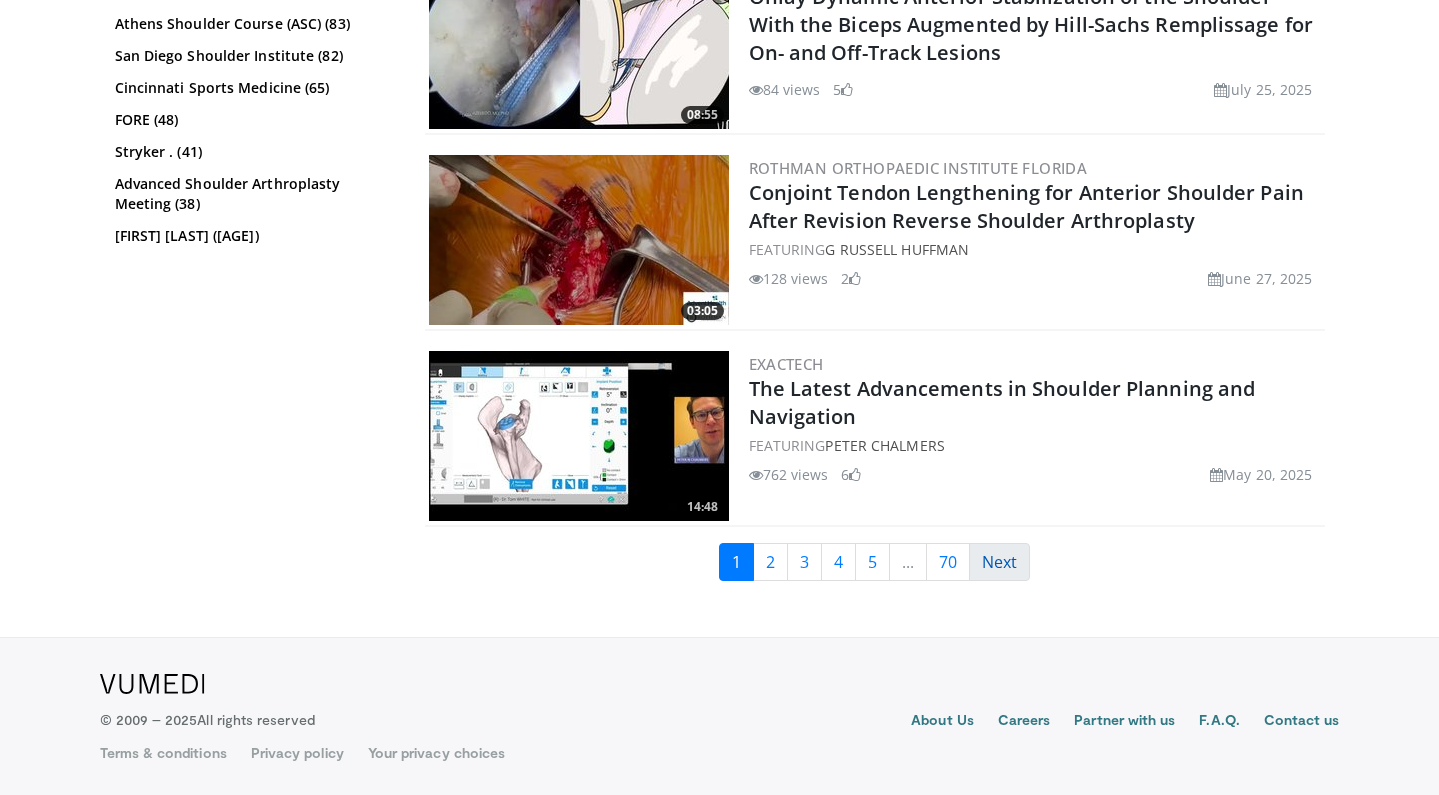 click on "Next" at bounding box center [999, 562] 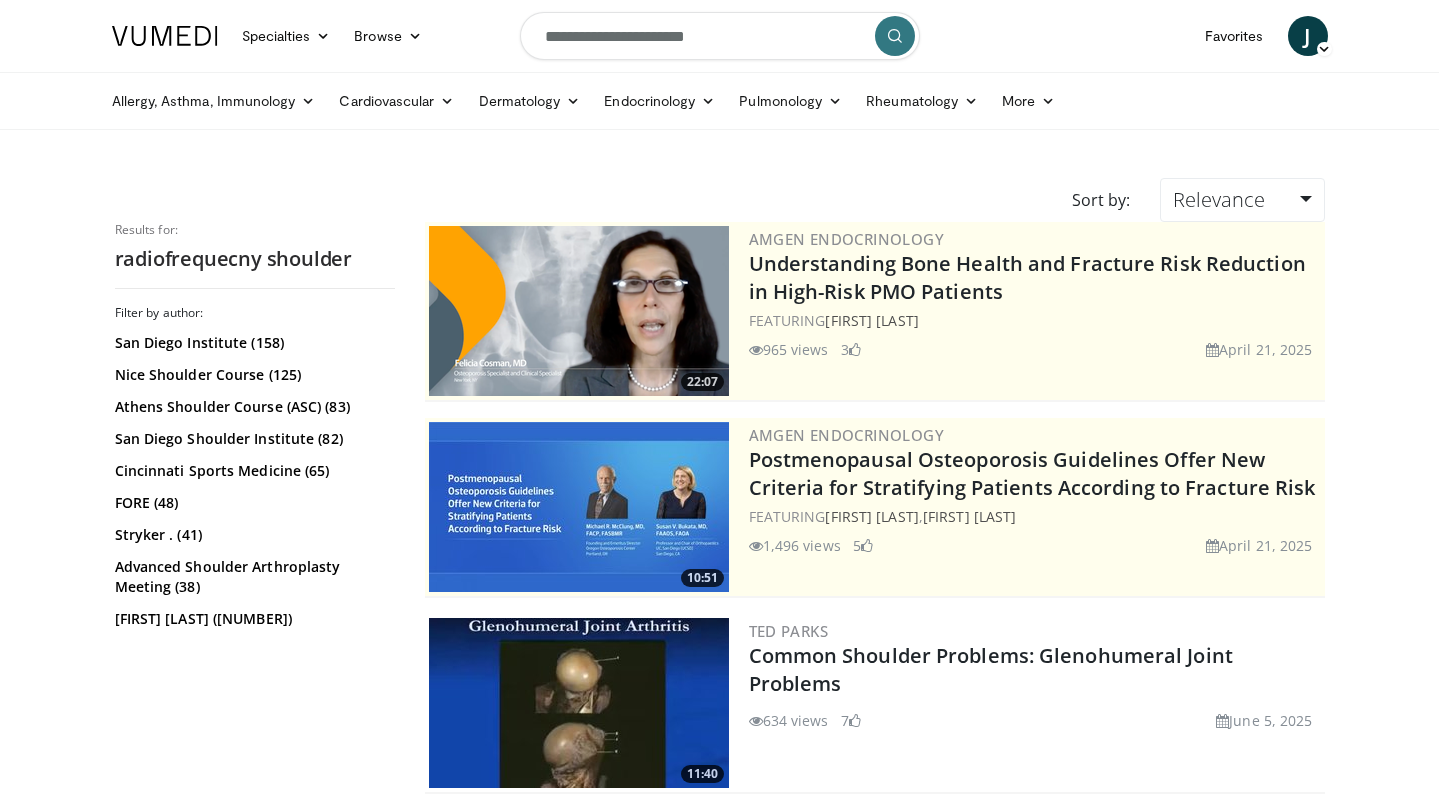 scroll, scrollTop: 0, scrollLeft: 0, axis: both 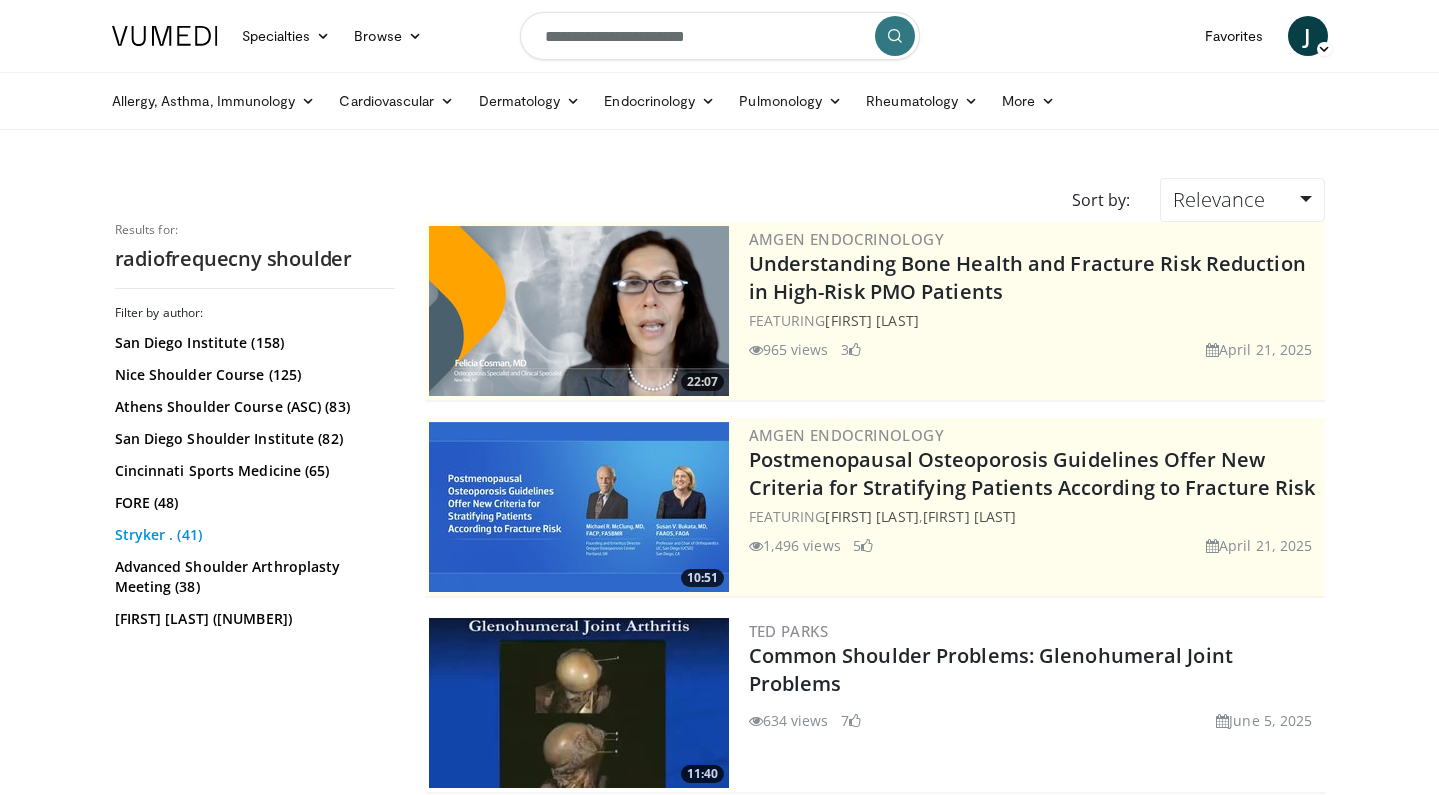 click on "Stryker . (41)" at bounding box center [252, 535] 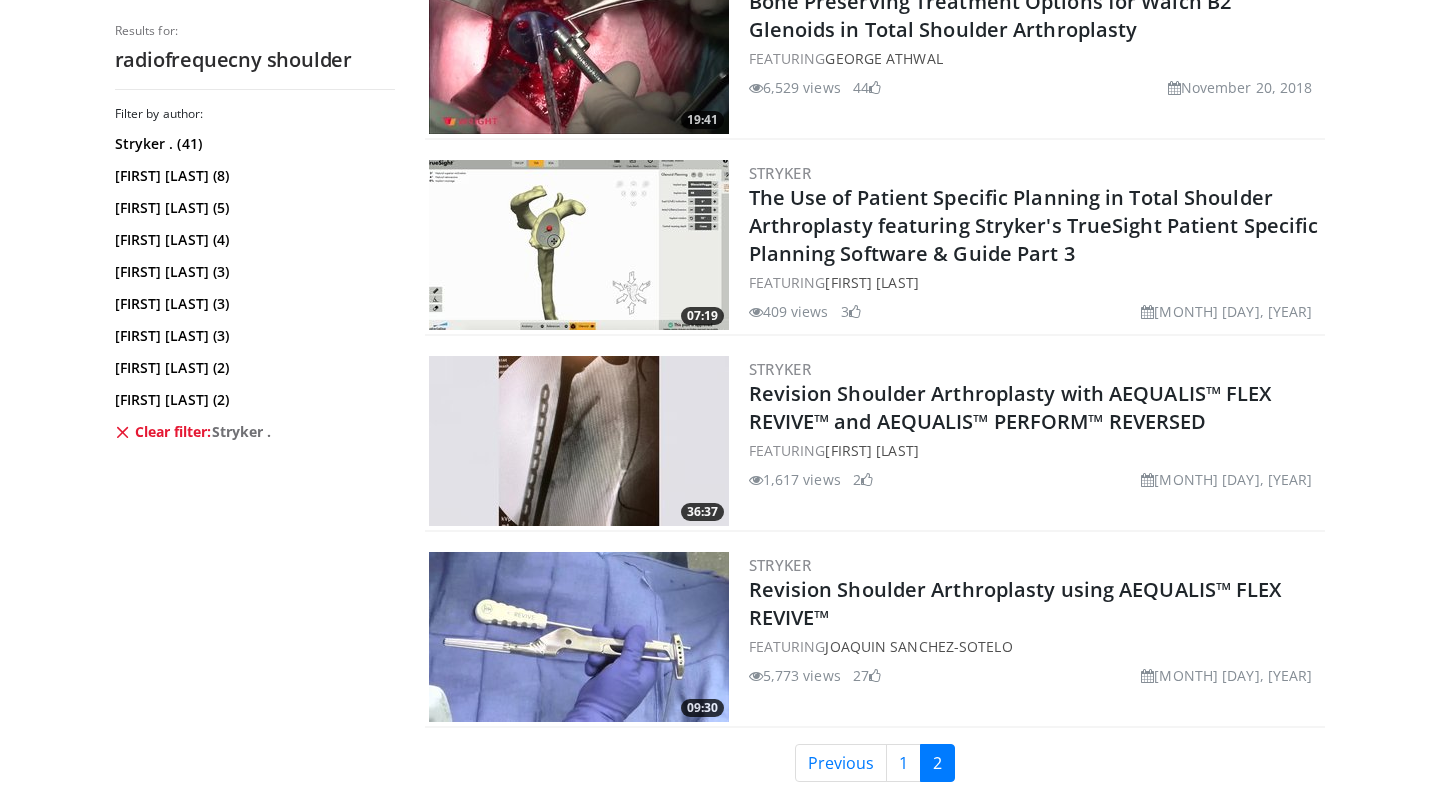 scroll, scrollTop: 2722, scrollLeft: 0, axis: vertical 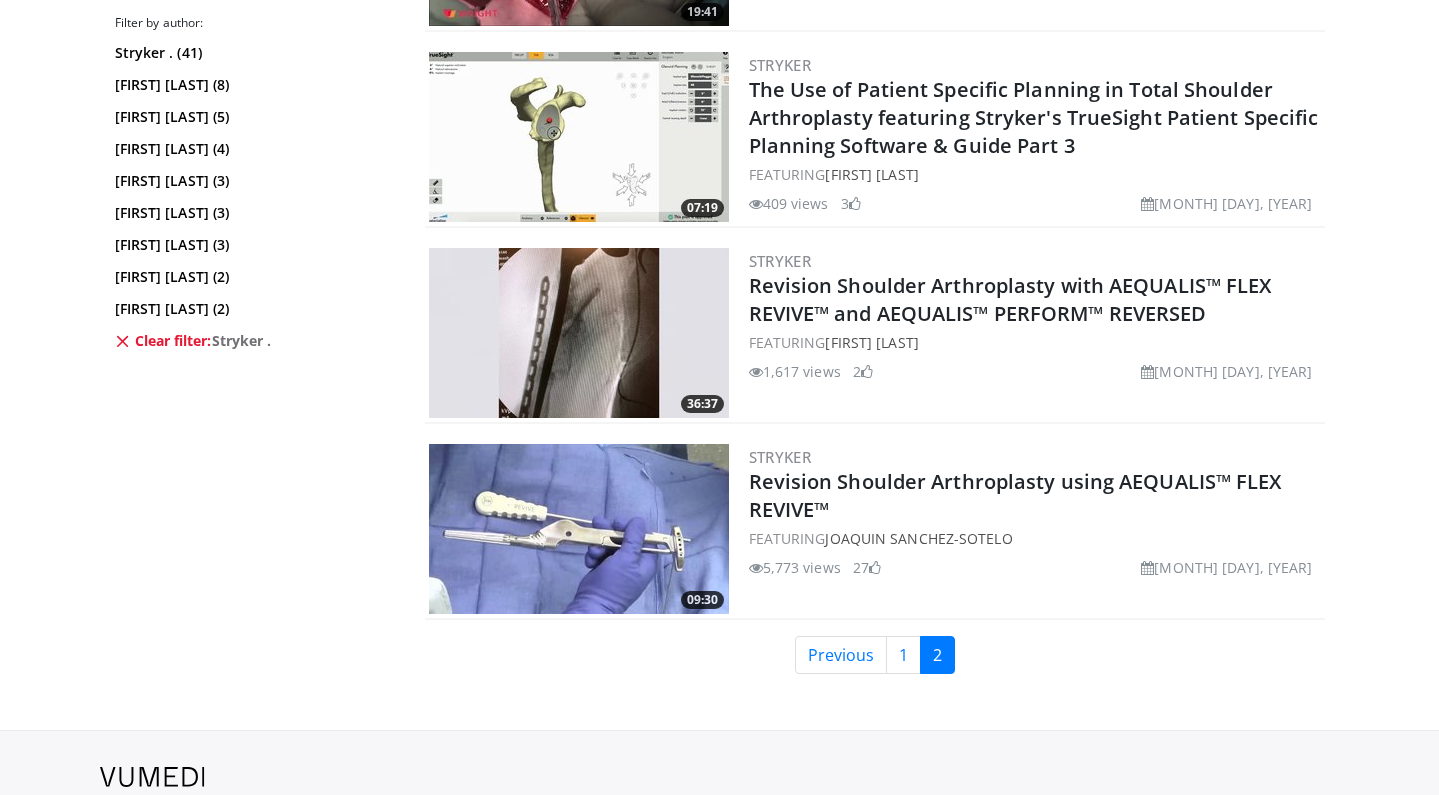click on "2" at bounding box center (937, 655) 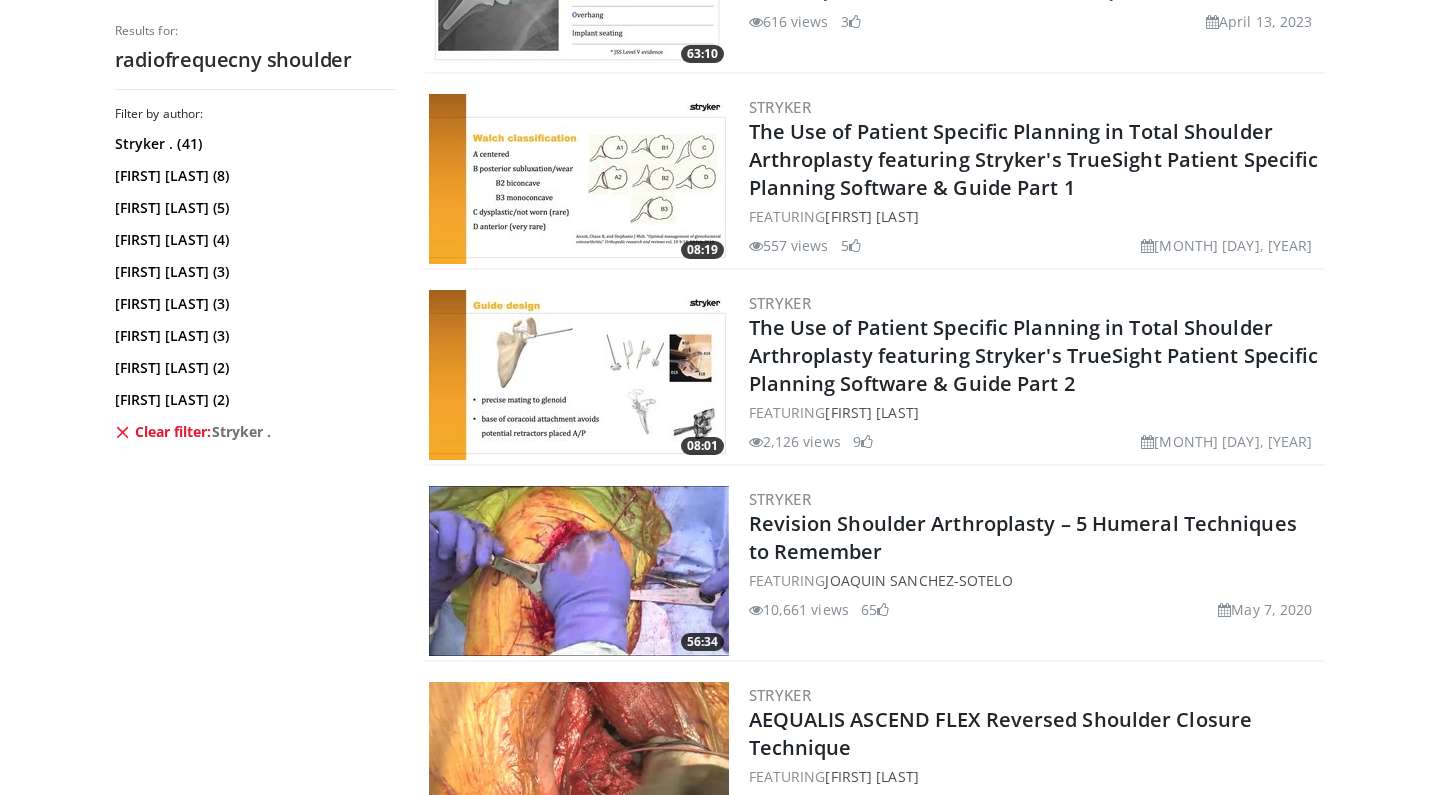 scroll, scrollTop: 0, scrollLeft: 0, axis: both 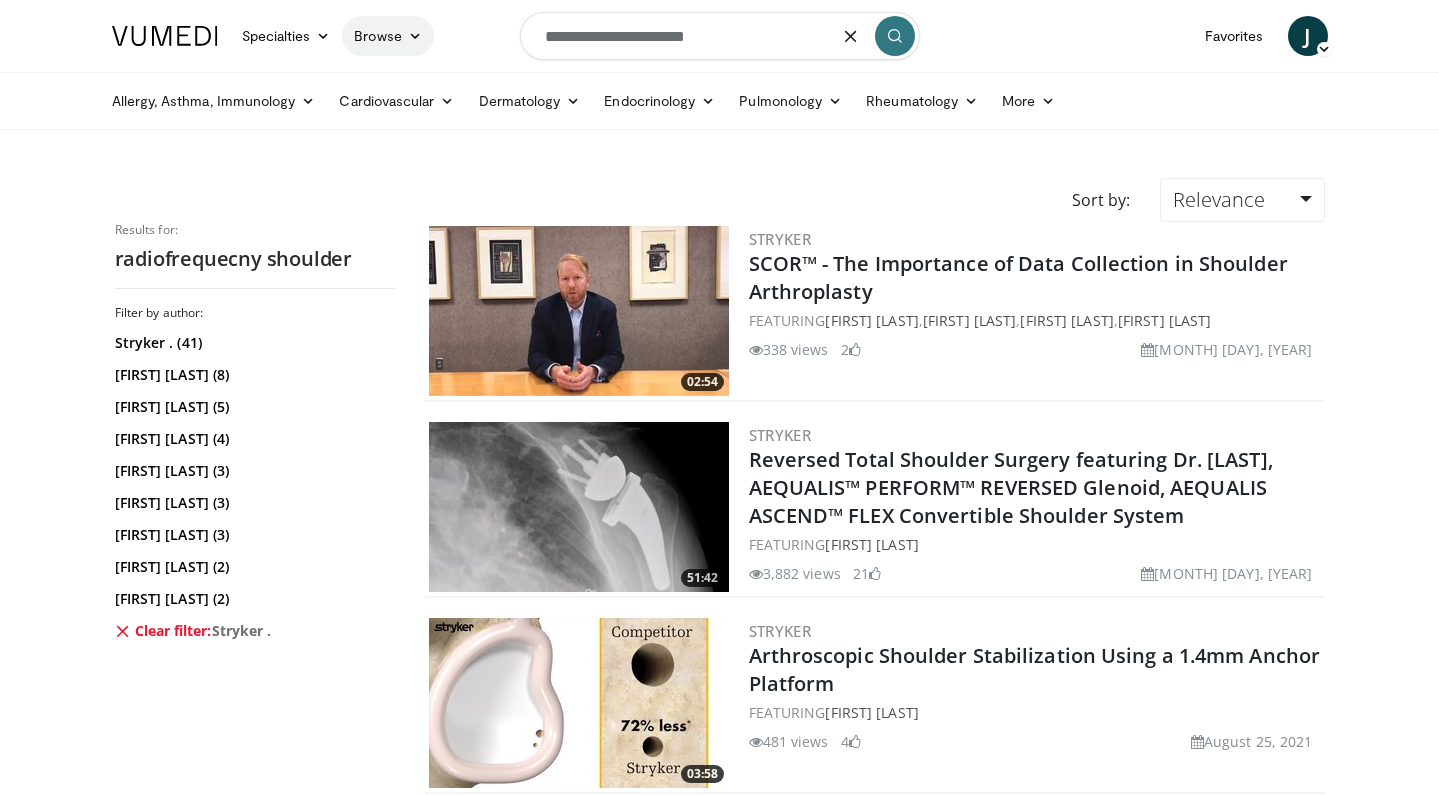 drag, startPoint x: 637, startPoint y: 34, endPoint x: 402, endPoint y: 25, distance: 235.17227 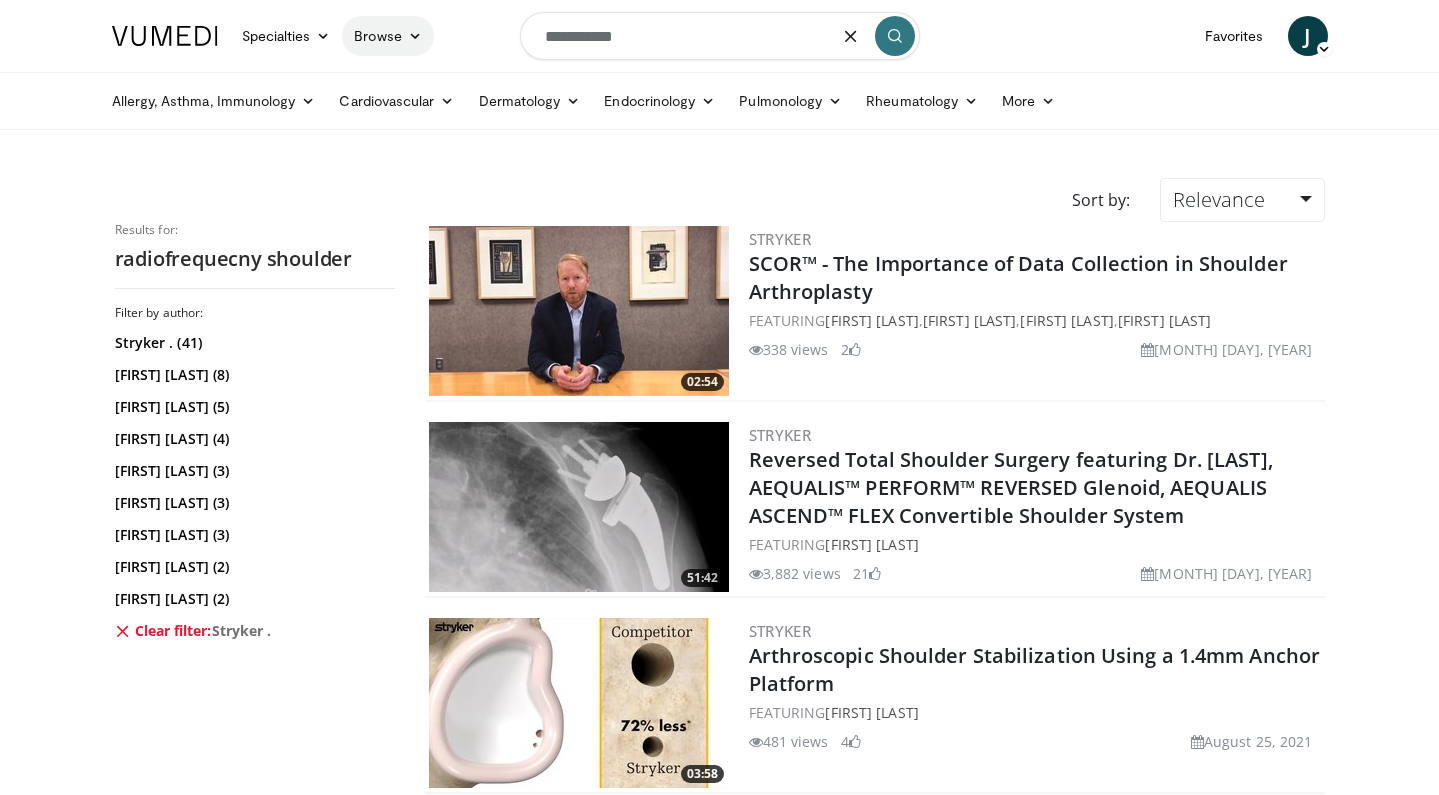type on "**********" 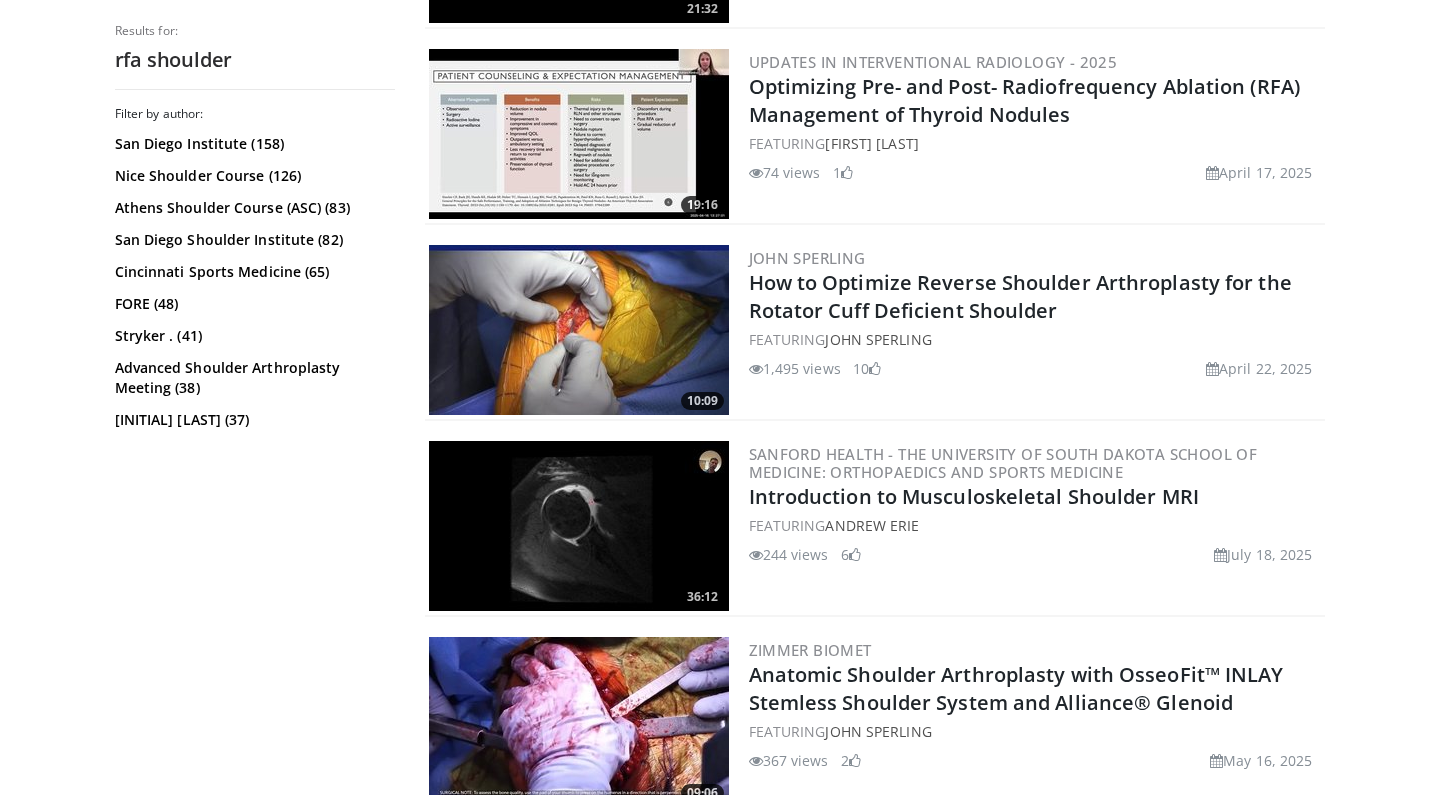 scroll, scrollTop: 1272, scrollLeft: 0, axis: vertical 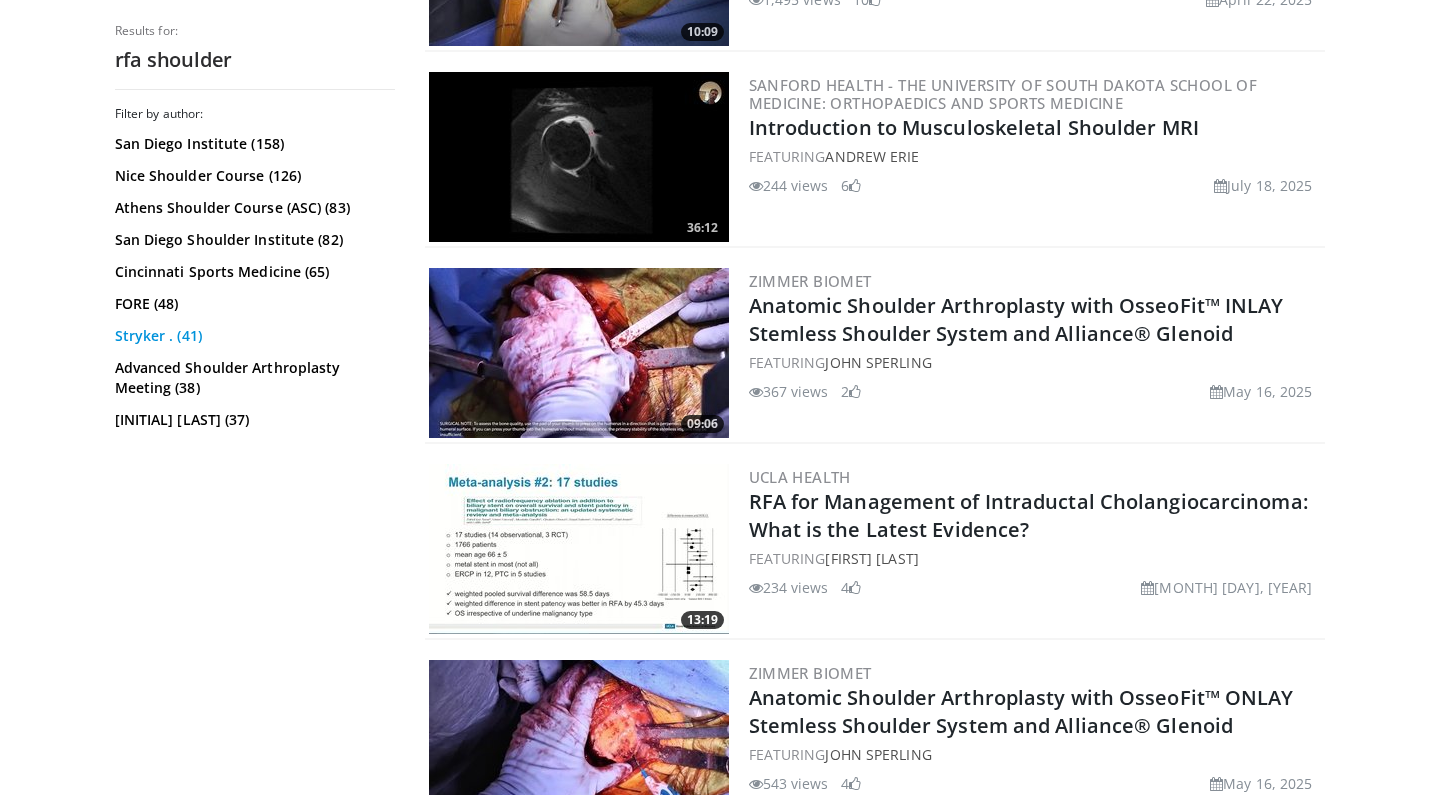 click on "Stryker . (41)" at bounding box center [252, 336] 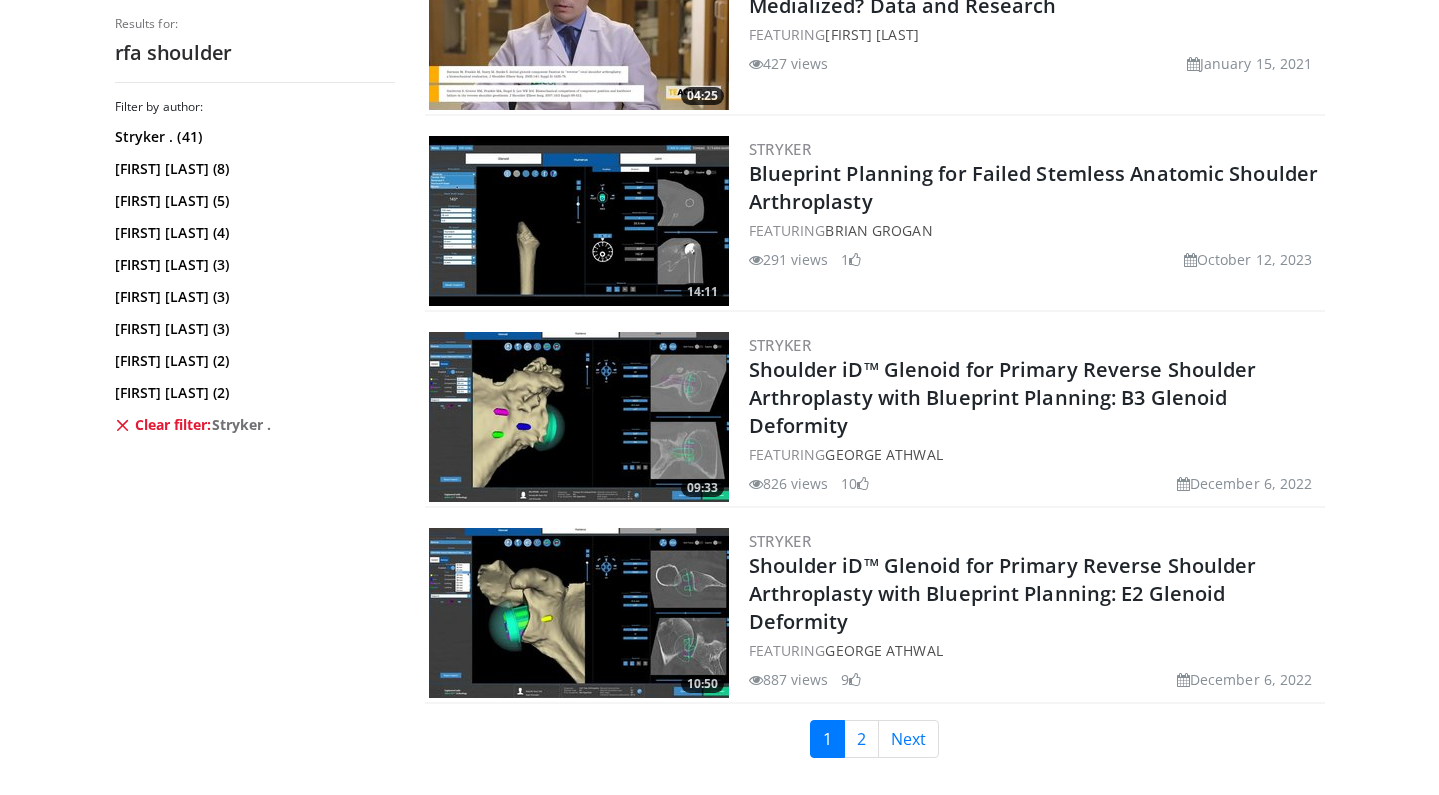 scroll, scrollTop: 4542, scrollLeft: 0, axis: vertical 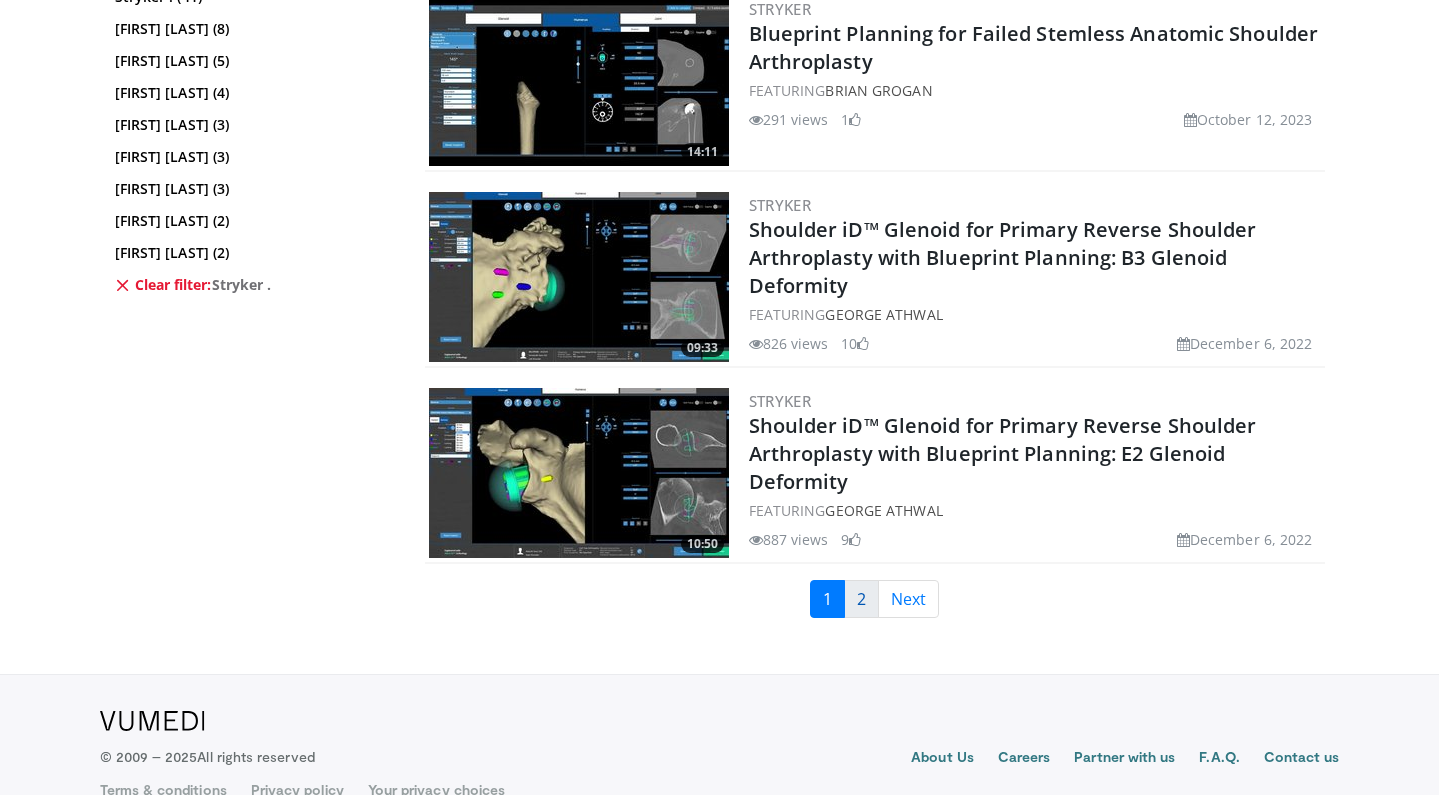 click on "2" at bounding box center (861, 599) 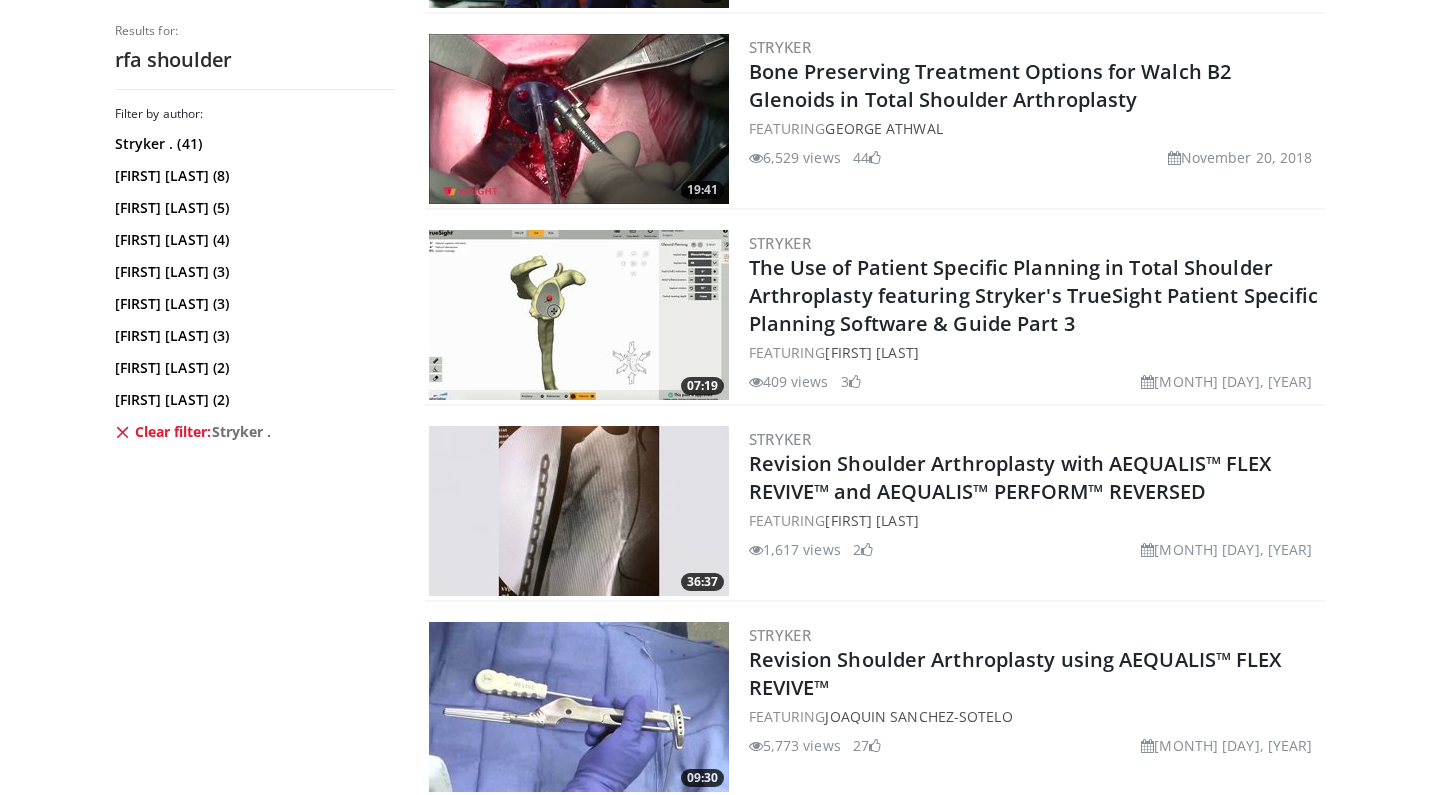 scroll, scrollTop: 2715, scrollLeft: 0, axis: vertical 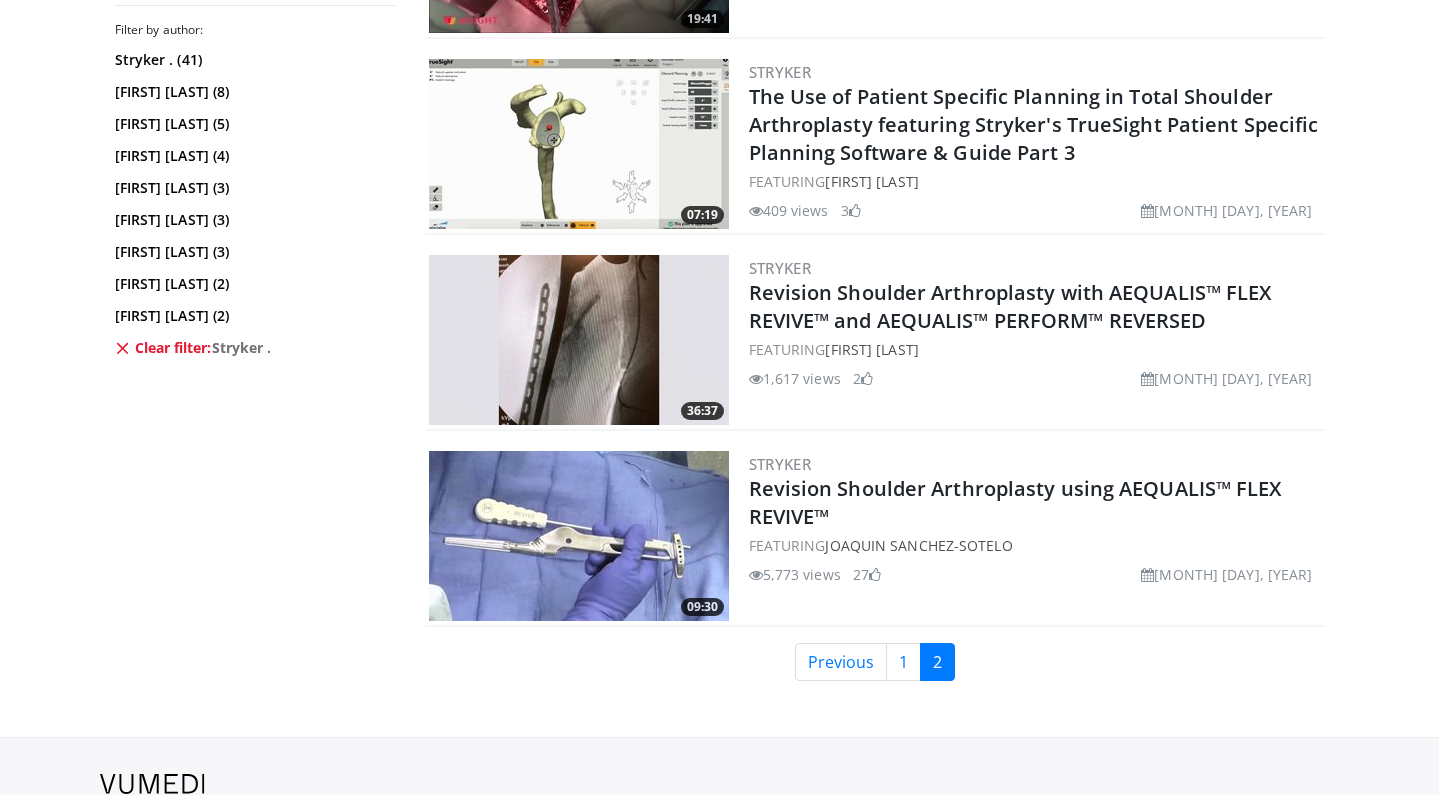 click on "Clear filter: Stryker ." at bounding box center [252, 348] 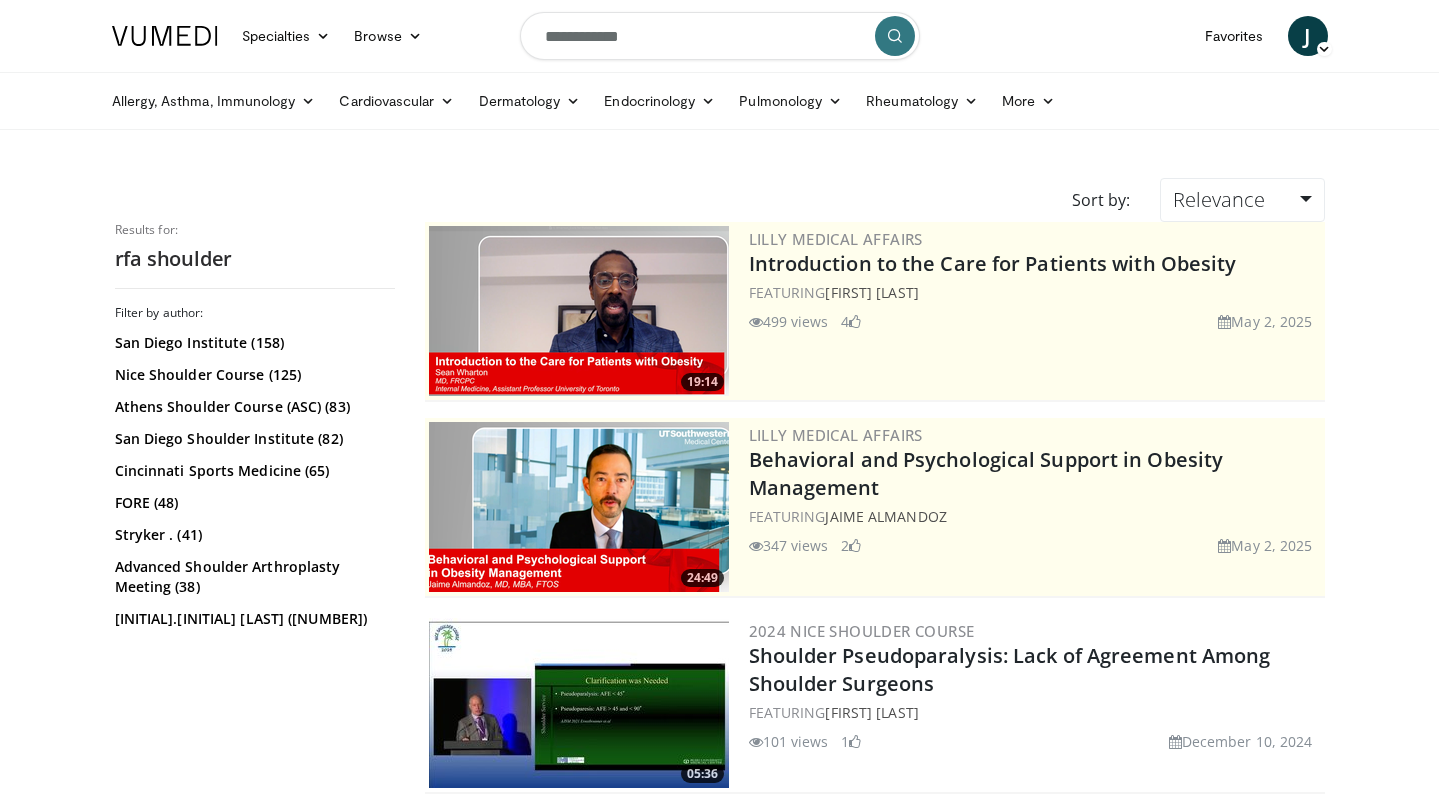 scroll, scrollTop: 0, scrollLeft: 0, axis: both 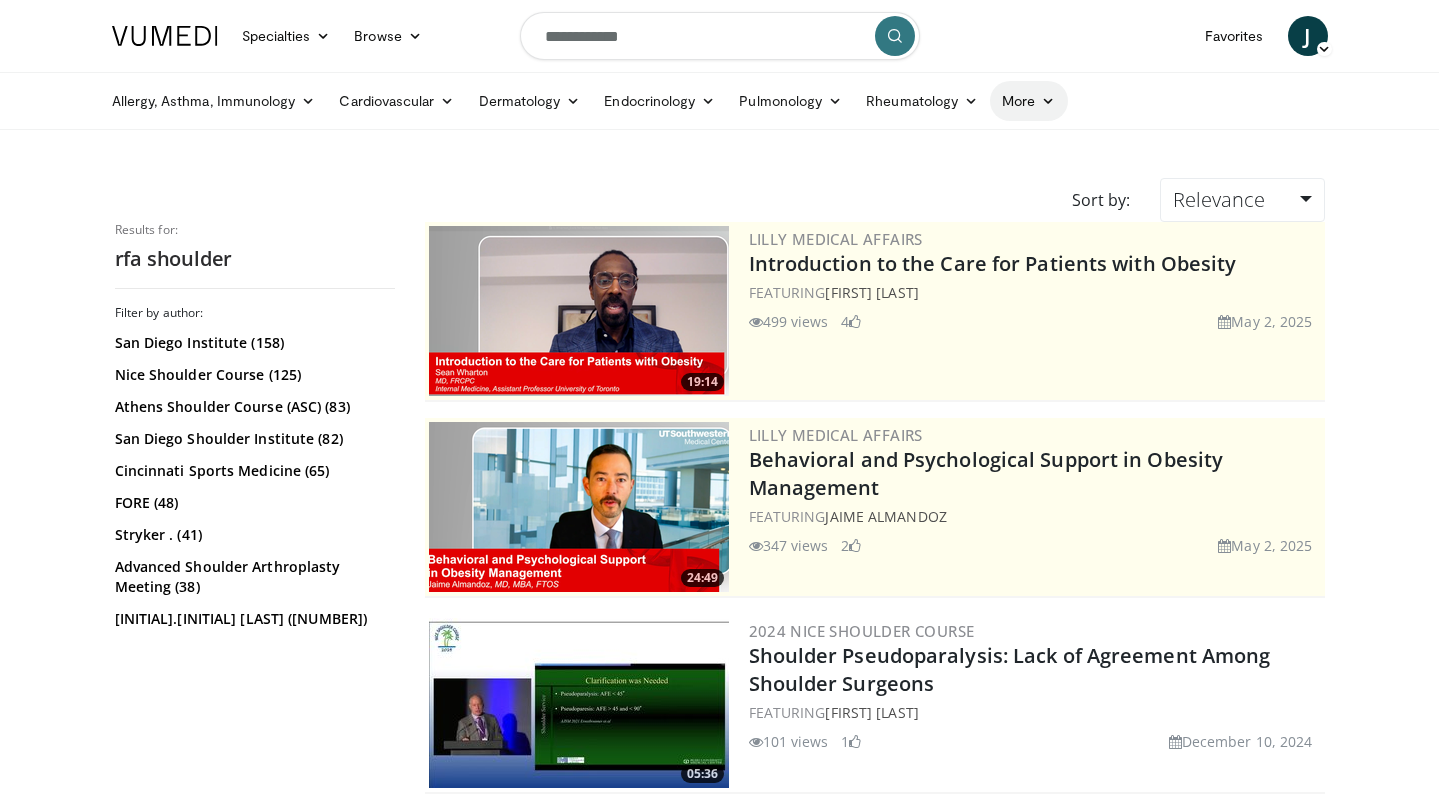 click on "More" at bounding box center [1028, 101] 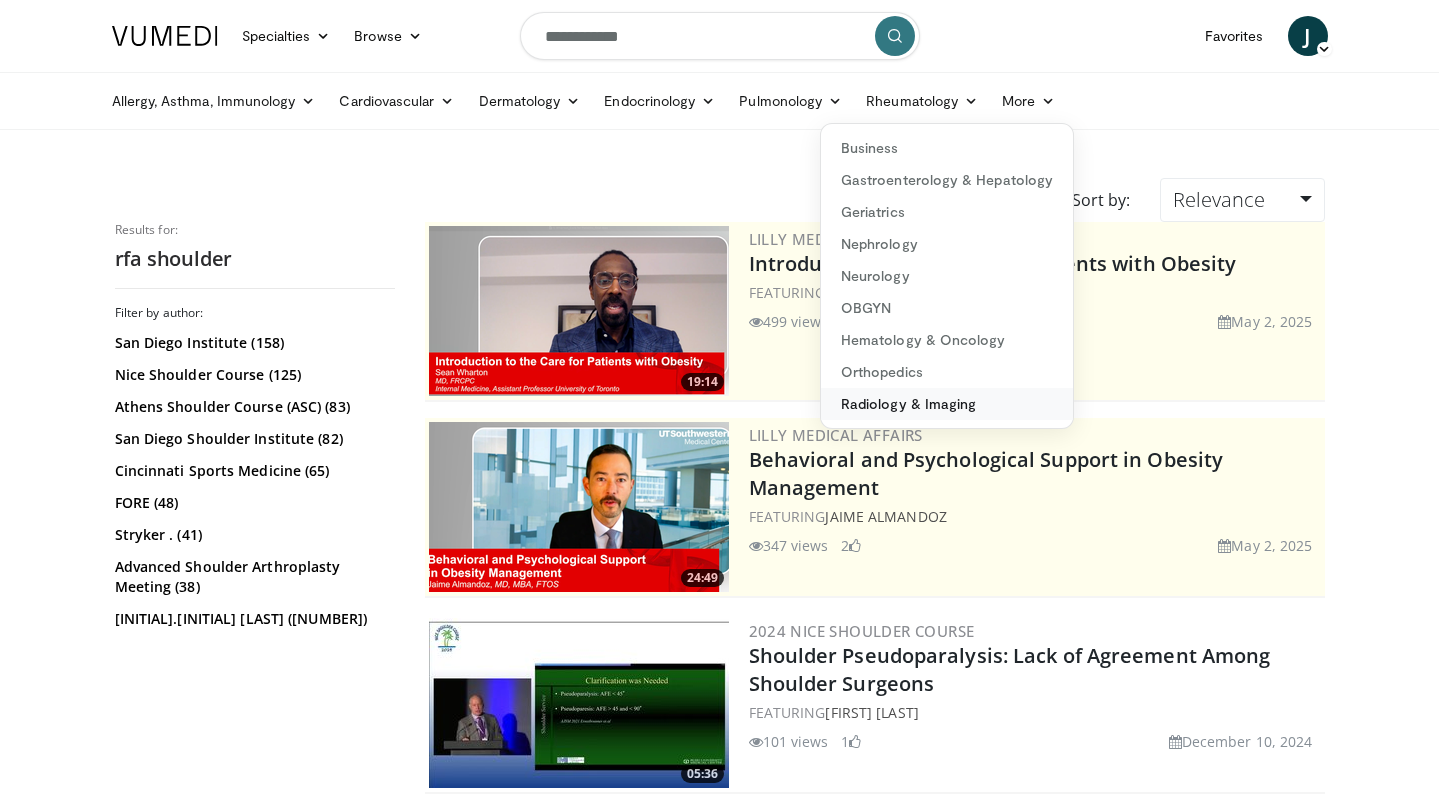 click on "Radiology & Imaging" at bounding box center [947, 404] 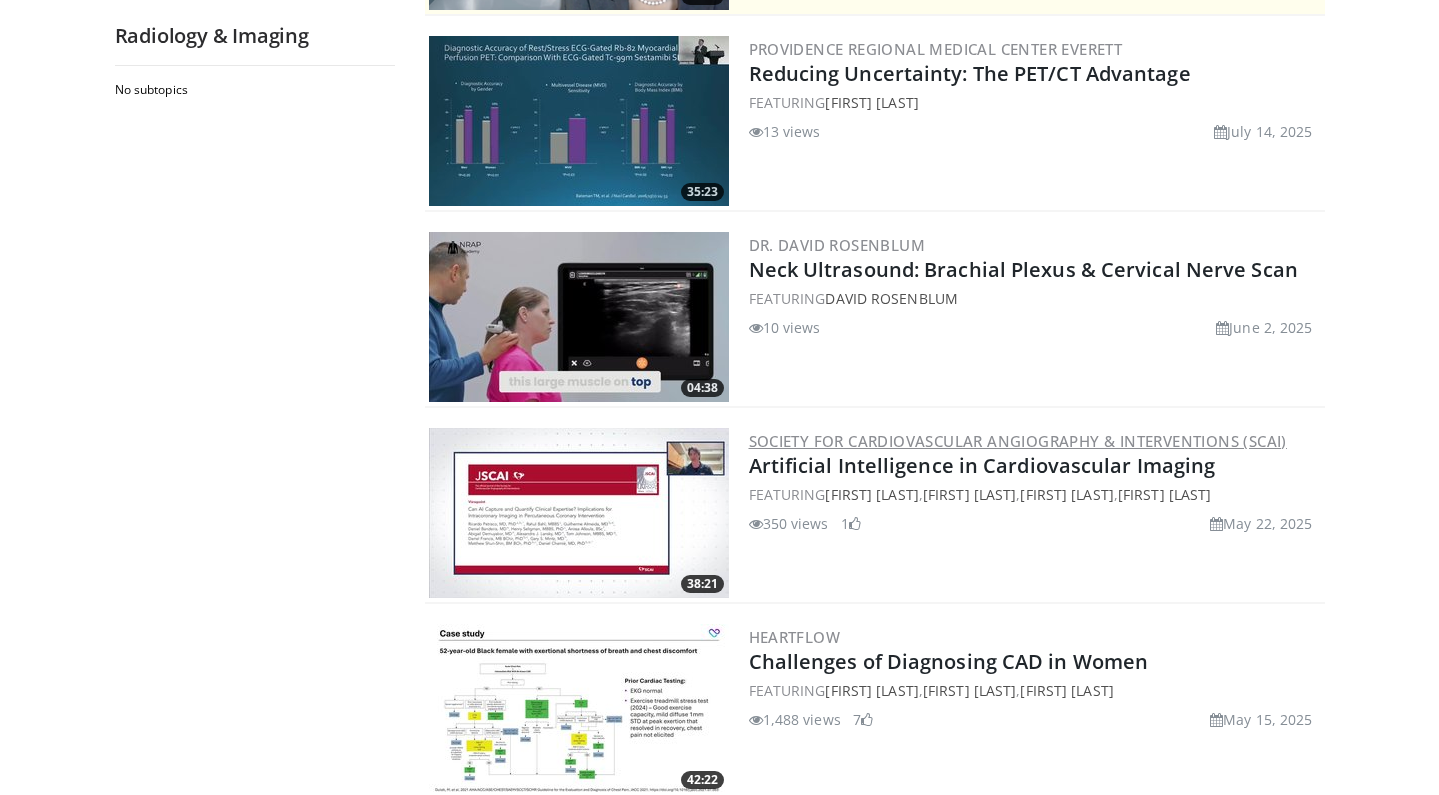 scroll, scrollTop: 0, scrollLeft: 0, axis: both 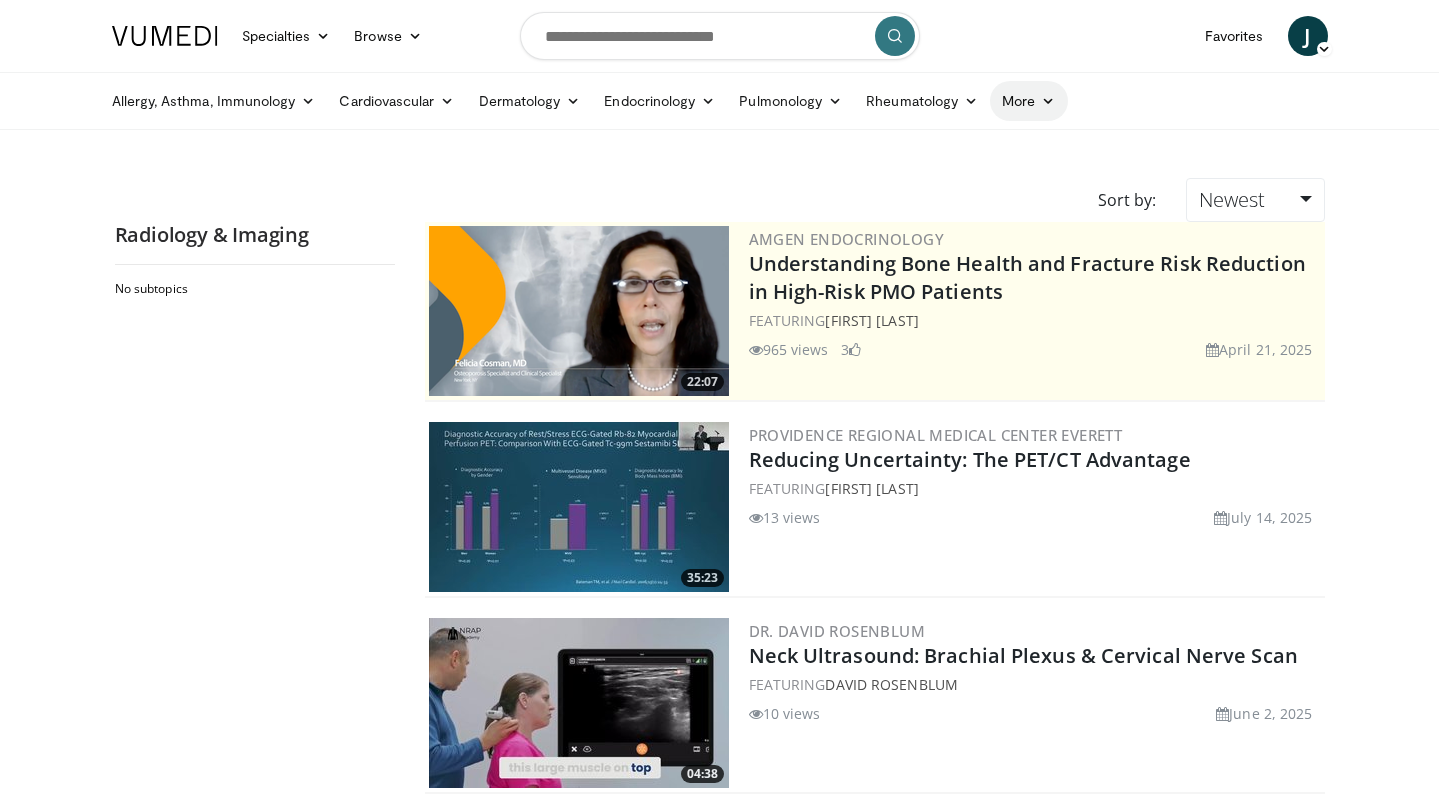 click on "More" at bounding box center [1028, 101] 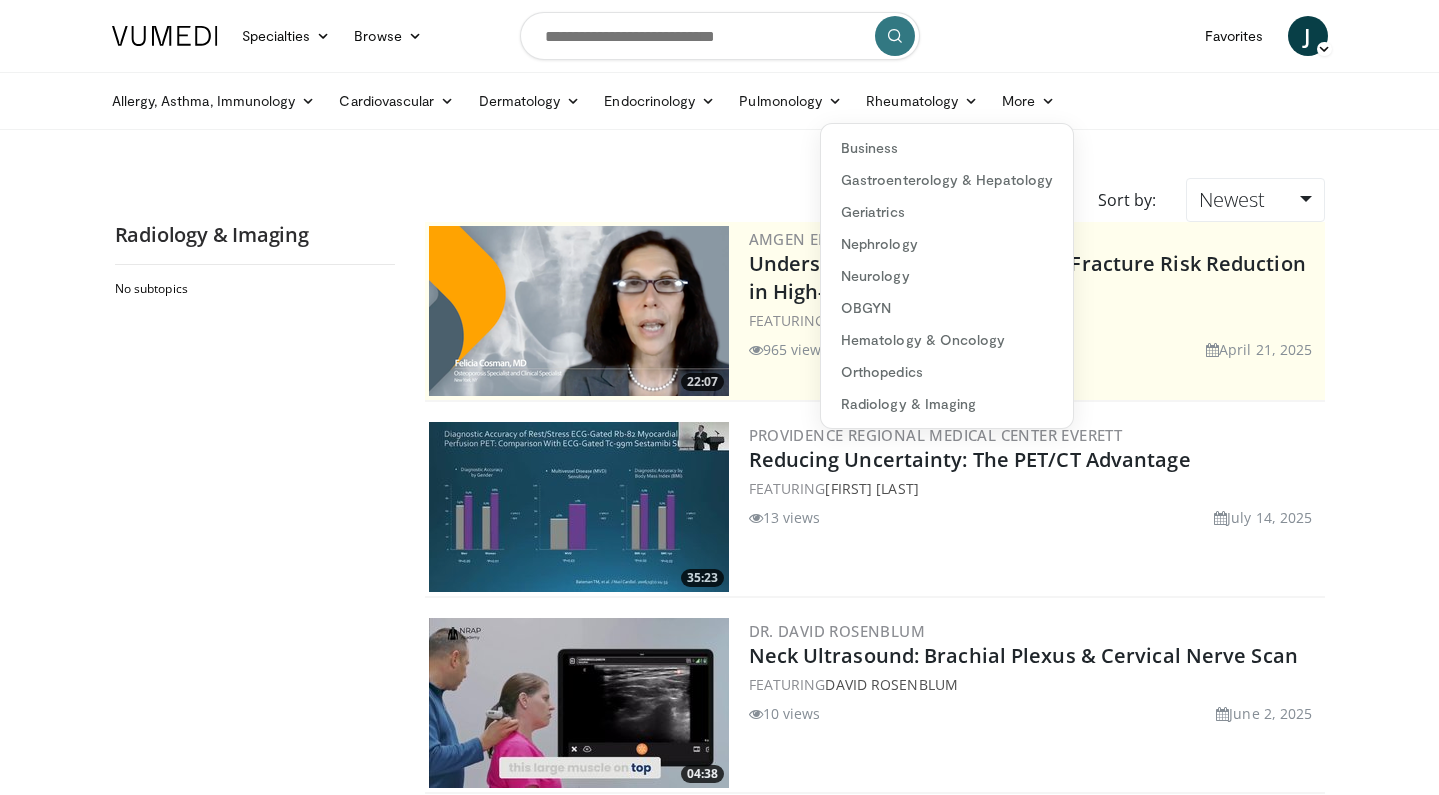 click on "Orthopedics" at bounding box center [947, 372] 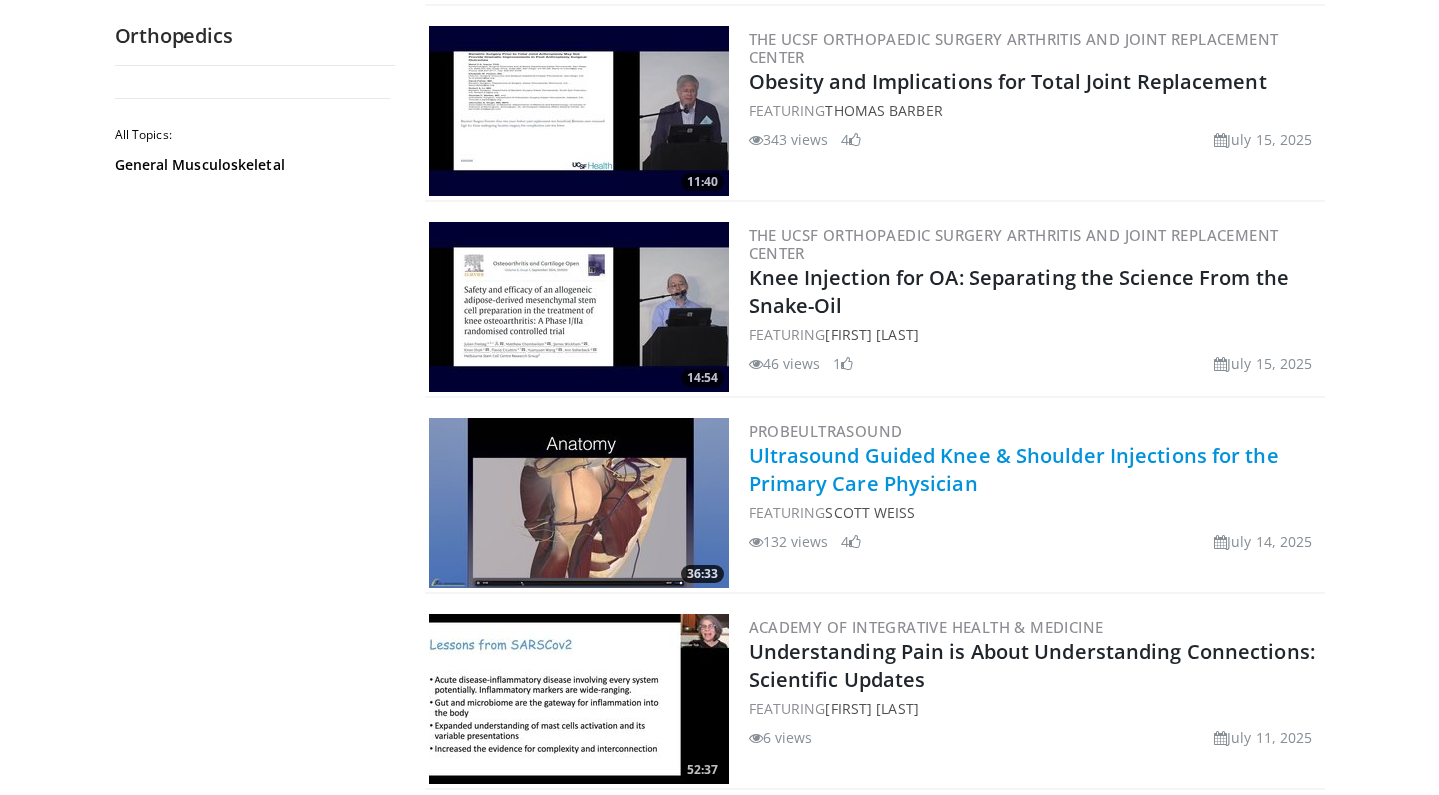 scroll, scrollTop: 2624, scrollLeft: 0, axis: vertical 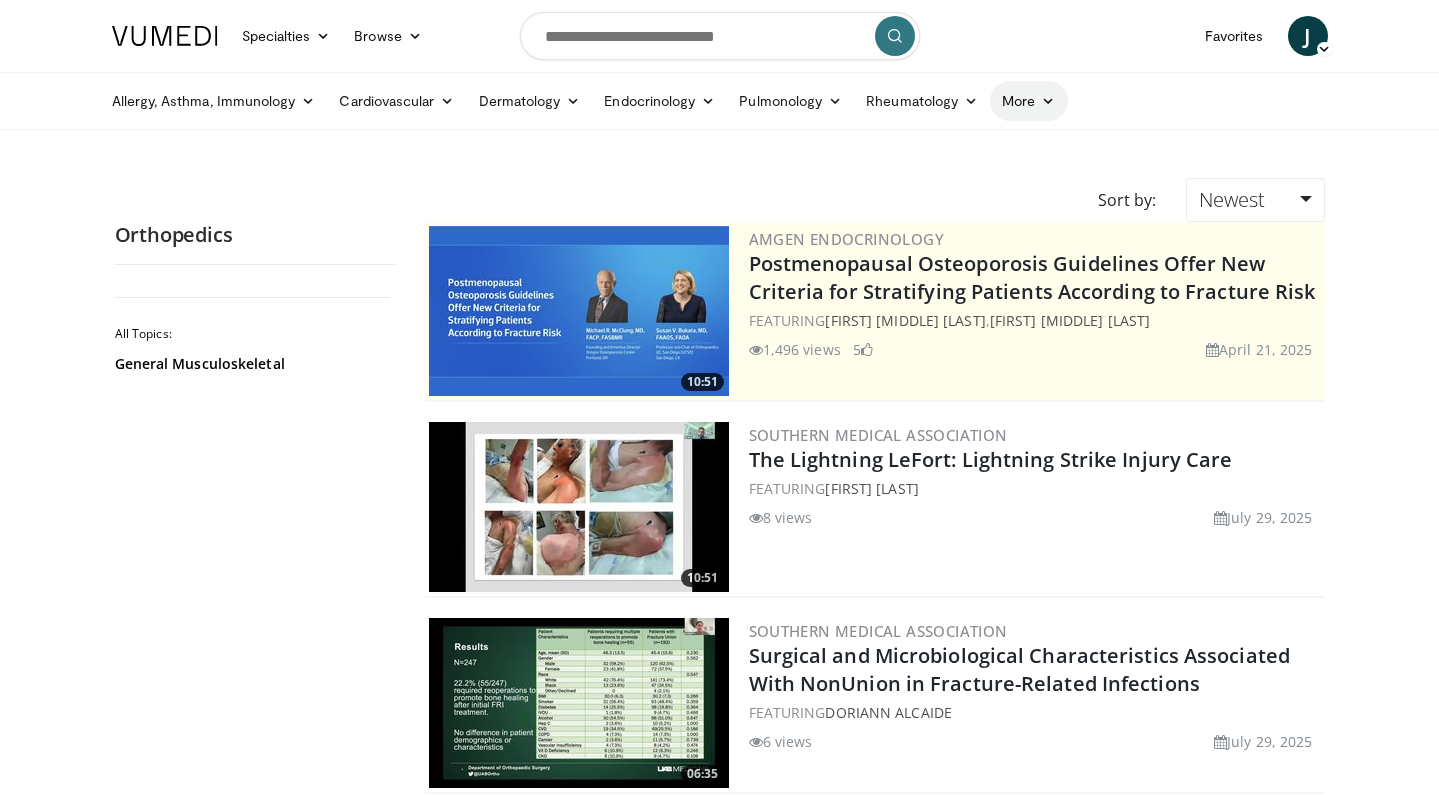 click on "More" at bounding box center (1028, 101) 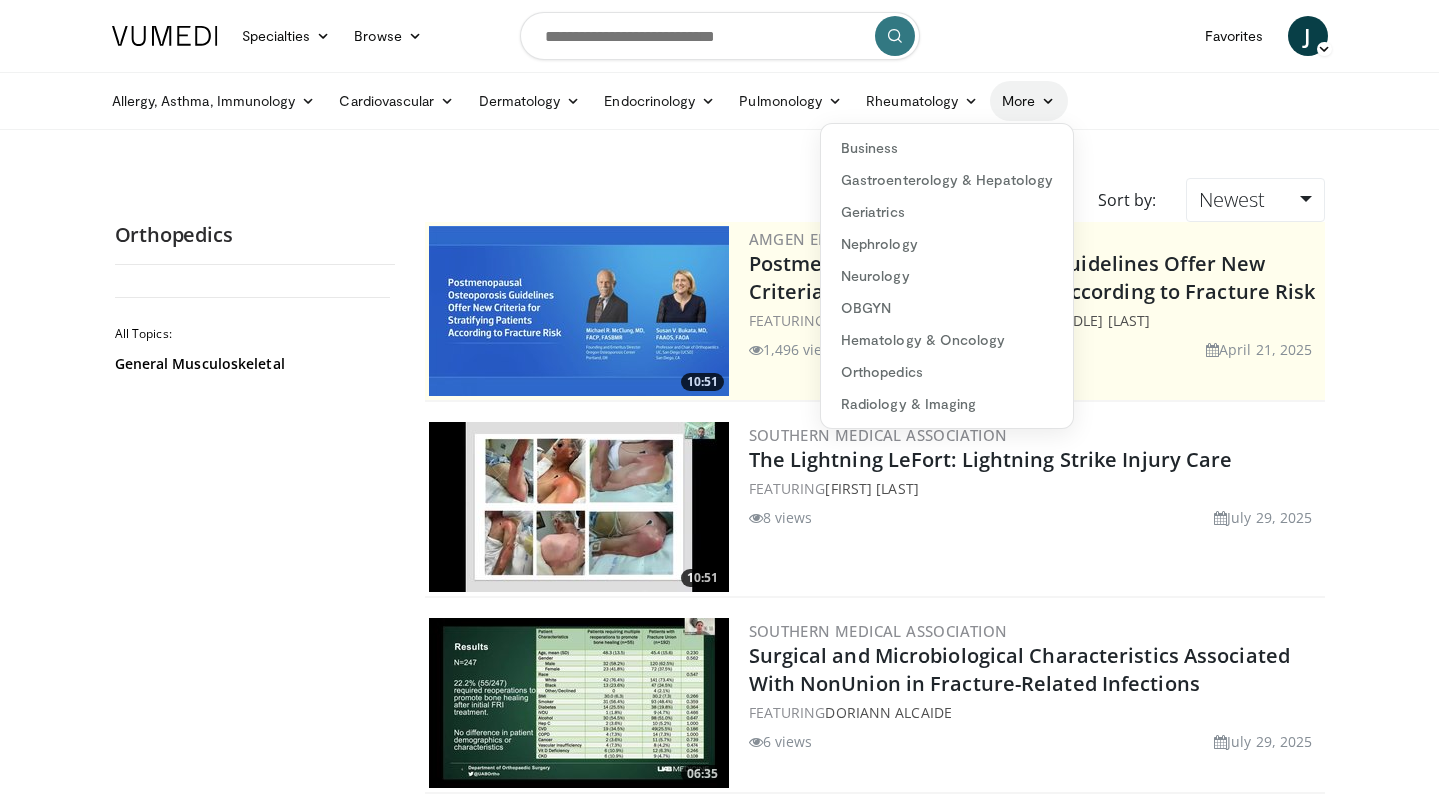click on "More" at bounding box center (1028, 101) 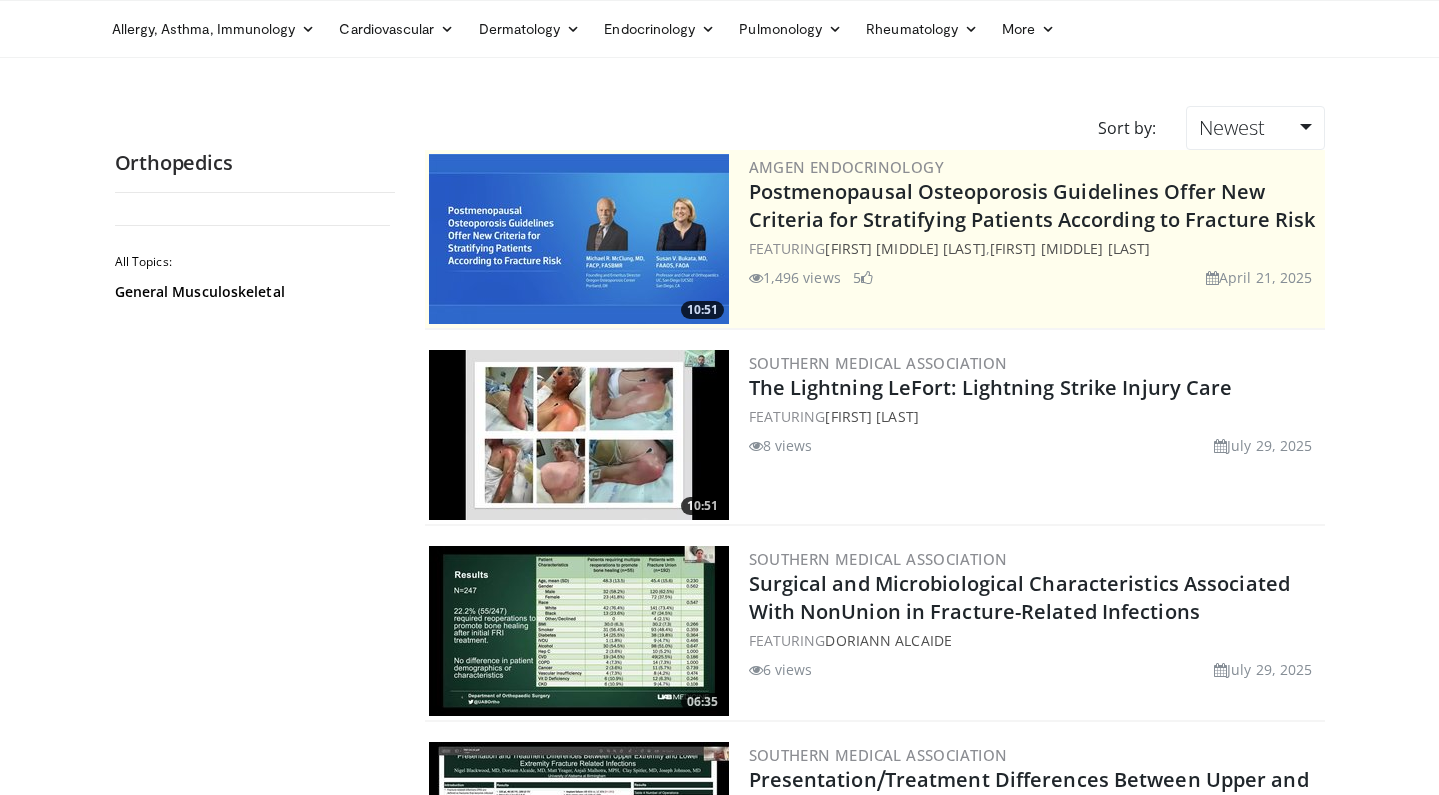 scroll, scrollTop: 0, scrollLeft: 0, axis: both 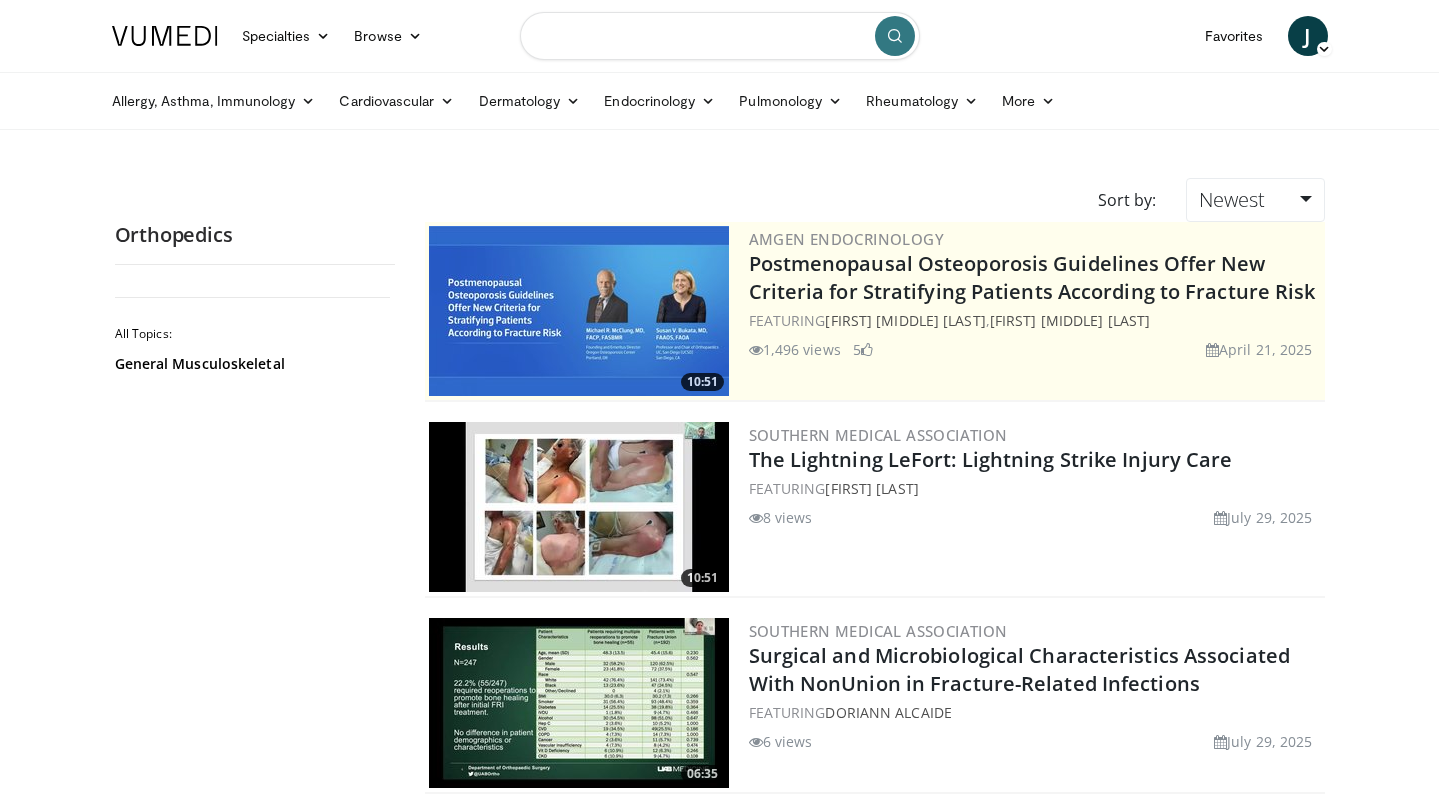 click at bounding box center (720, 36) 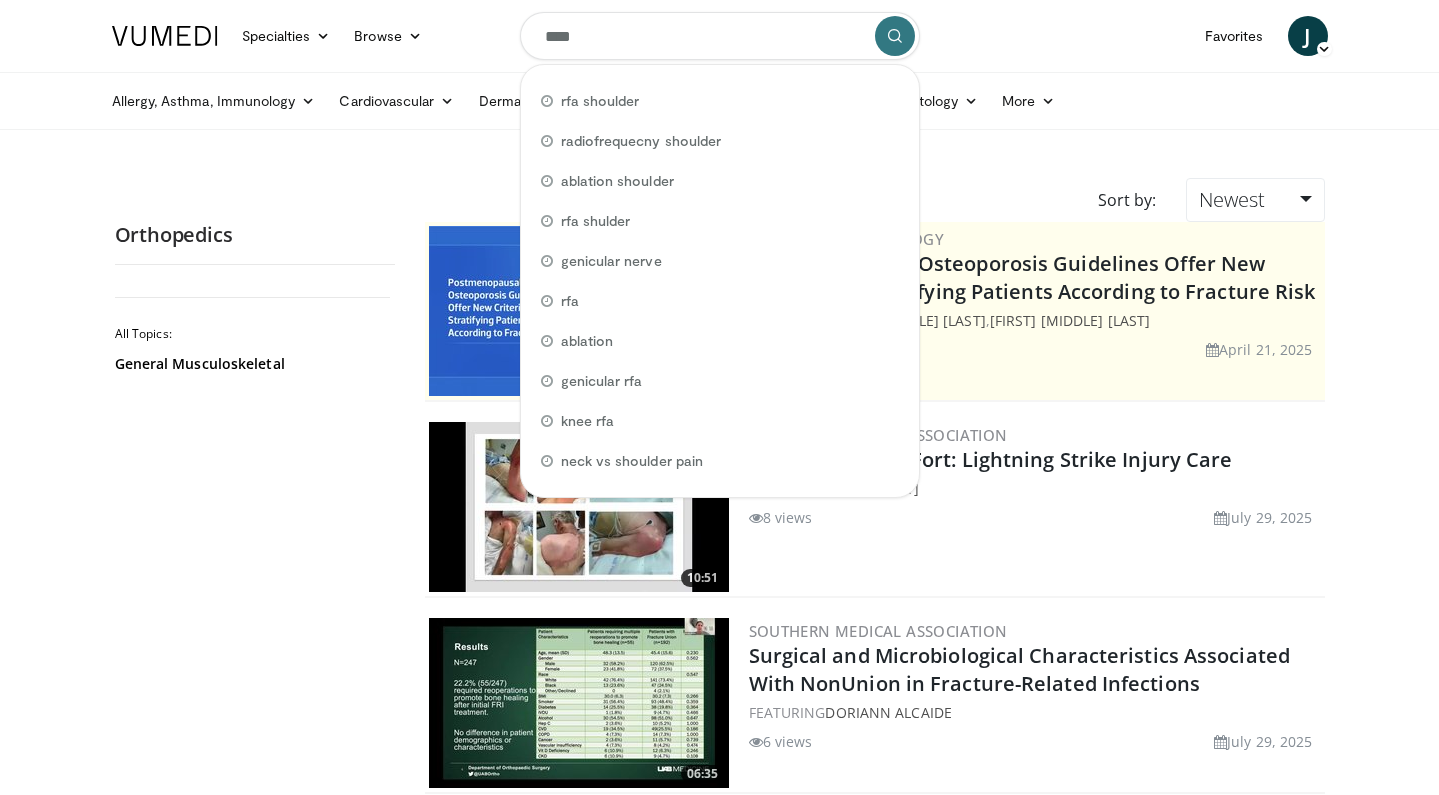 type on "*****" 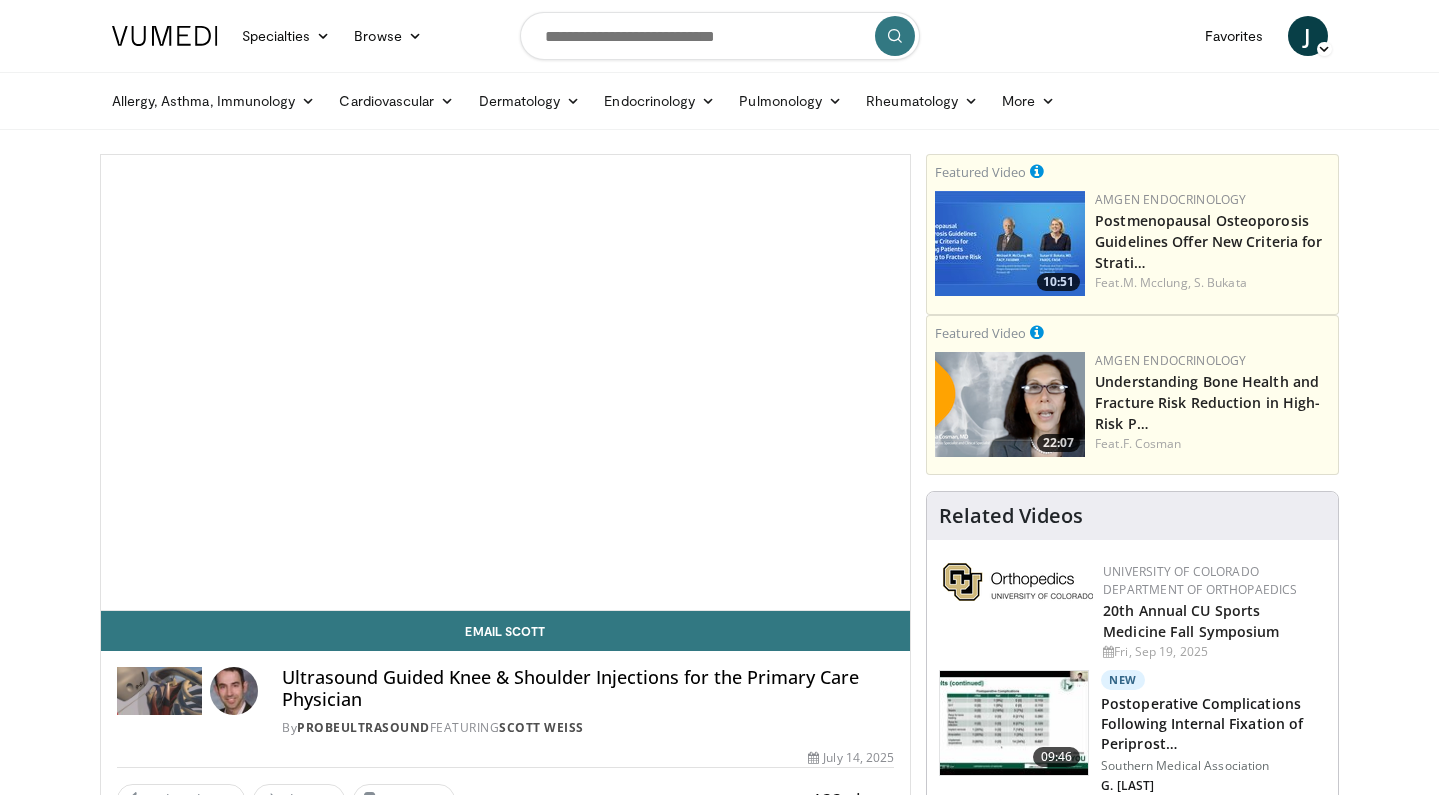 scroll, scrollTop: 0, scrollLeft: 0, axis: both 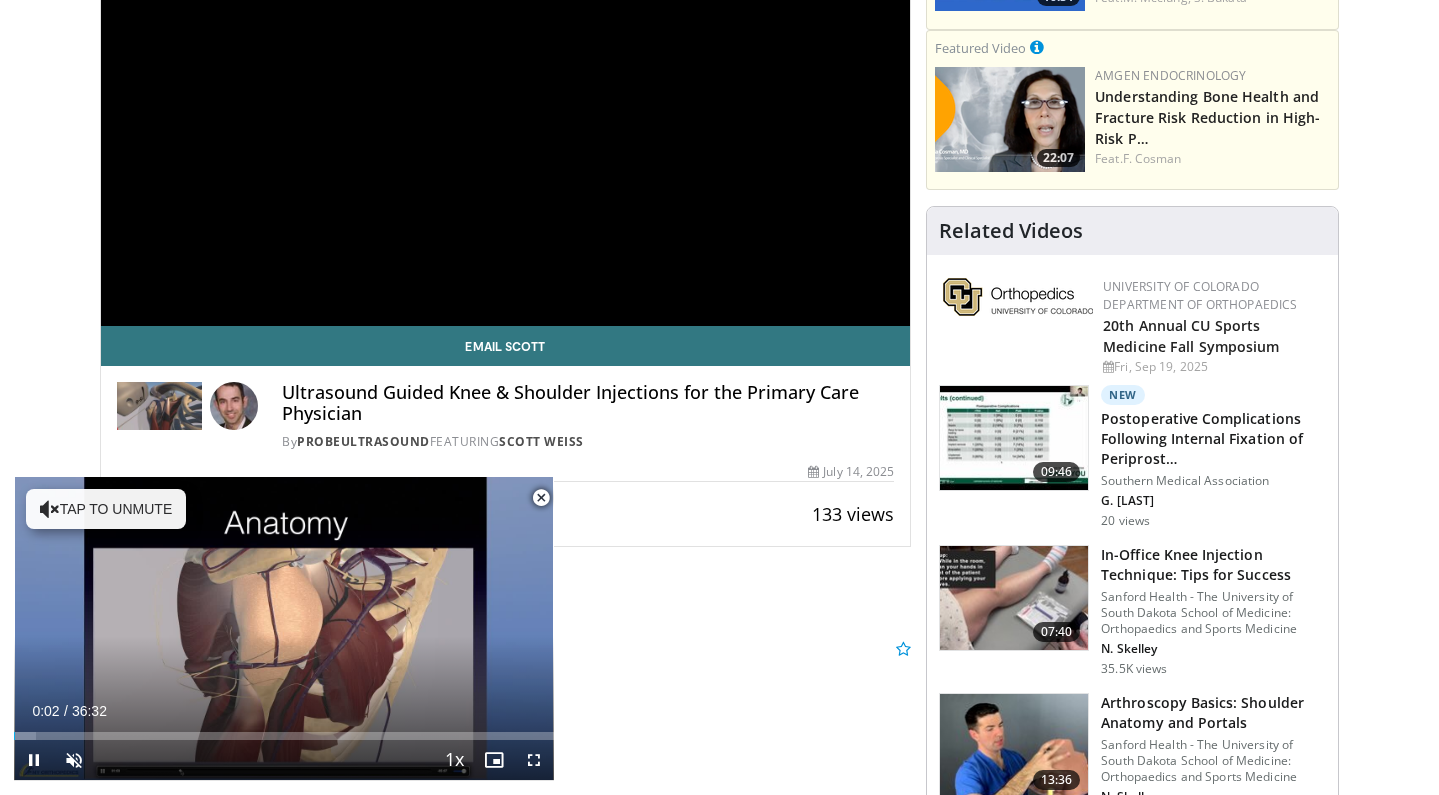 click at bounding box center (541, 498) 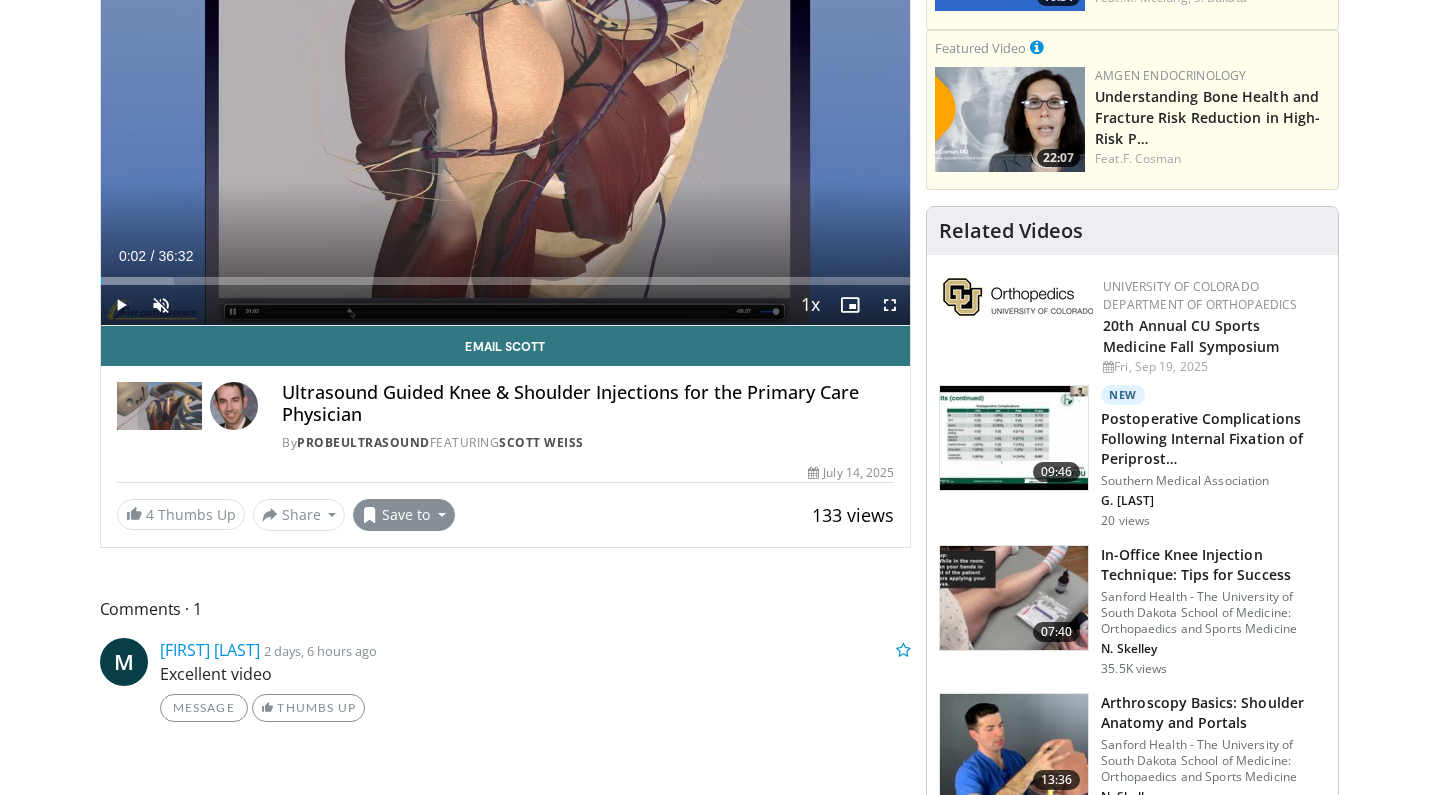 click on "Save to" at bounding box center (404, 515) 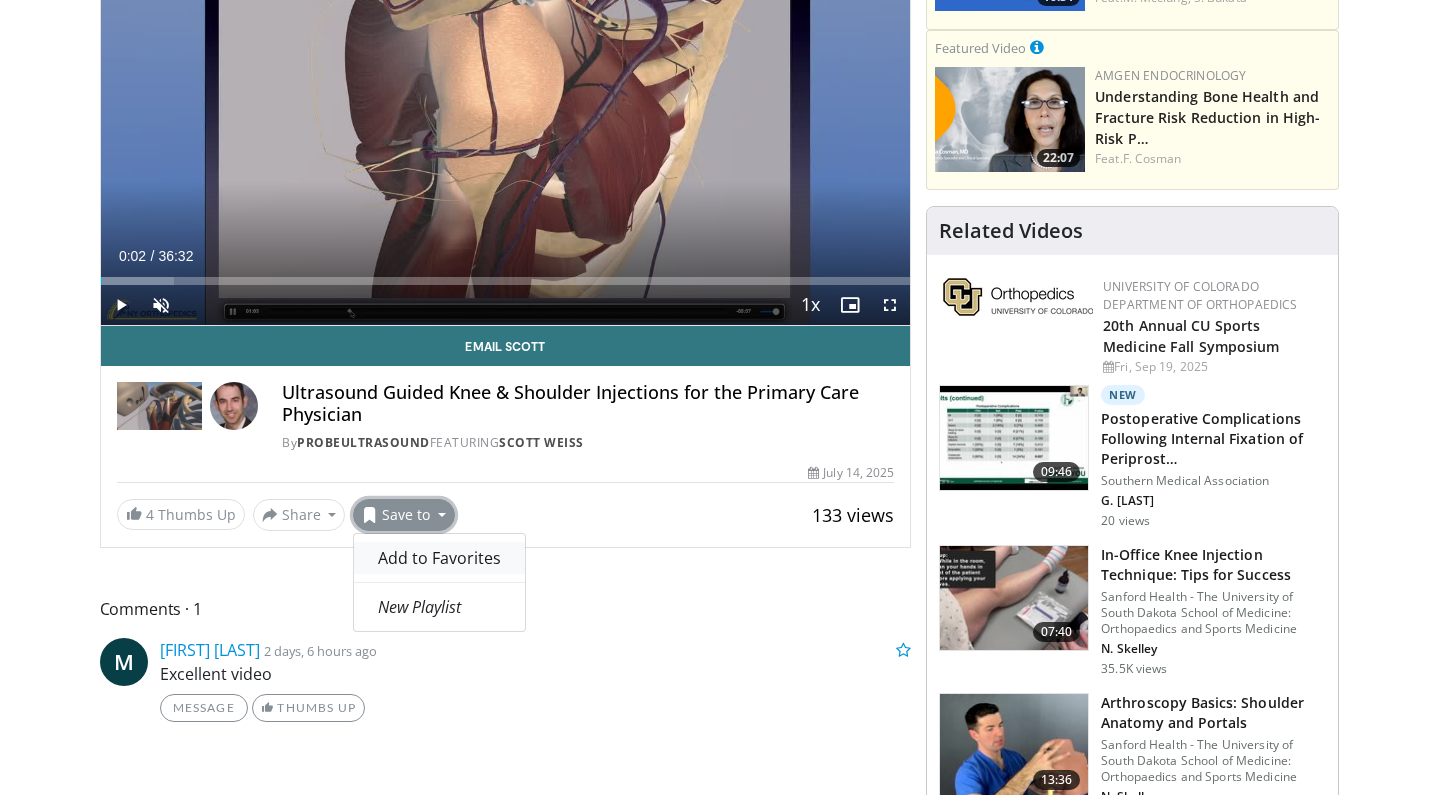 click on "Add to Favorites" at bounding box center [439, 558] 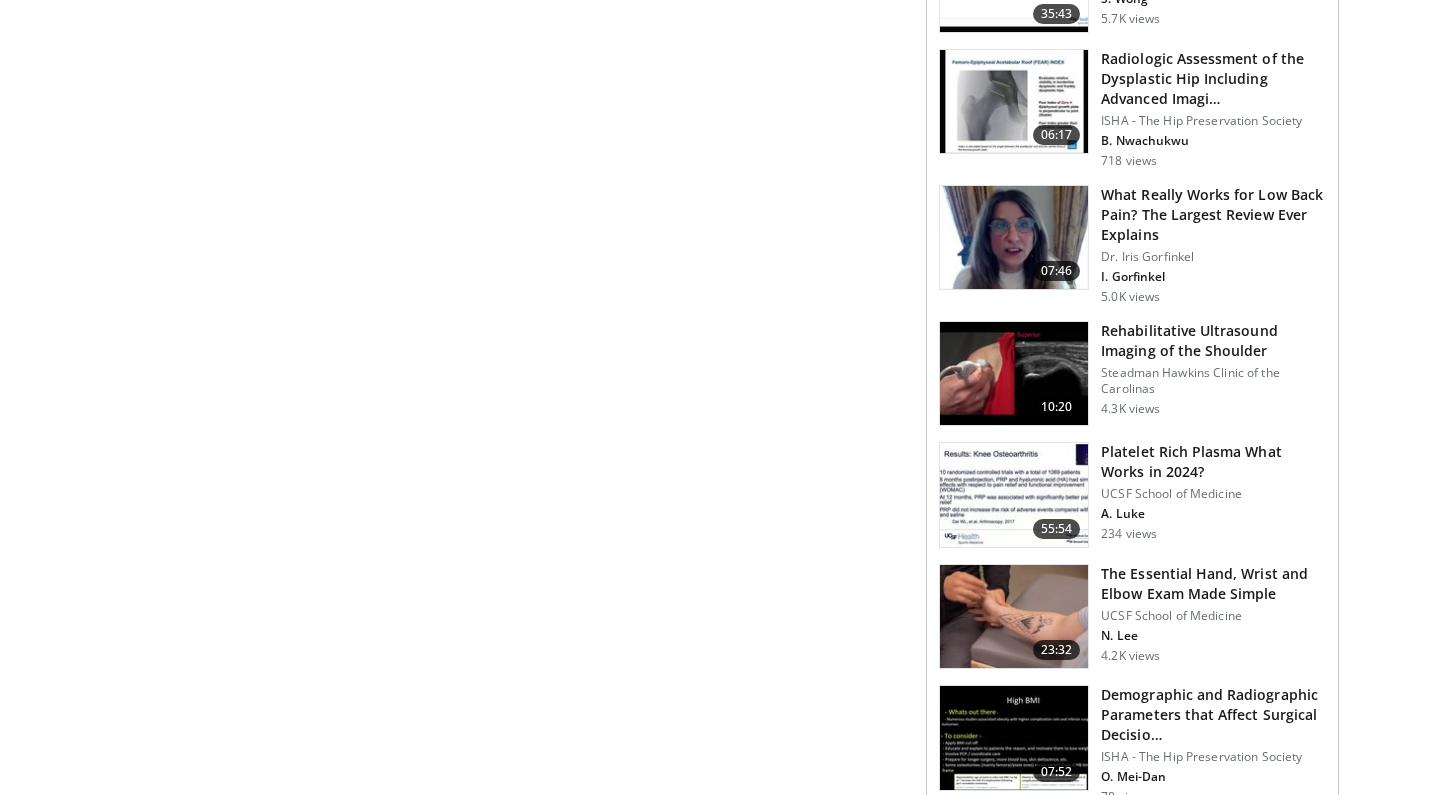scroll, scrollTop: 2390, scrollLeft: 0, axis: vertical 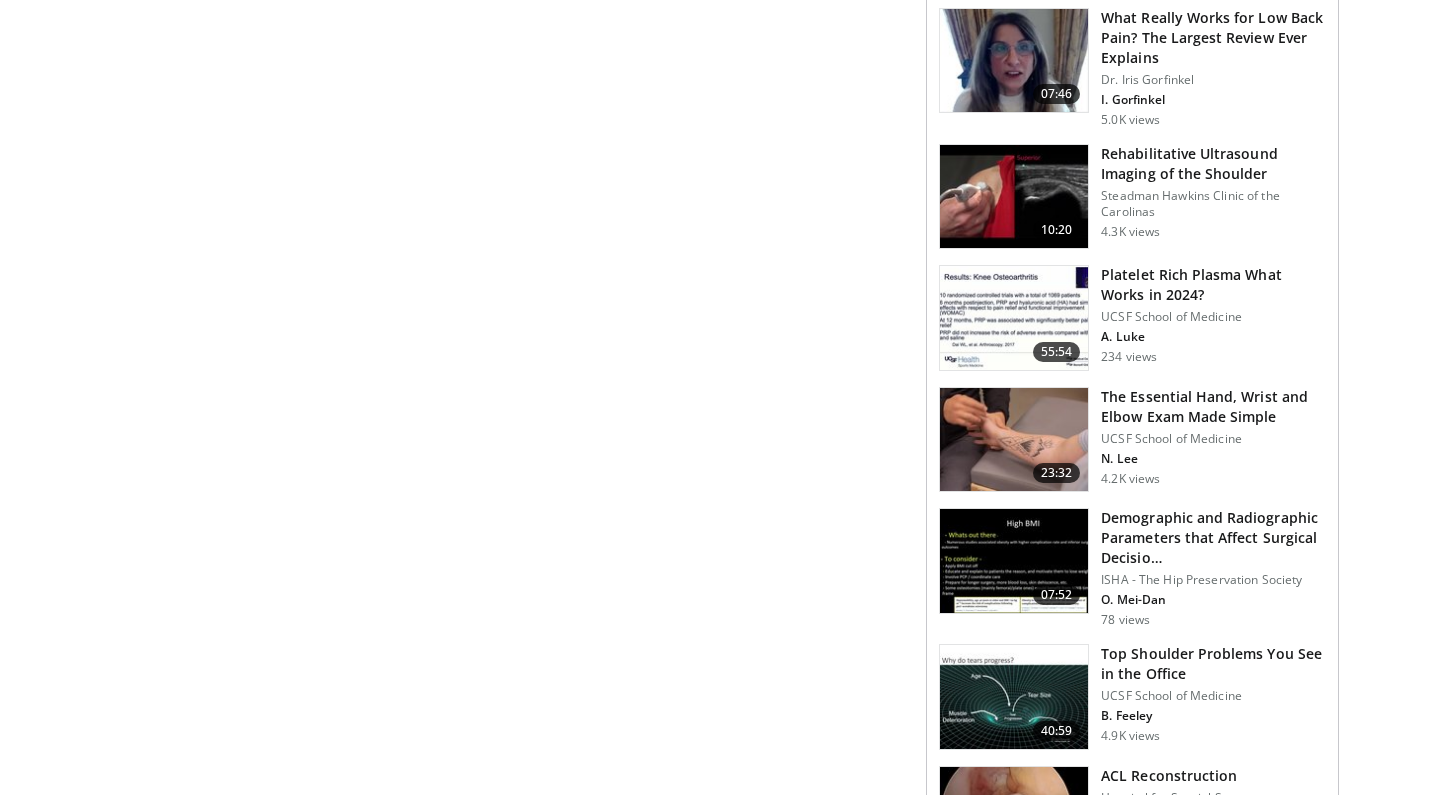 click on "The Essential Hand, Wrist and Elbow Exam Made Simple" at bounding box center (1213, 407) 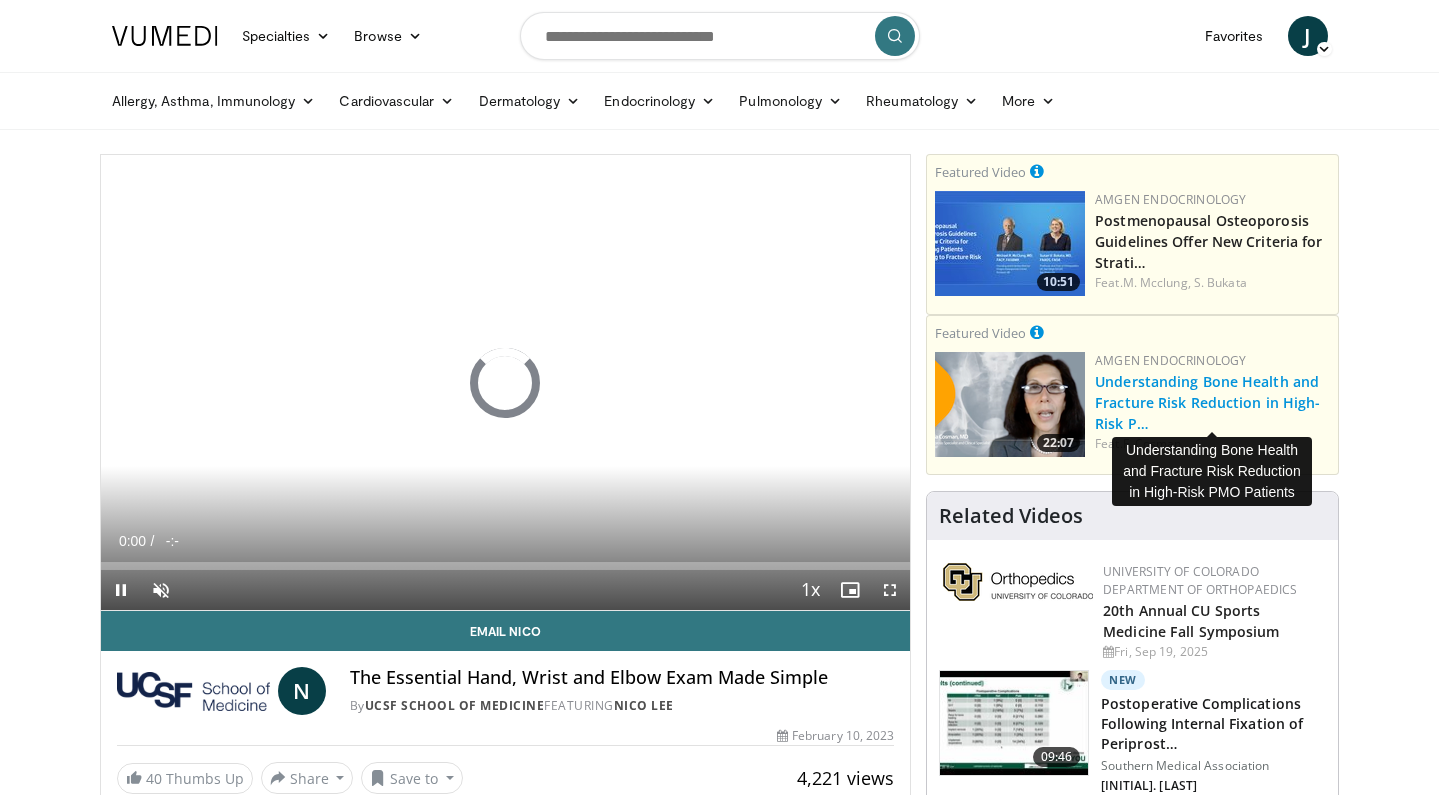 scroll, scrollTop: 0, scrollLeft: 0, axis: both 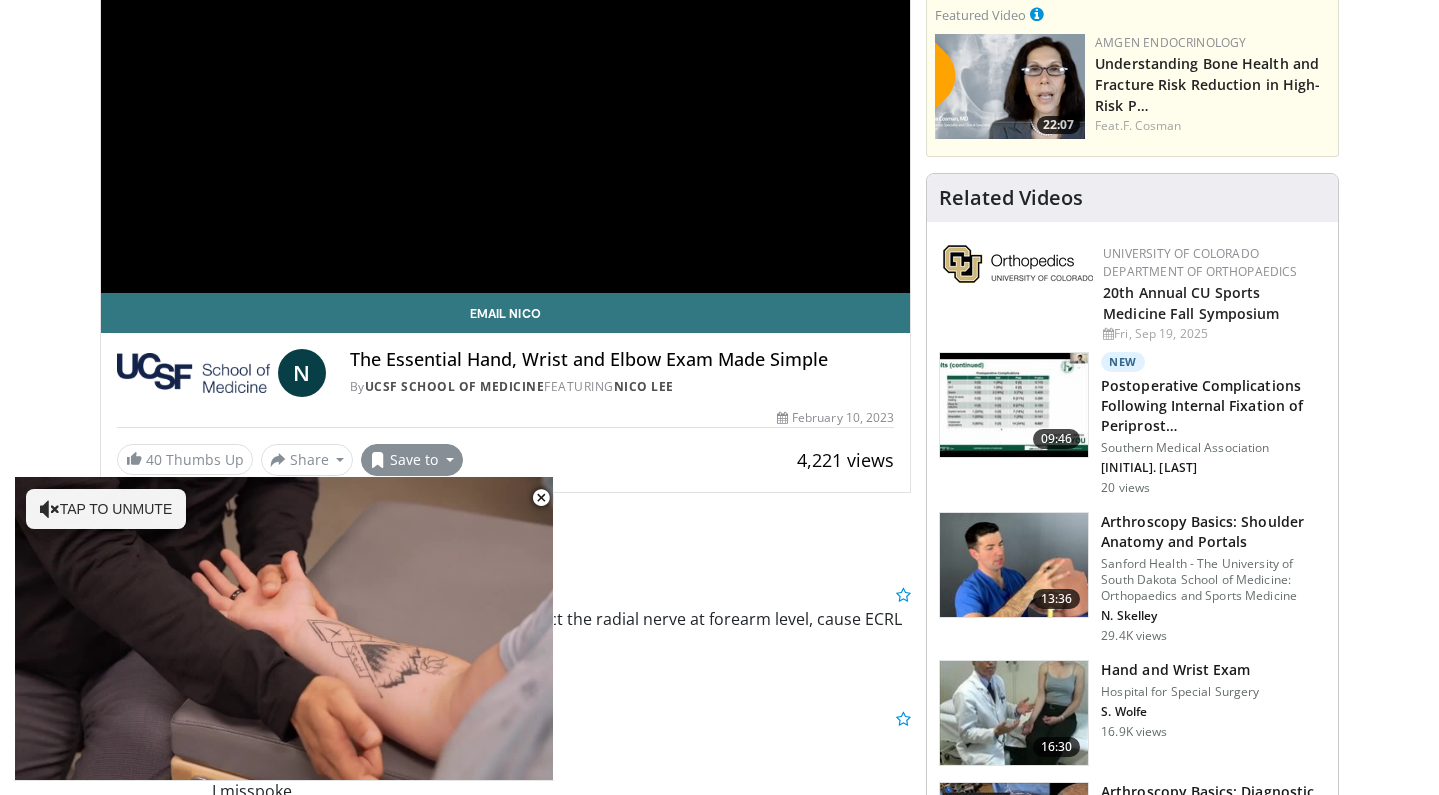 click on "Save to" at bounding box center (412, 460) 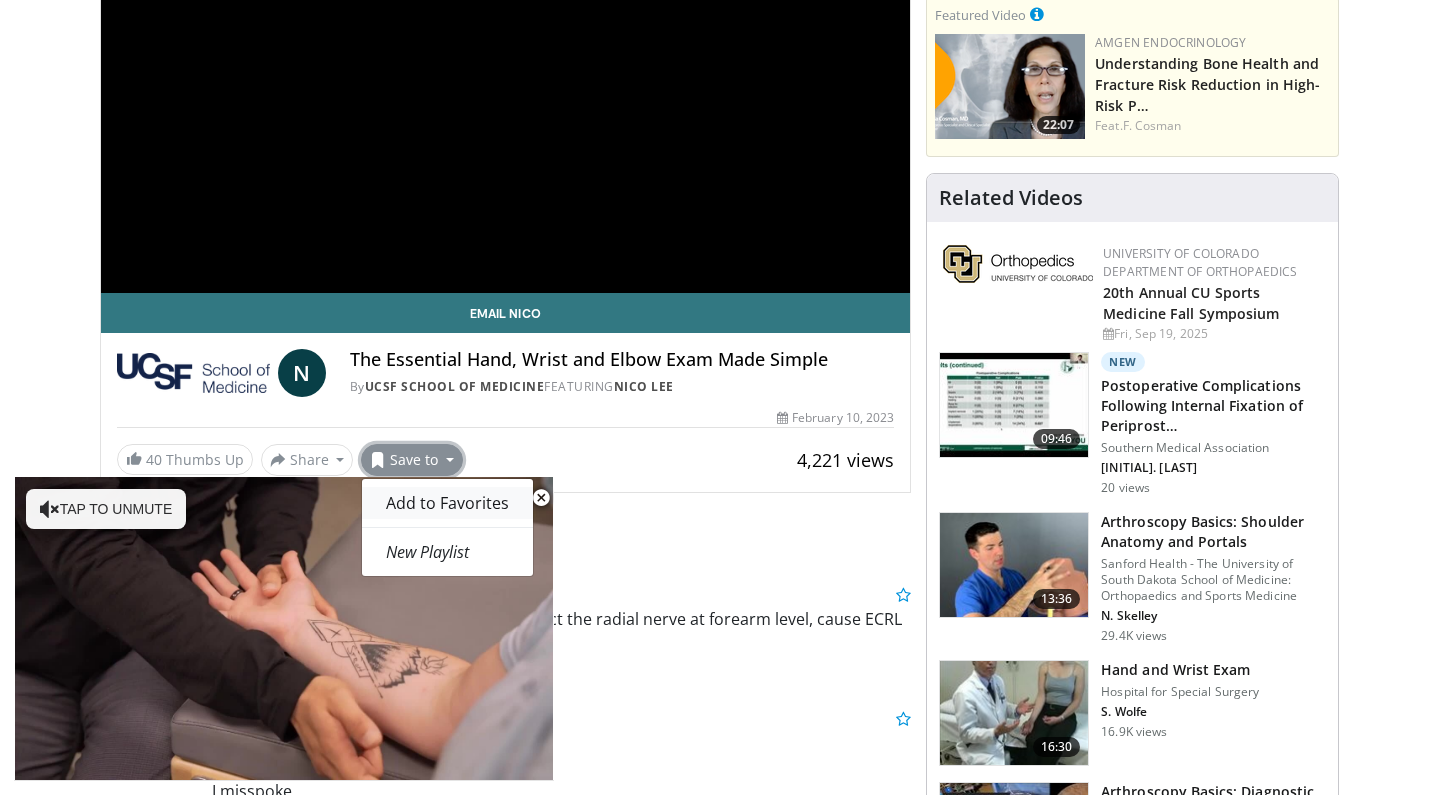 click on "Add to Favorites" at bounding box center [447, 503] 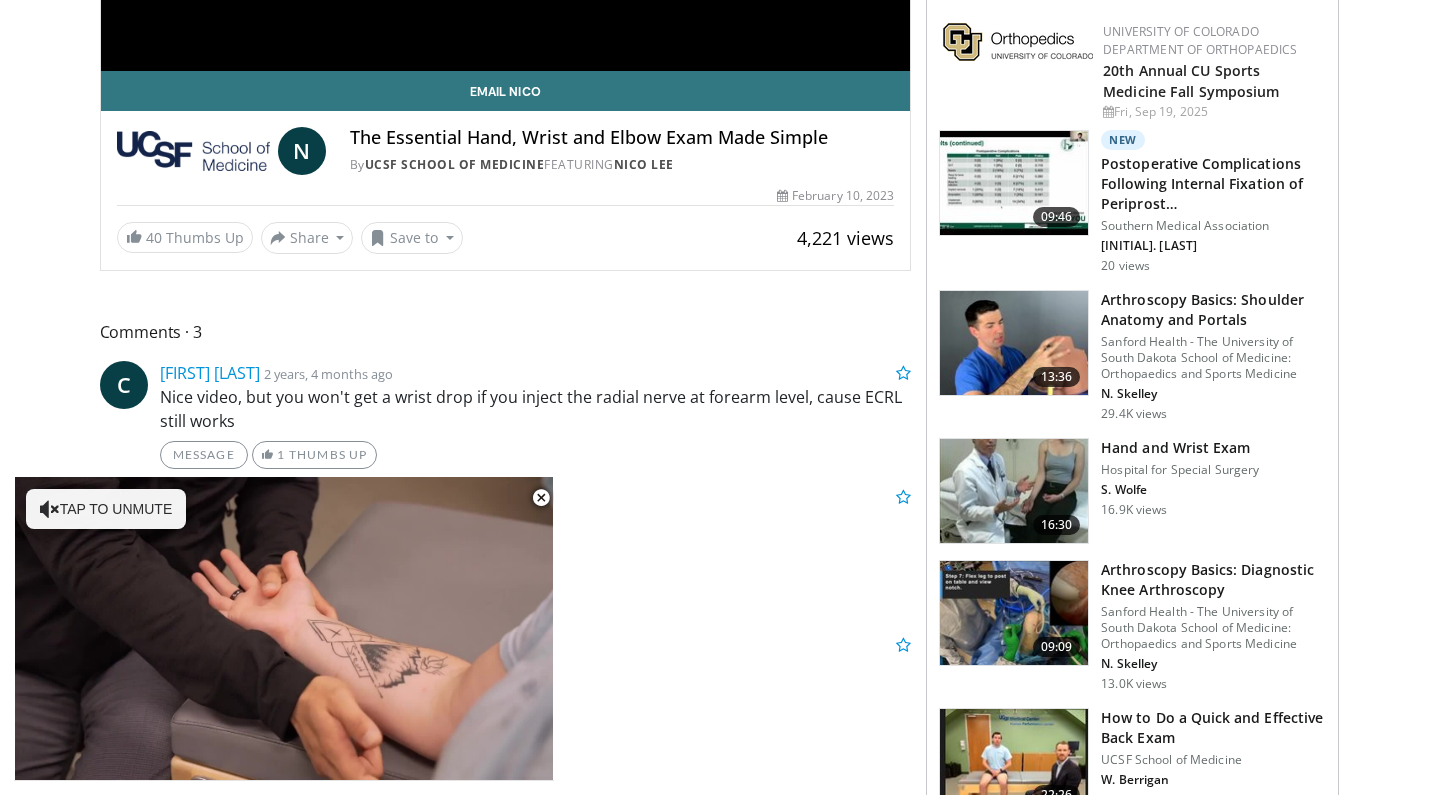 scroll, scrollTop: 0, scrollLeft: 0, axis: both 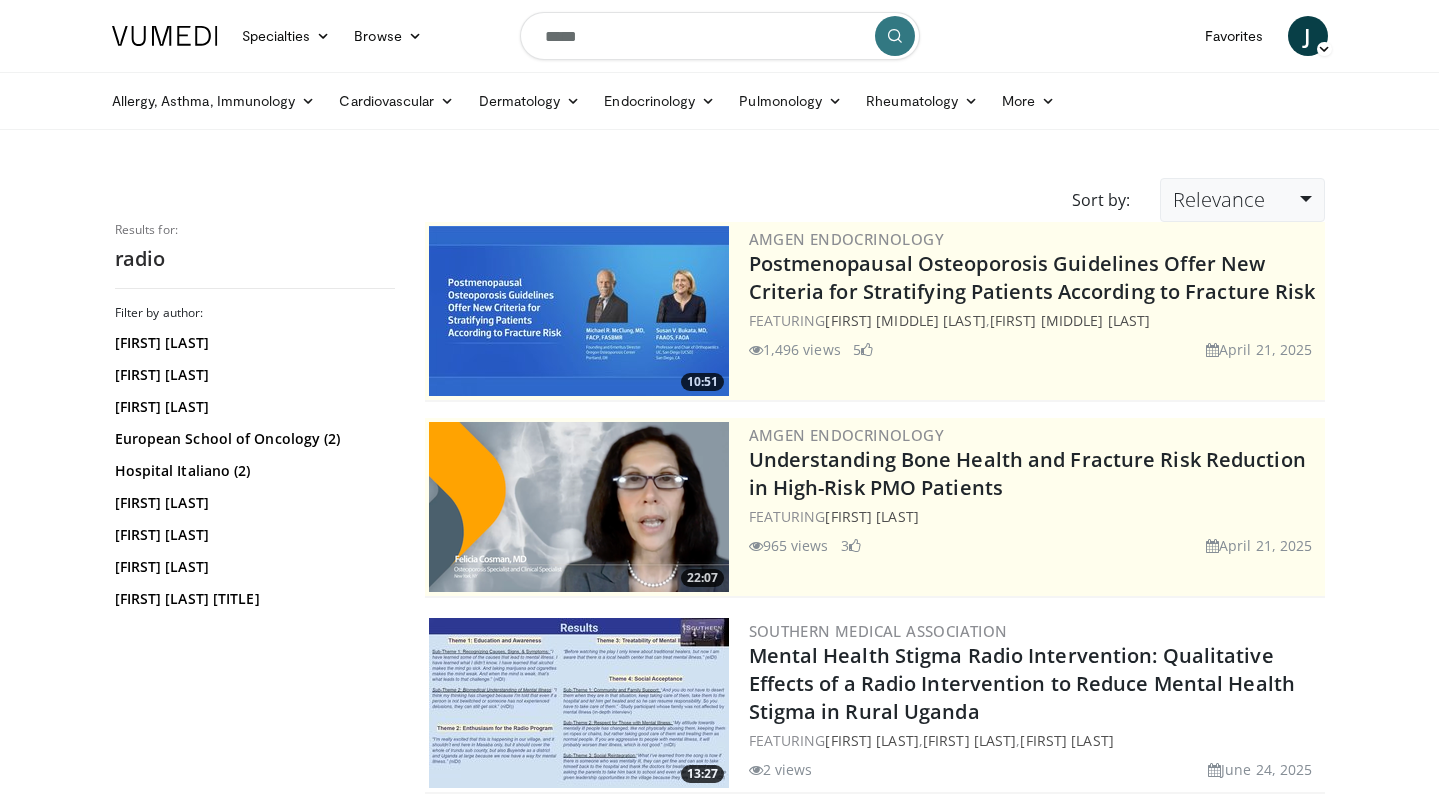 click on "Relevance" at bounding box center (1219, 199) 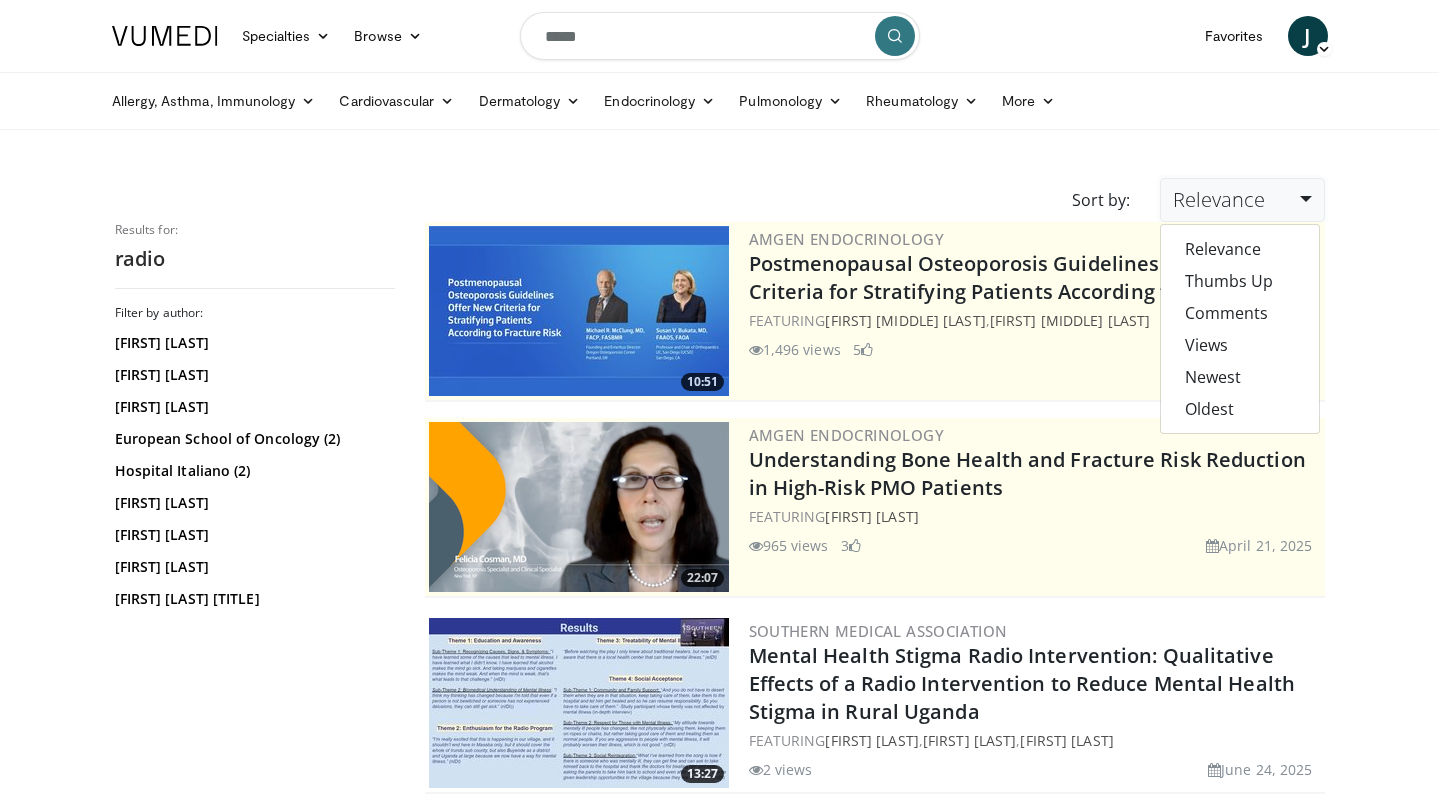 click on "Relevance" at bounding box center [1219, 199] 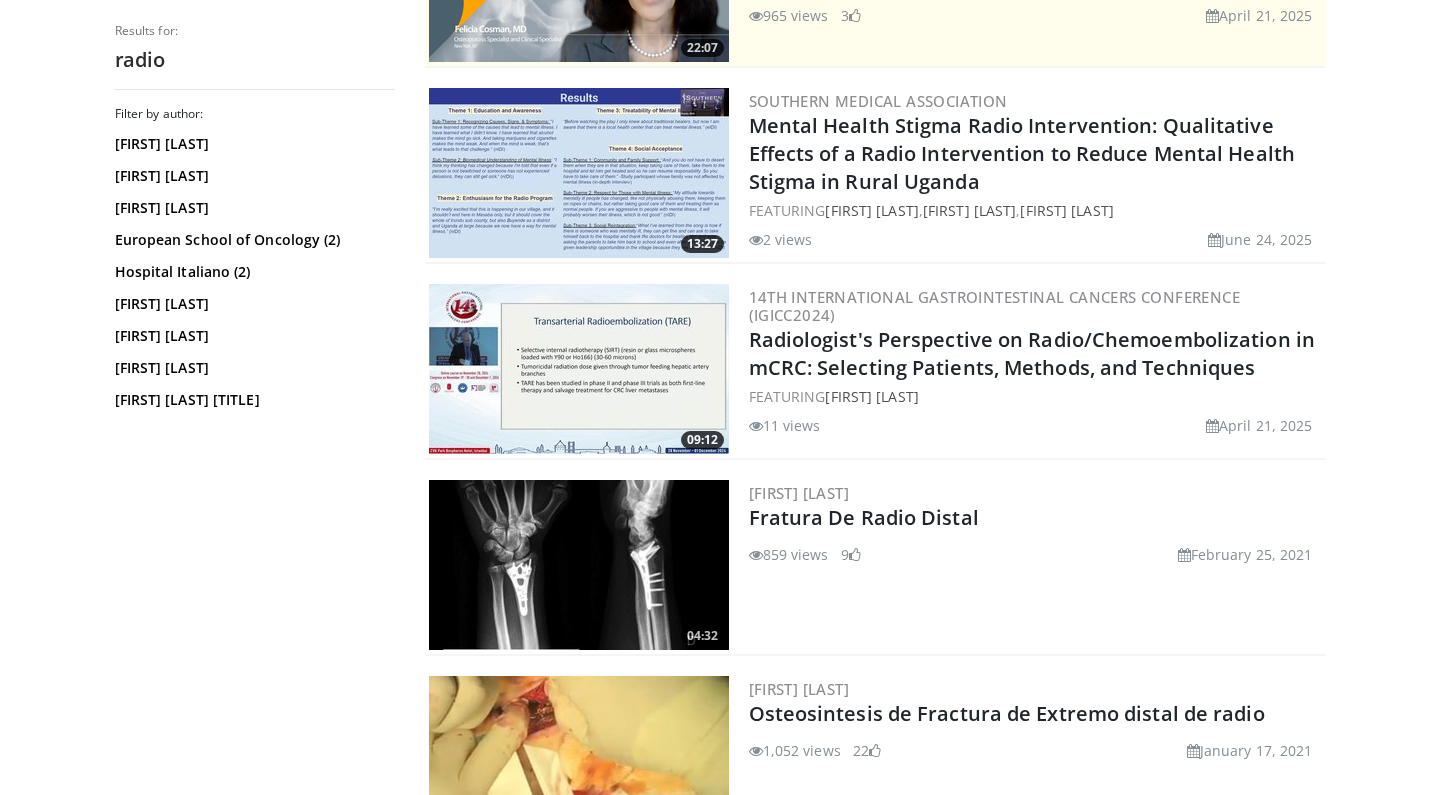 scroll, scrollTop: 0, scrollLeft: 0, axis: both 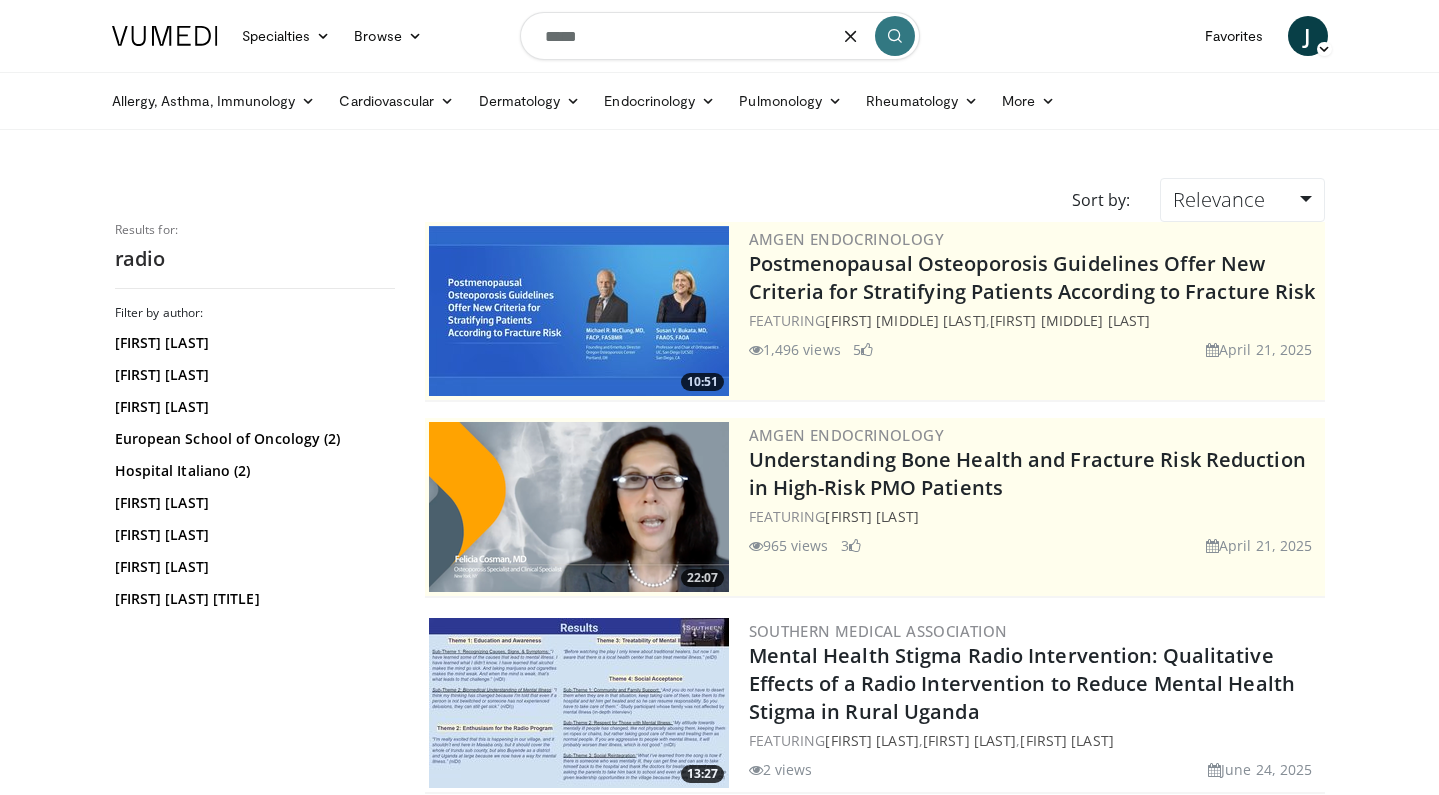 click on "*****" at bounding box center (720, 36) 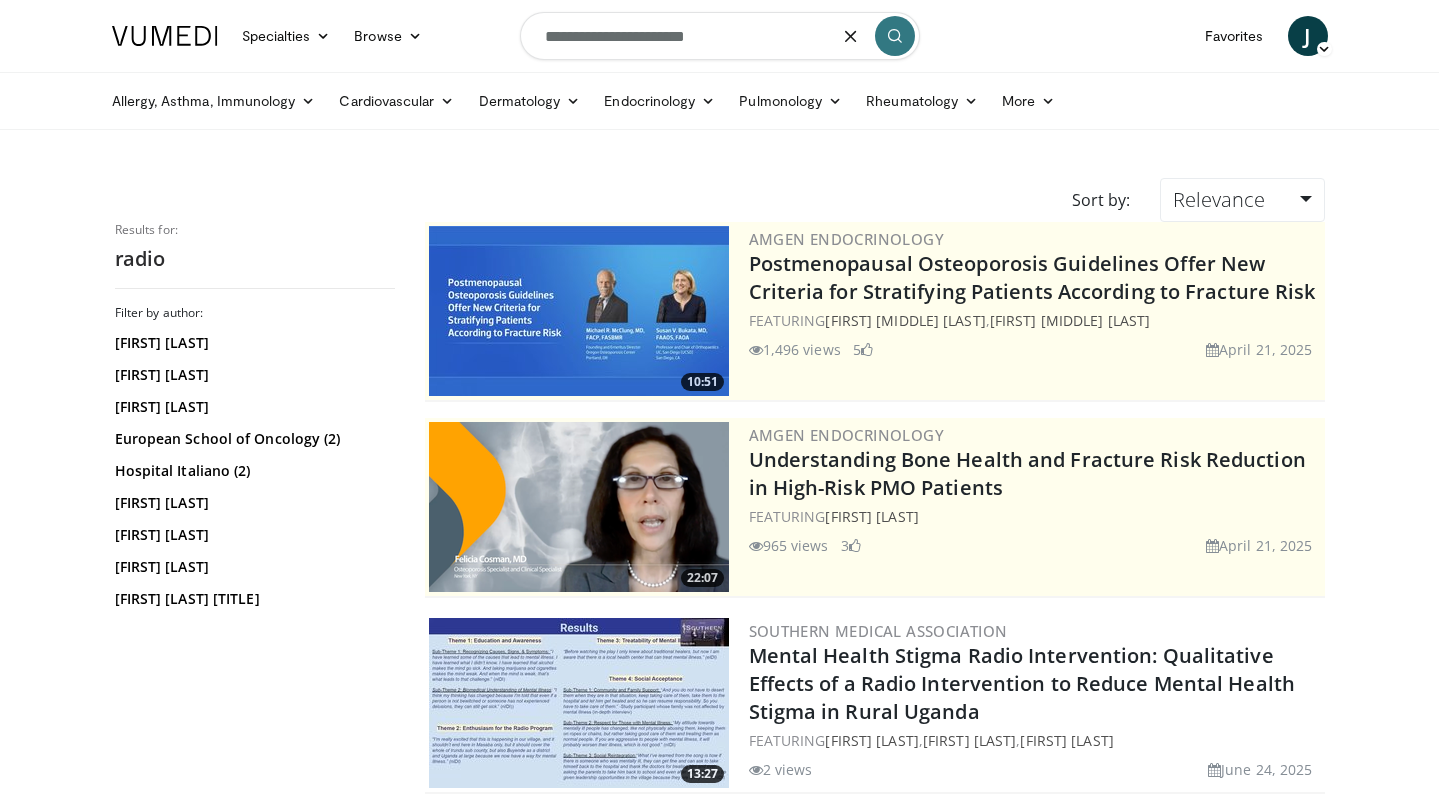 type on "**********" 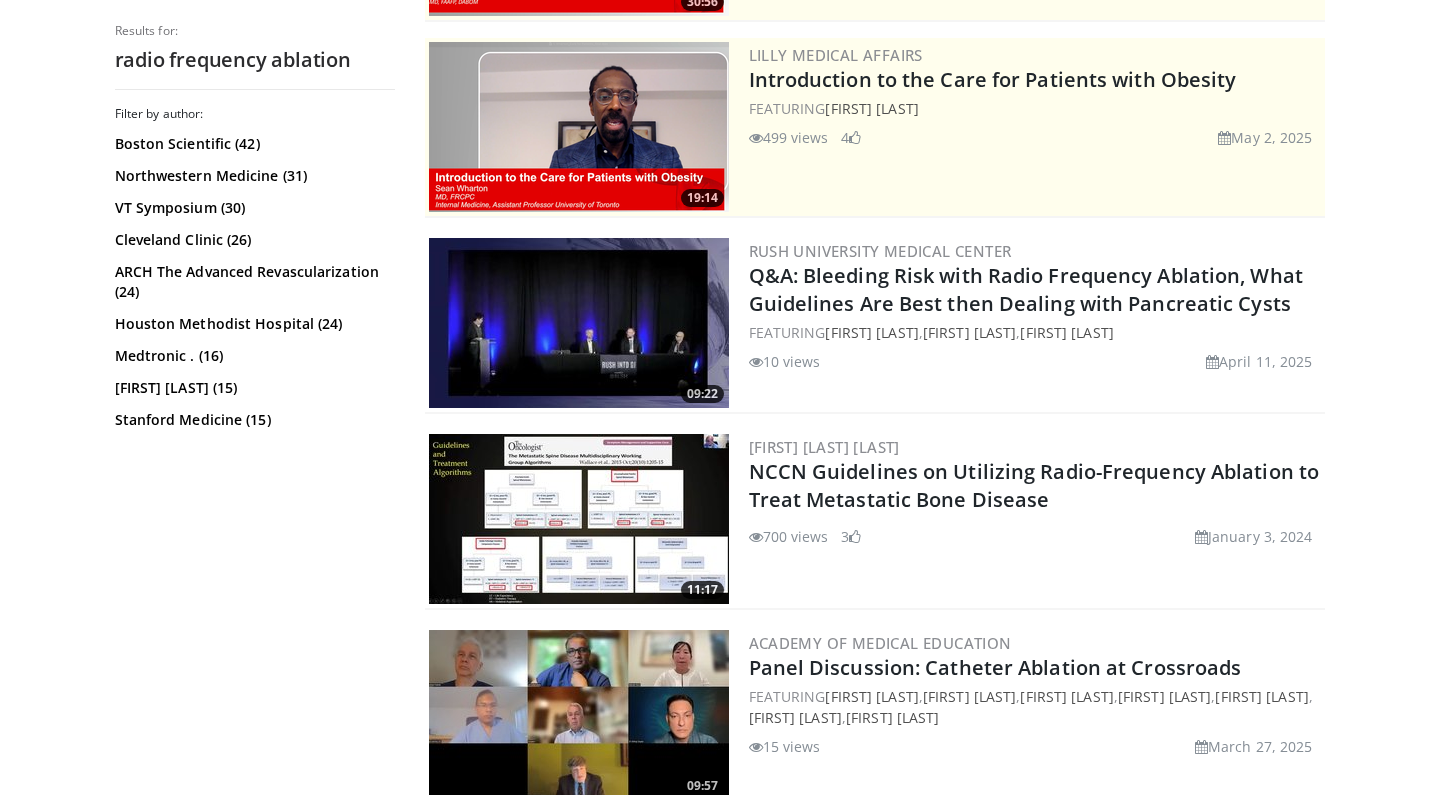 scroll, scrollTop: 0, scrollLeft: 0, axis: both 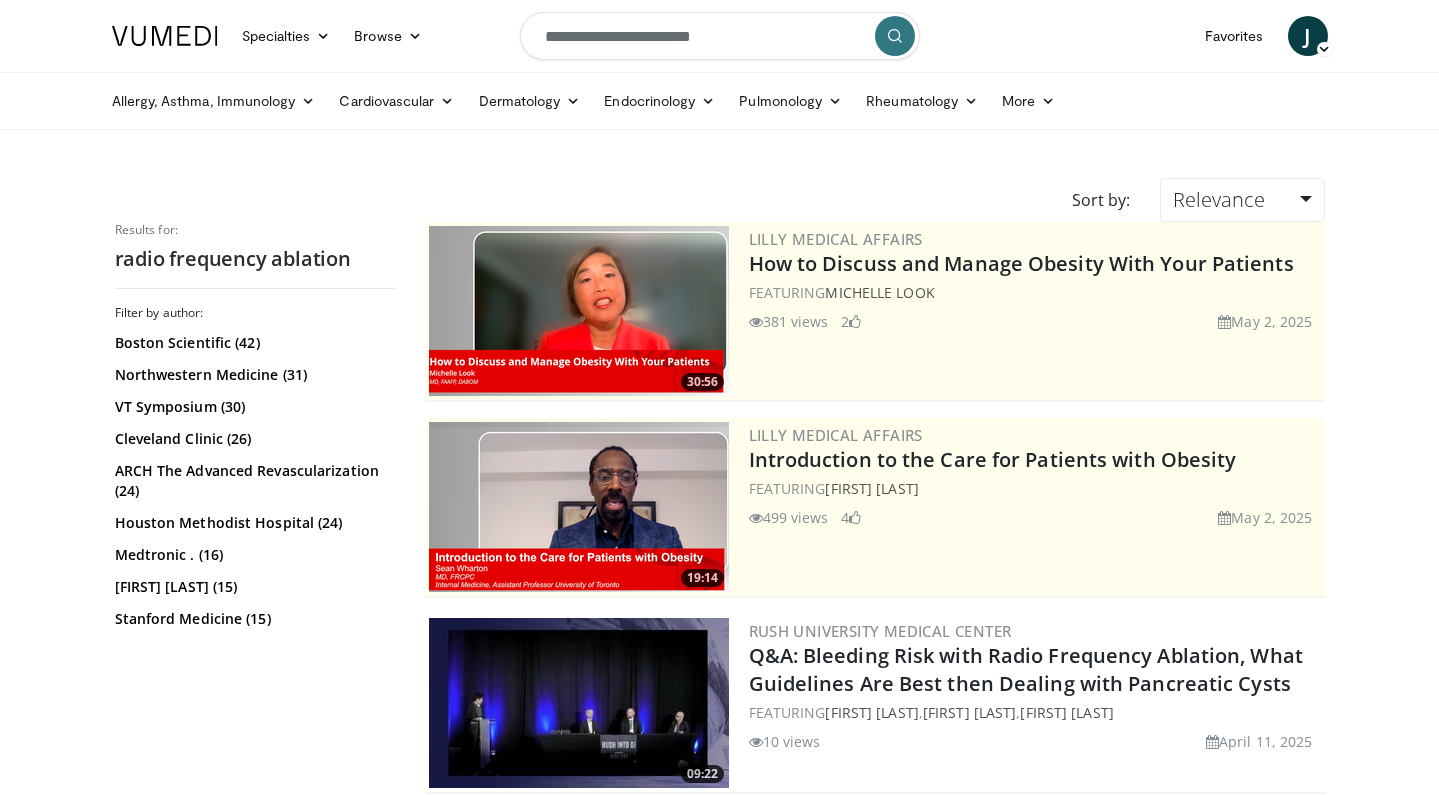 click on "**********" at bounding box center (720, 36) 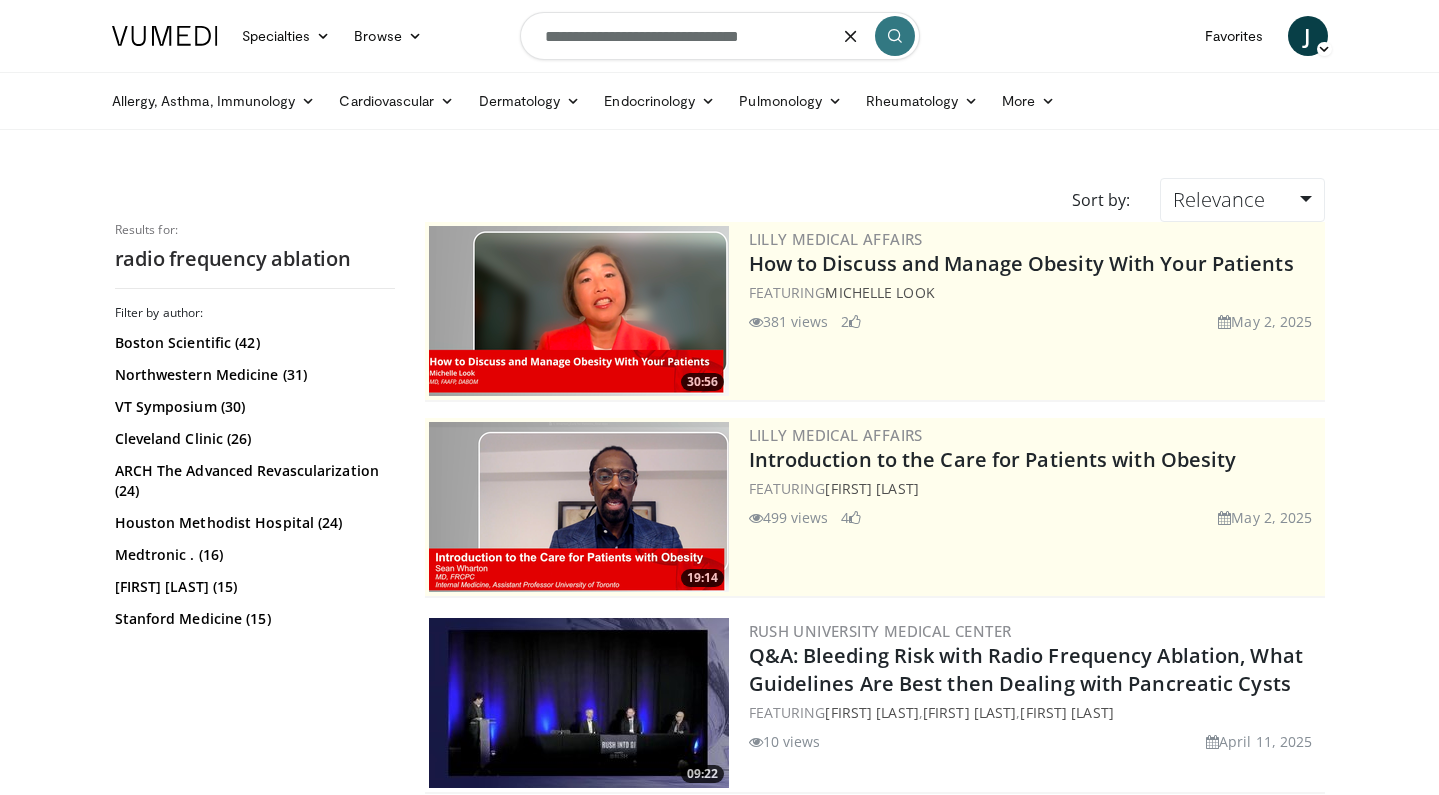 type on "**********" 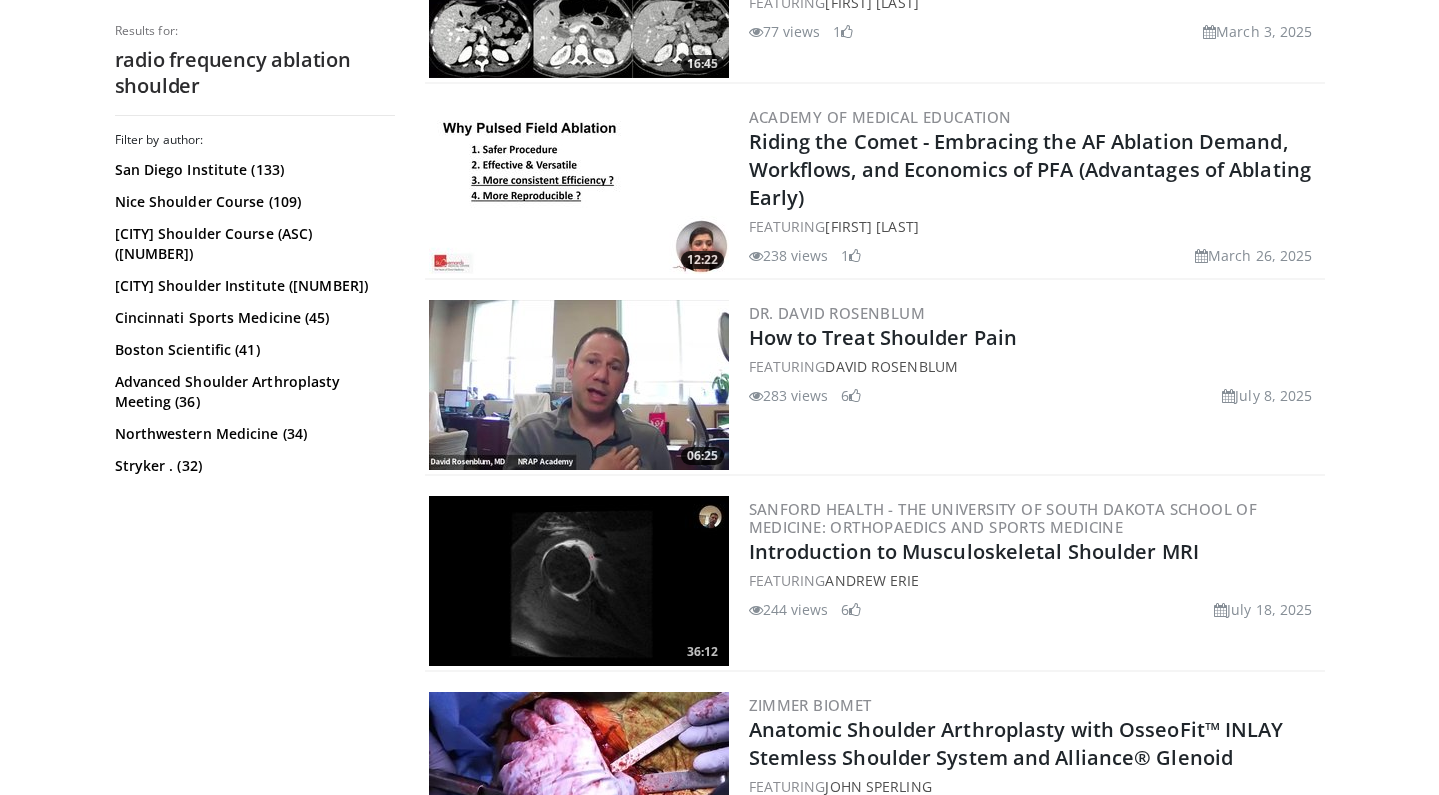 scroll, scrollTop: 4187, scrollLeft: 0, axis: vertical 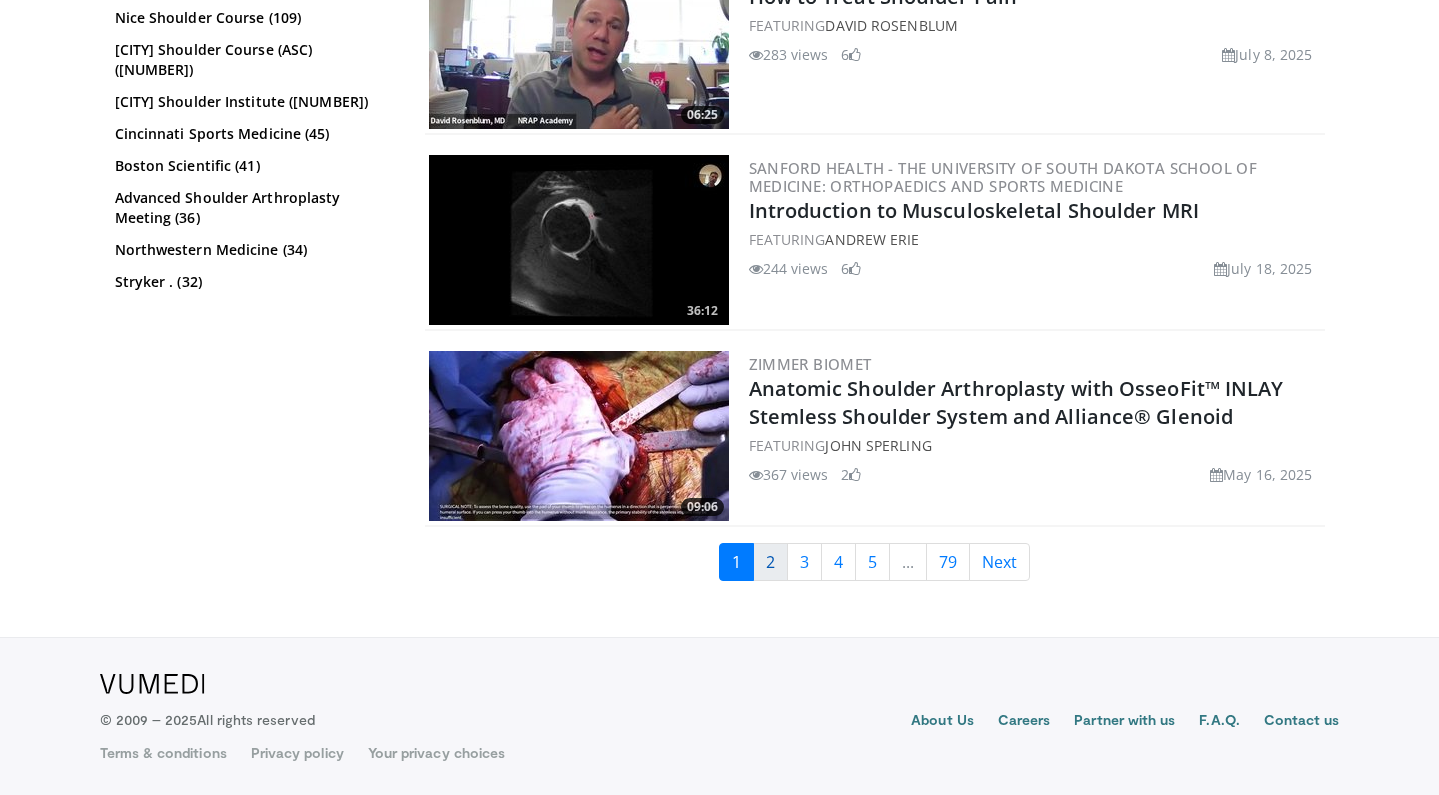 click on "2" at bounding box center (770, 562) 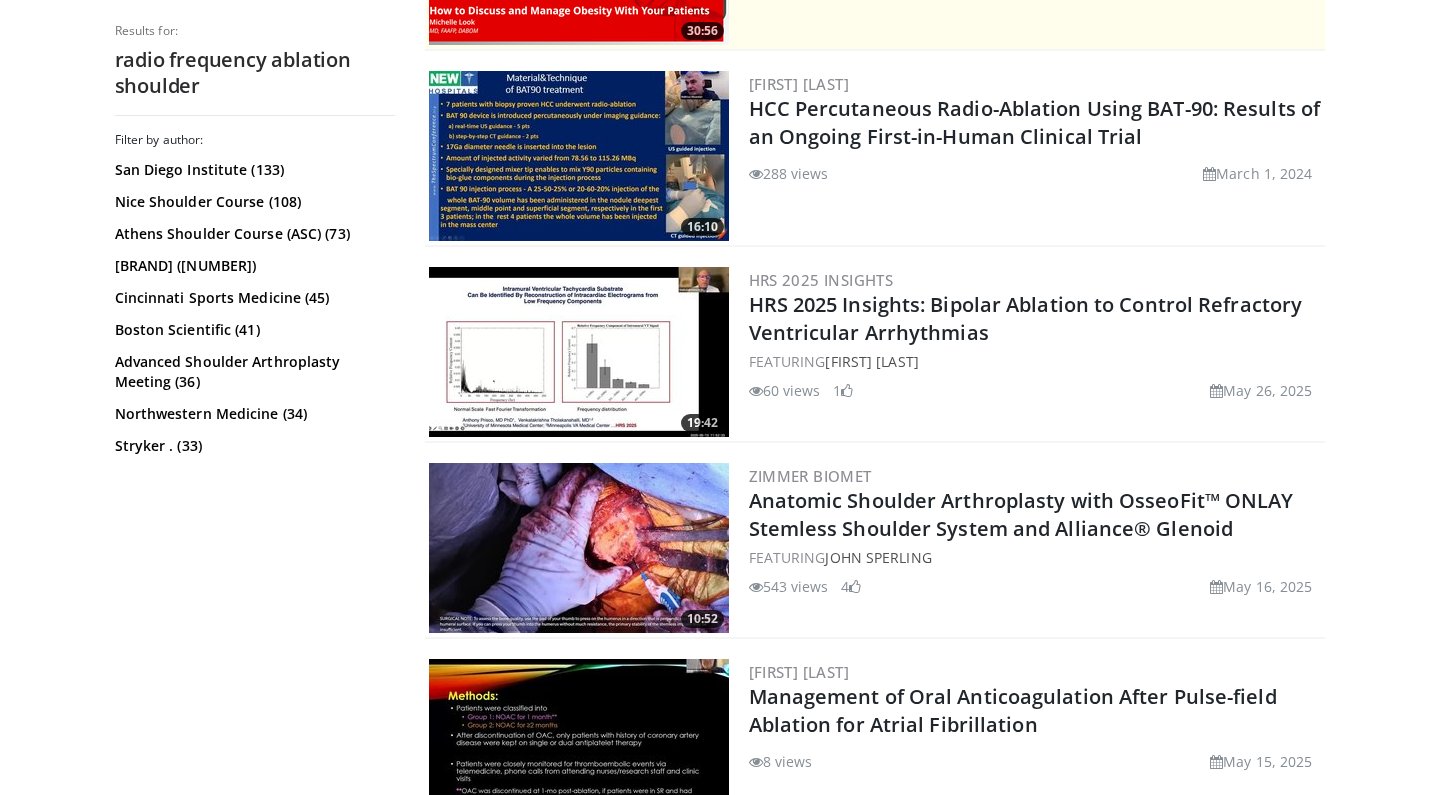 scroll, scrollTop: 960, scrollLeft: 0, axis: vertical 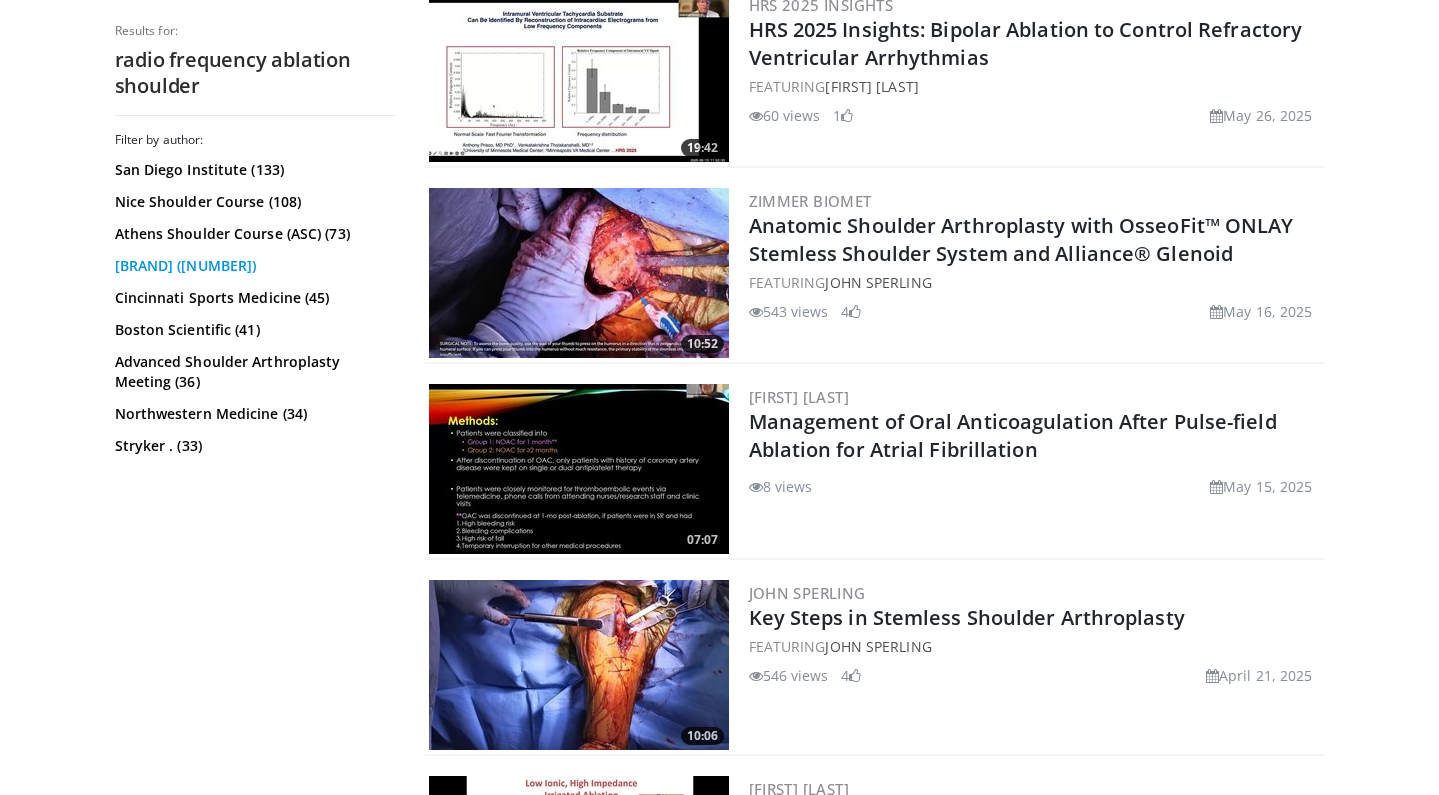 click on "[CITY] Shoulder Institute ([NUMBER])" at bounding box center (252, 266) 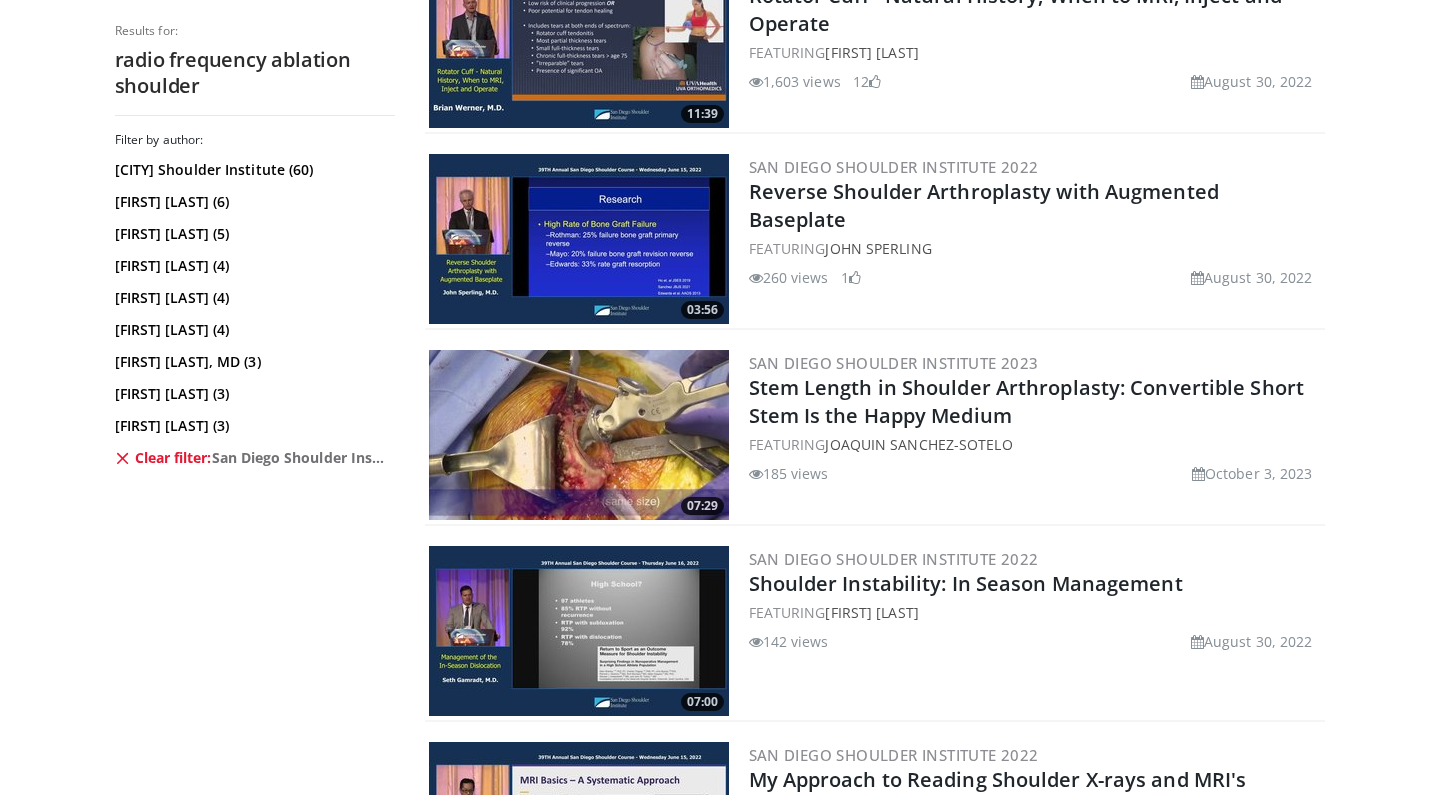 scroll, scrollTop: 3150, scrollLeft: 0, axis: vertical 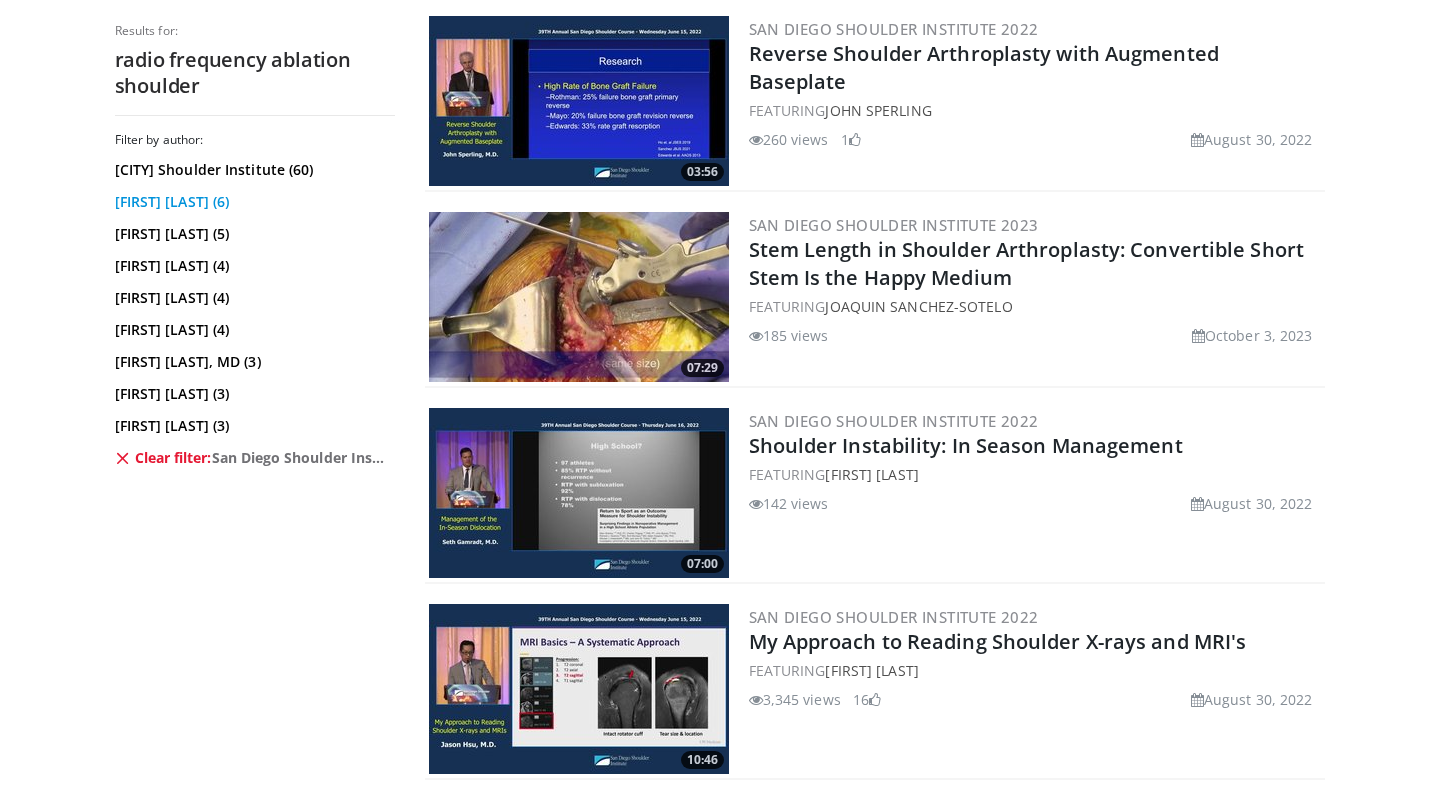 click on "[FIRST] [LAST] (6)" at bounding box center (252, 202) 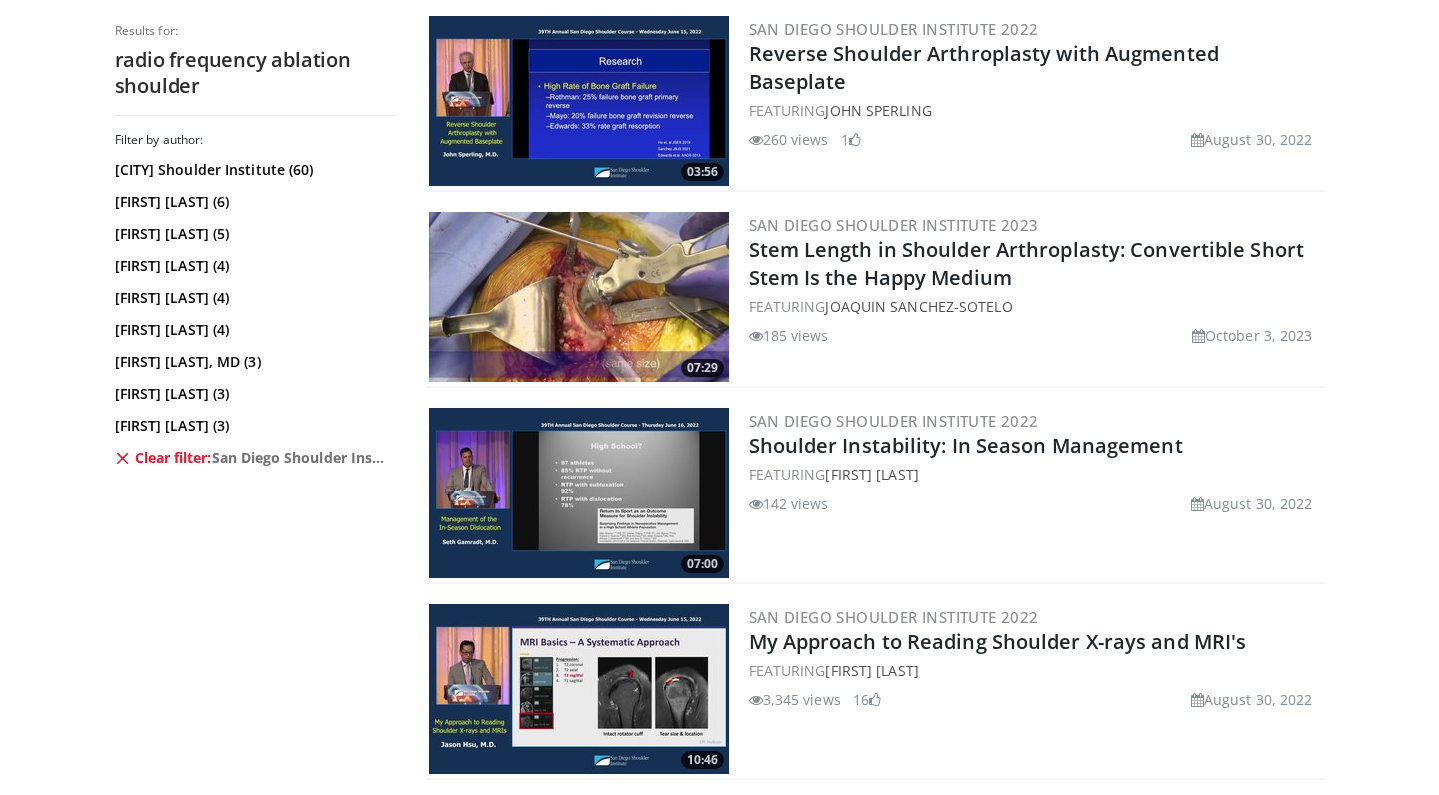 click at bounding box center [123, 458] 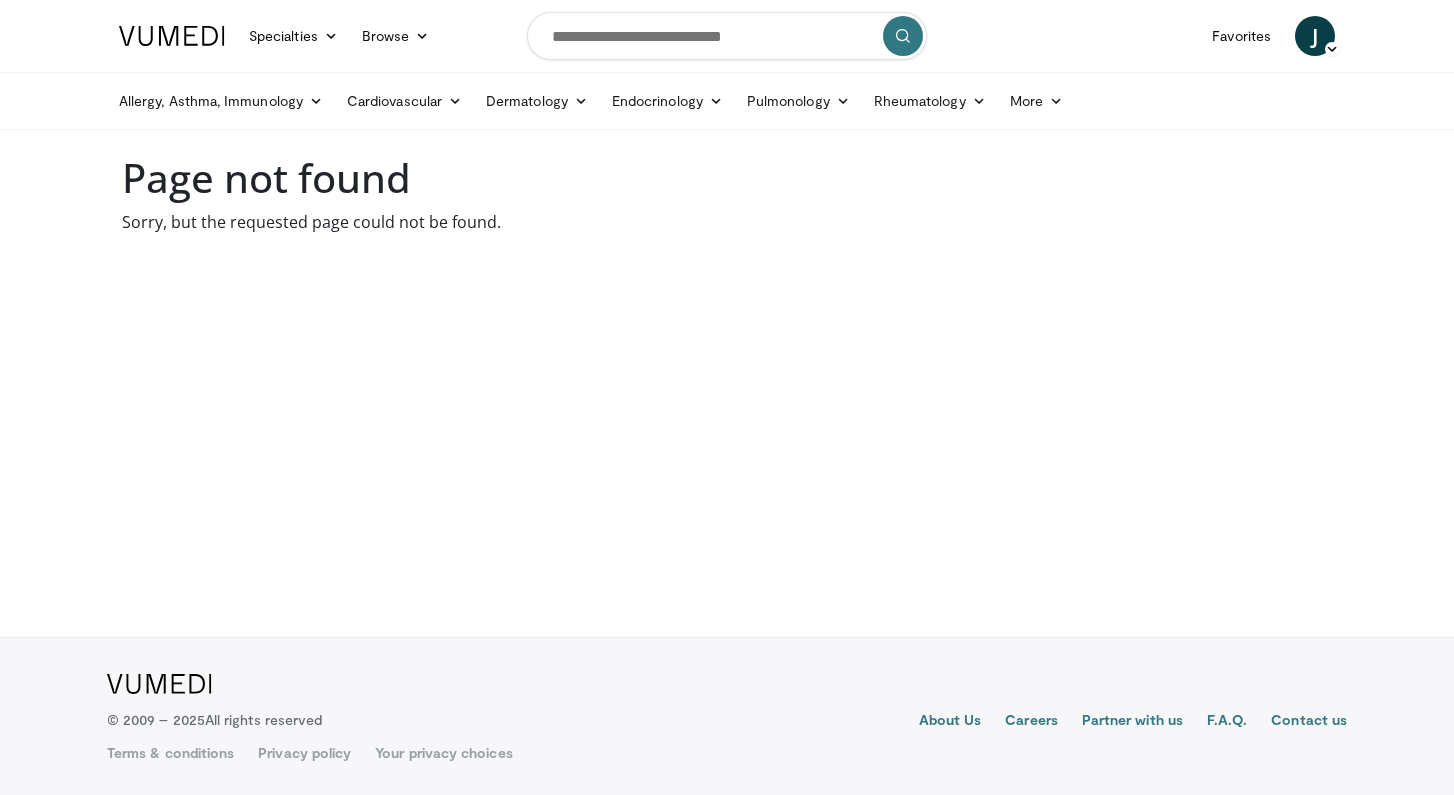 scroll, scrollTop: 0, scrollLeft: 0, axis: both 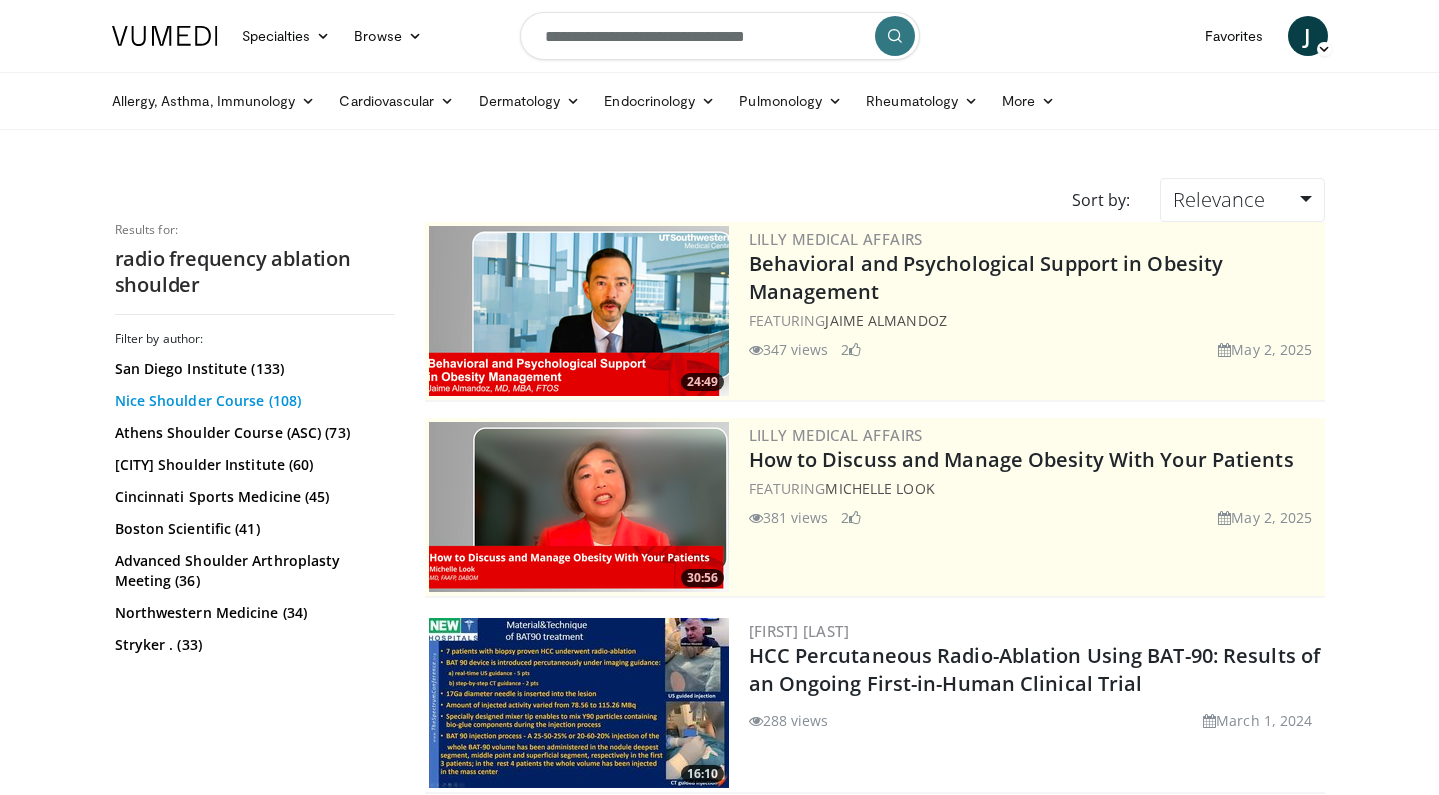 click on "Nice Shoulder Course (108)" at bounding box center (252, 401) 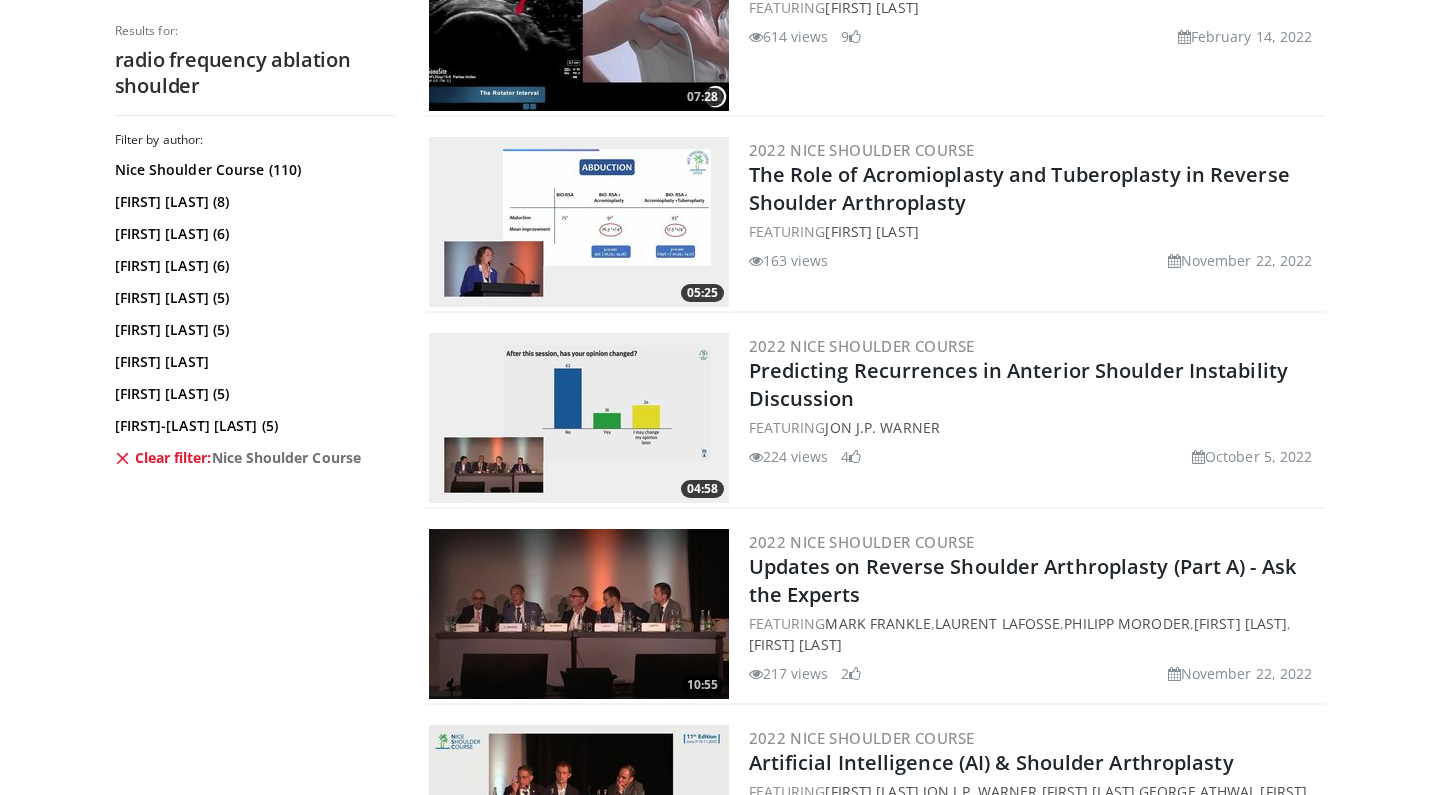 scroll, scrollTop: 4971, scrollLeft: 0, axis: vertical 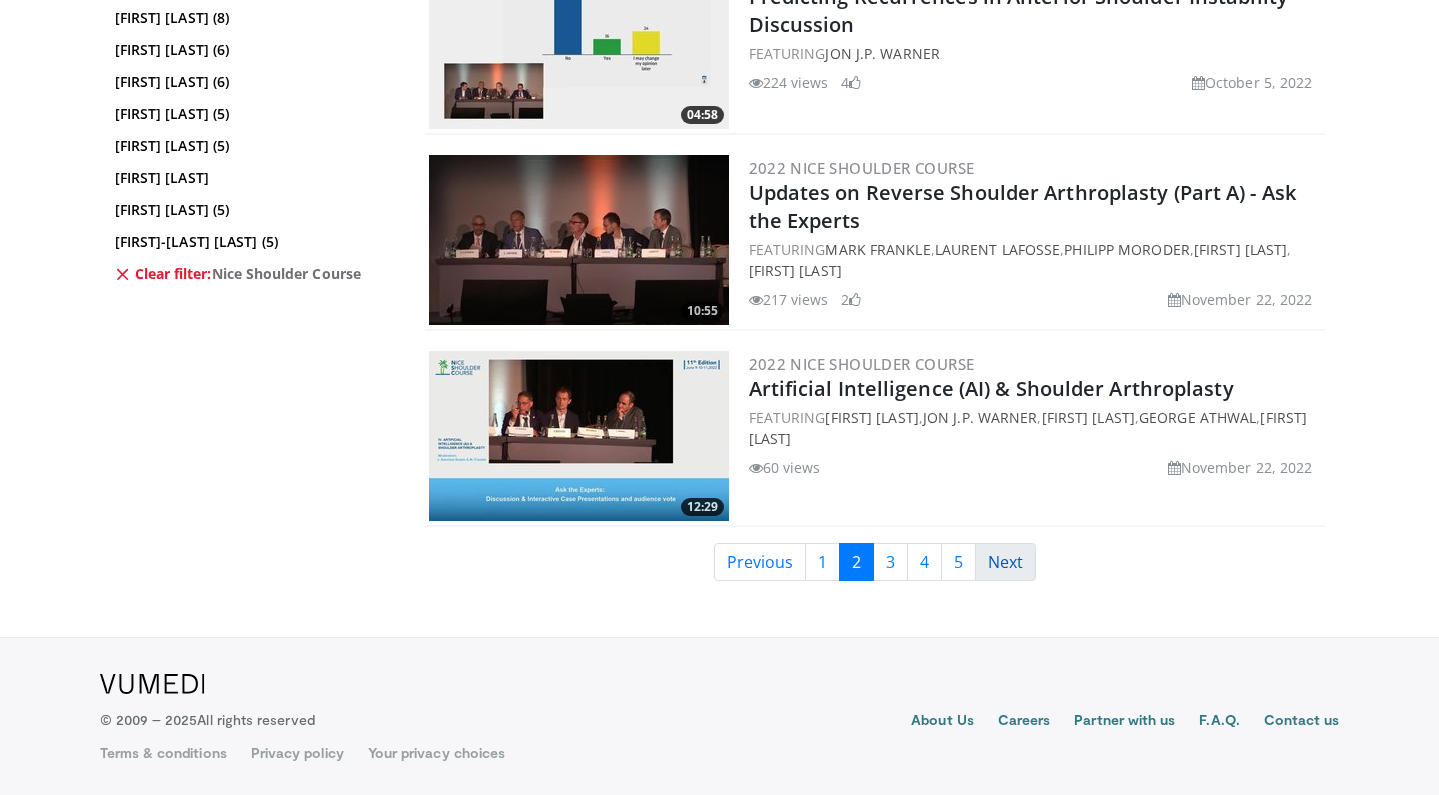 click on "Next" at bounding box center [1005, 562] 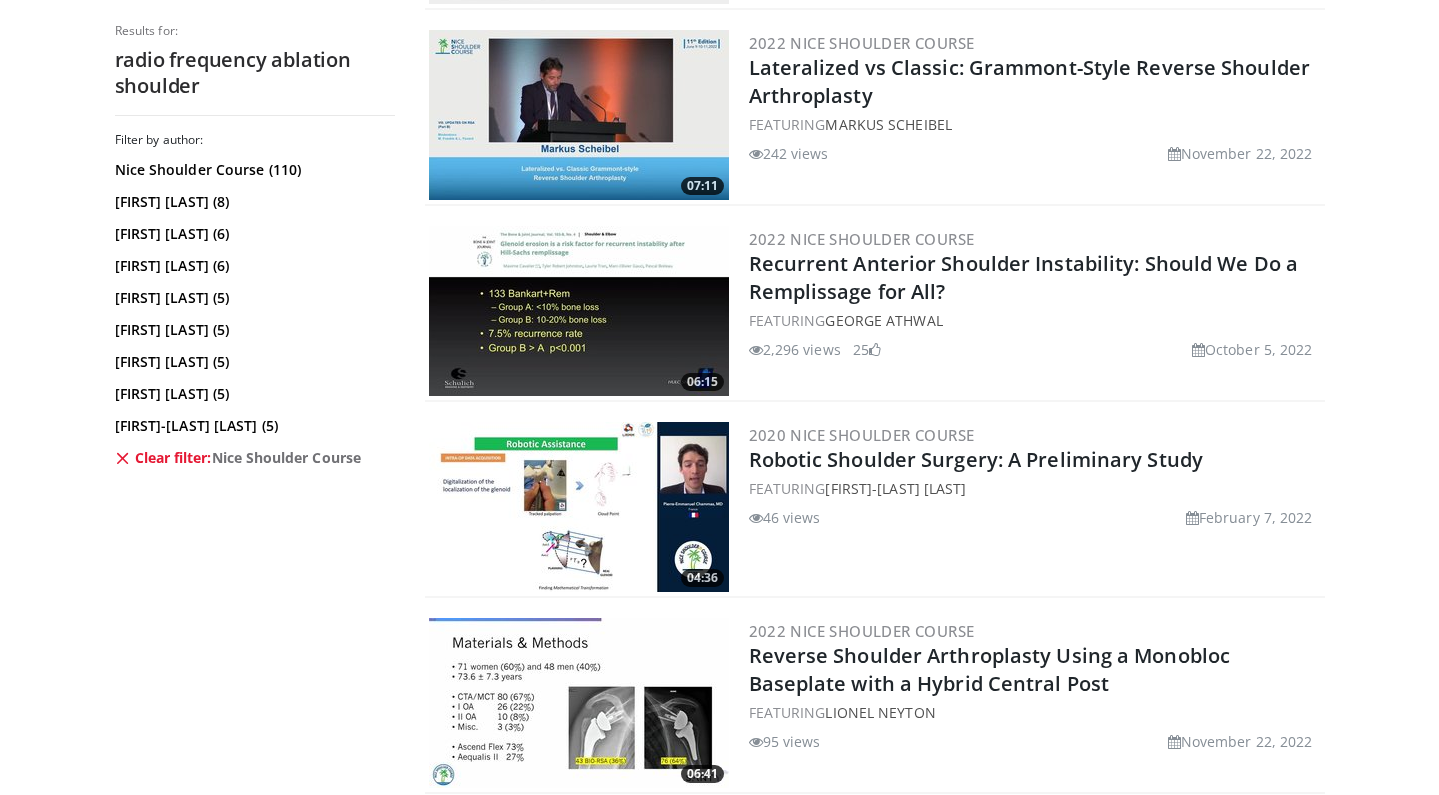 scroll, scrollTop: 4860, scrollLeft: 0, axis: vertical 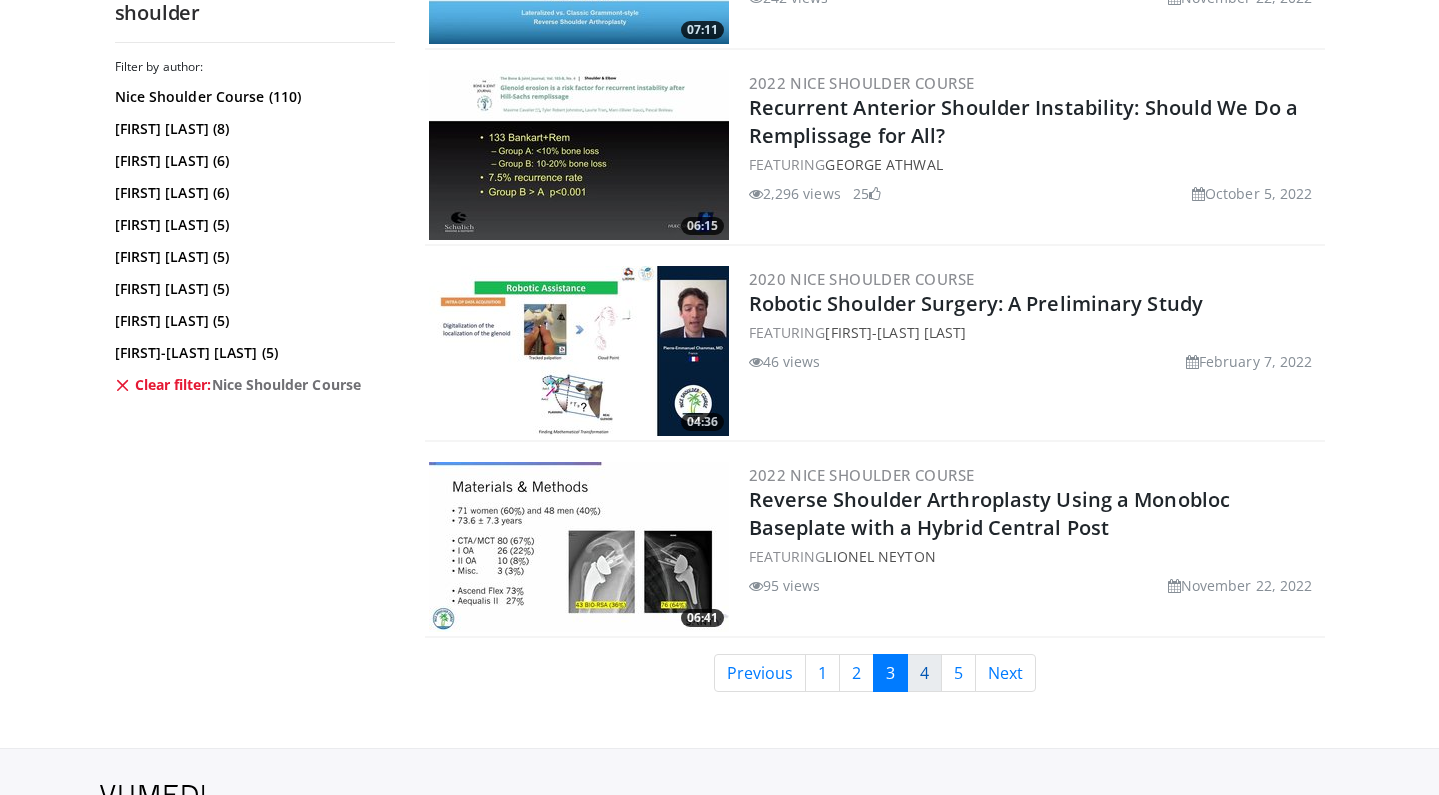 click on "4" at bounding box center (924, 673) 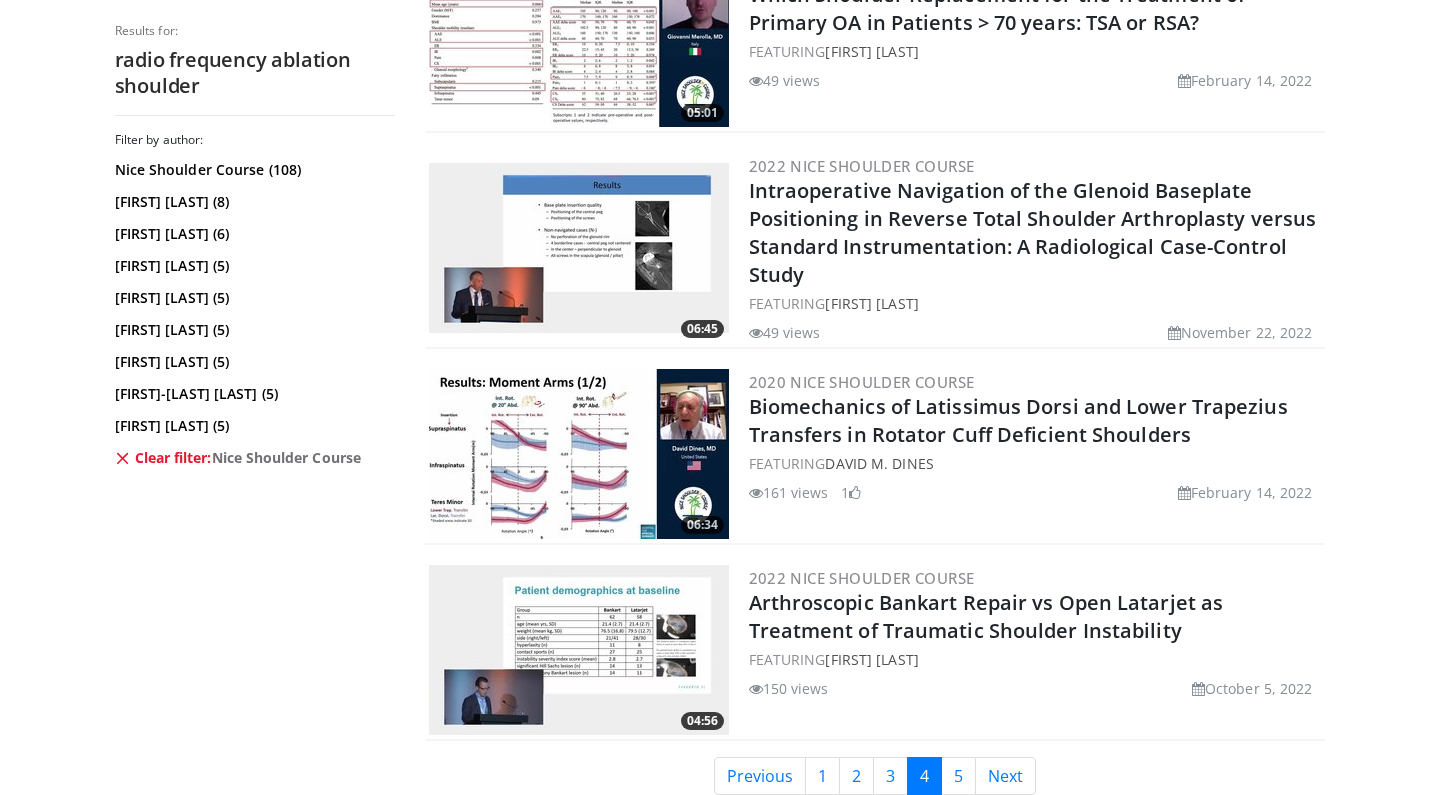 scroll, scrollTop: 4952, scrollLeft: 0, axis: vertical 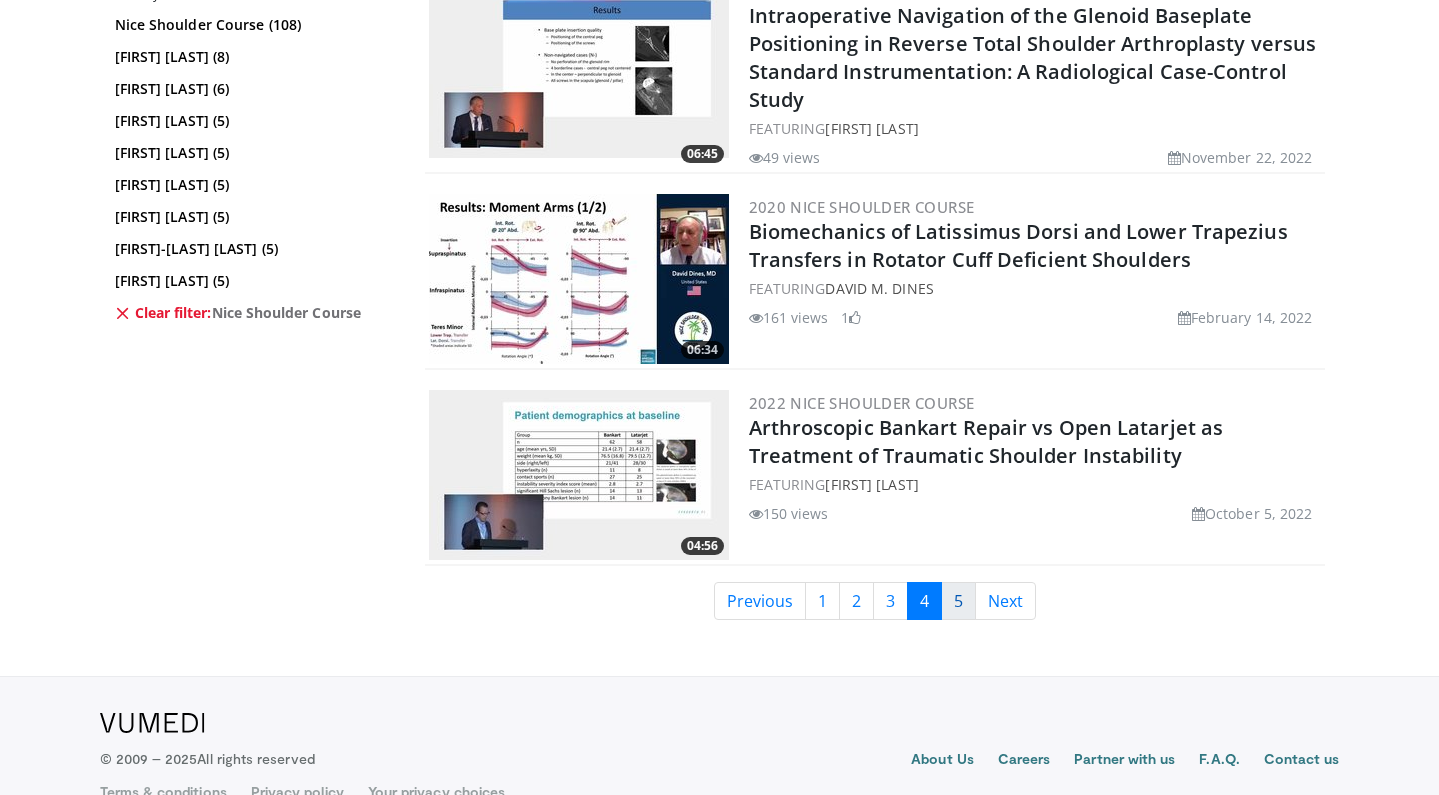 click on "5" at bounding box center (958, 601) 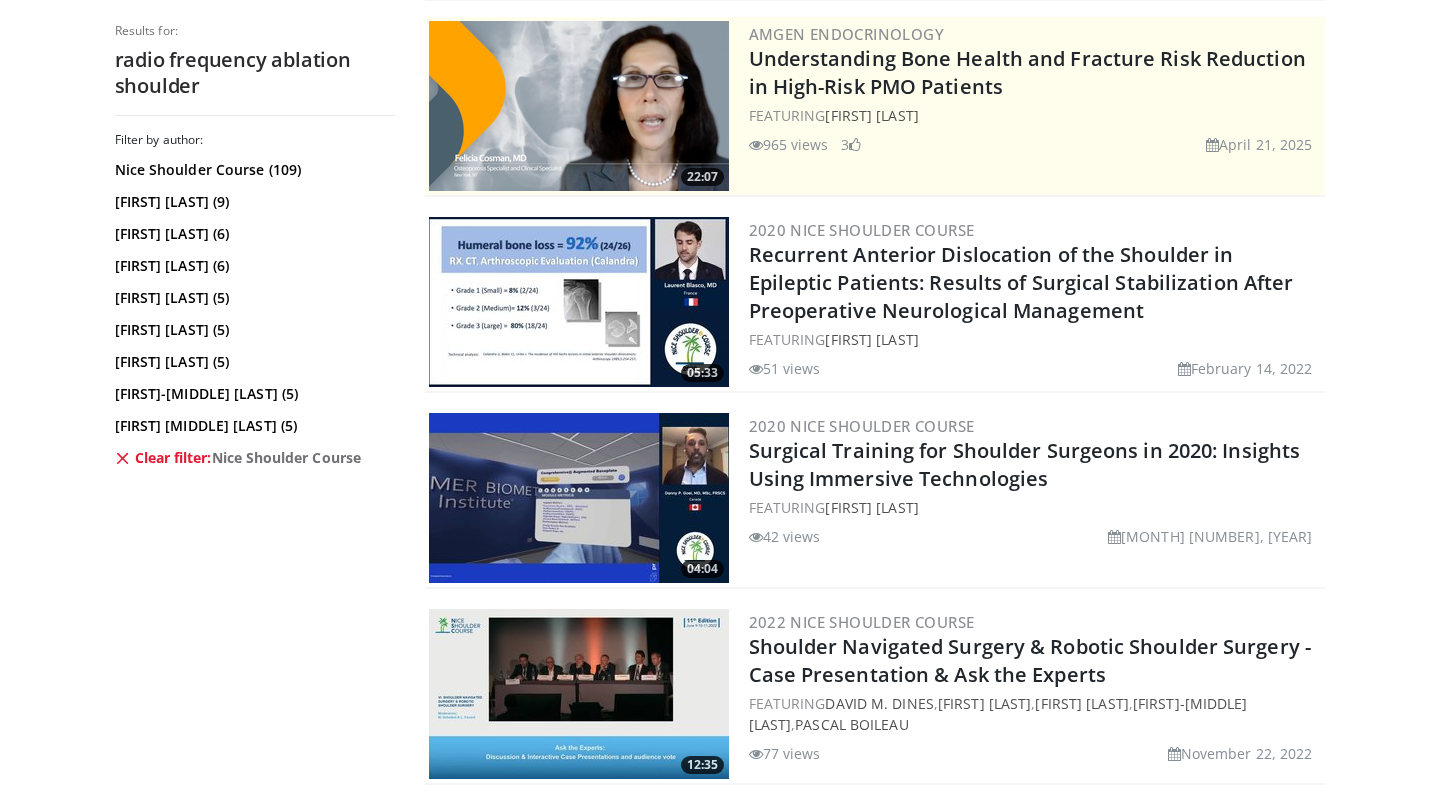 scroll, scrollTop: 0, scrollLeft: 0, axis: both 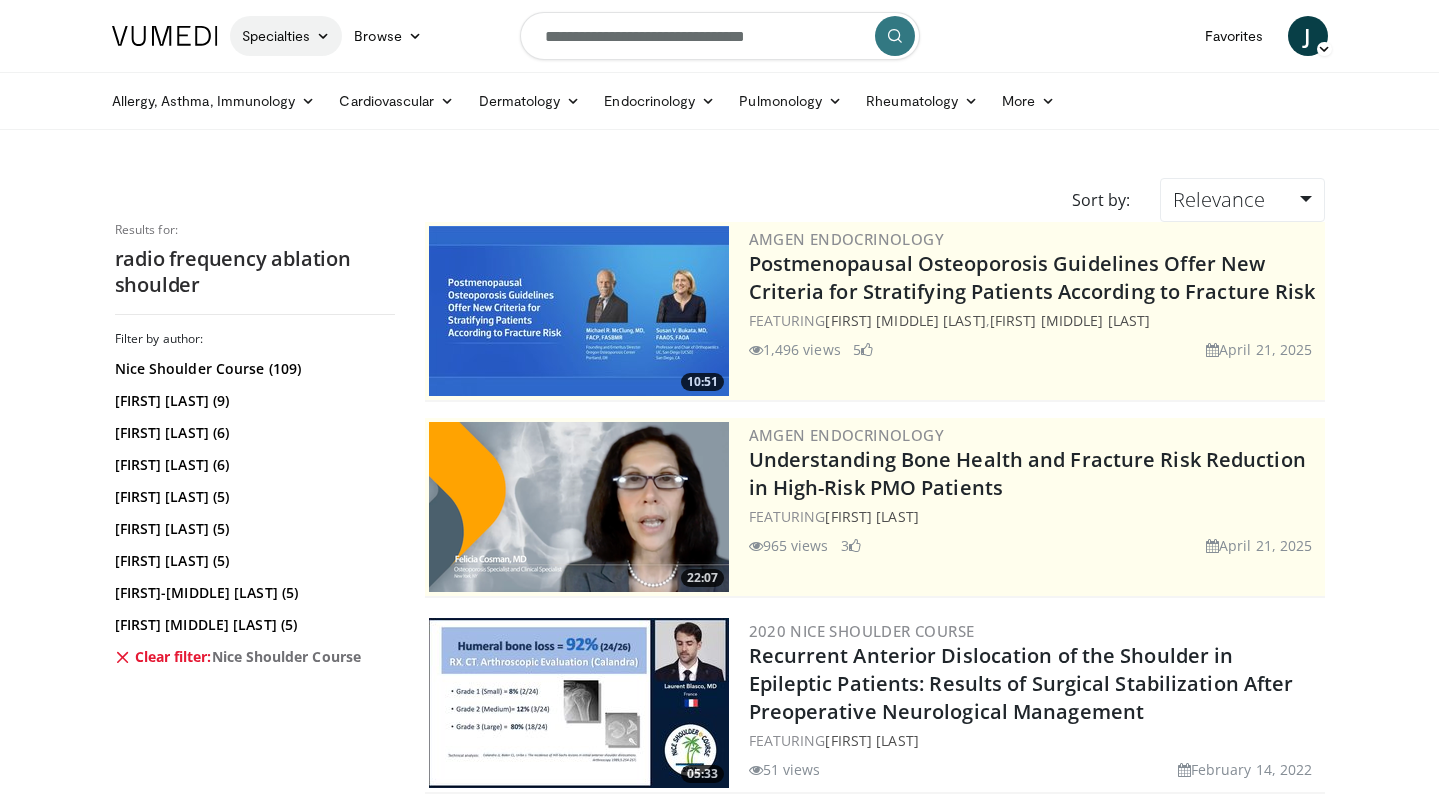 click on "Specialties" at bounding box center [286, 36] 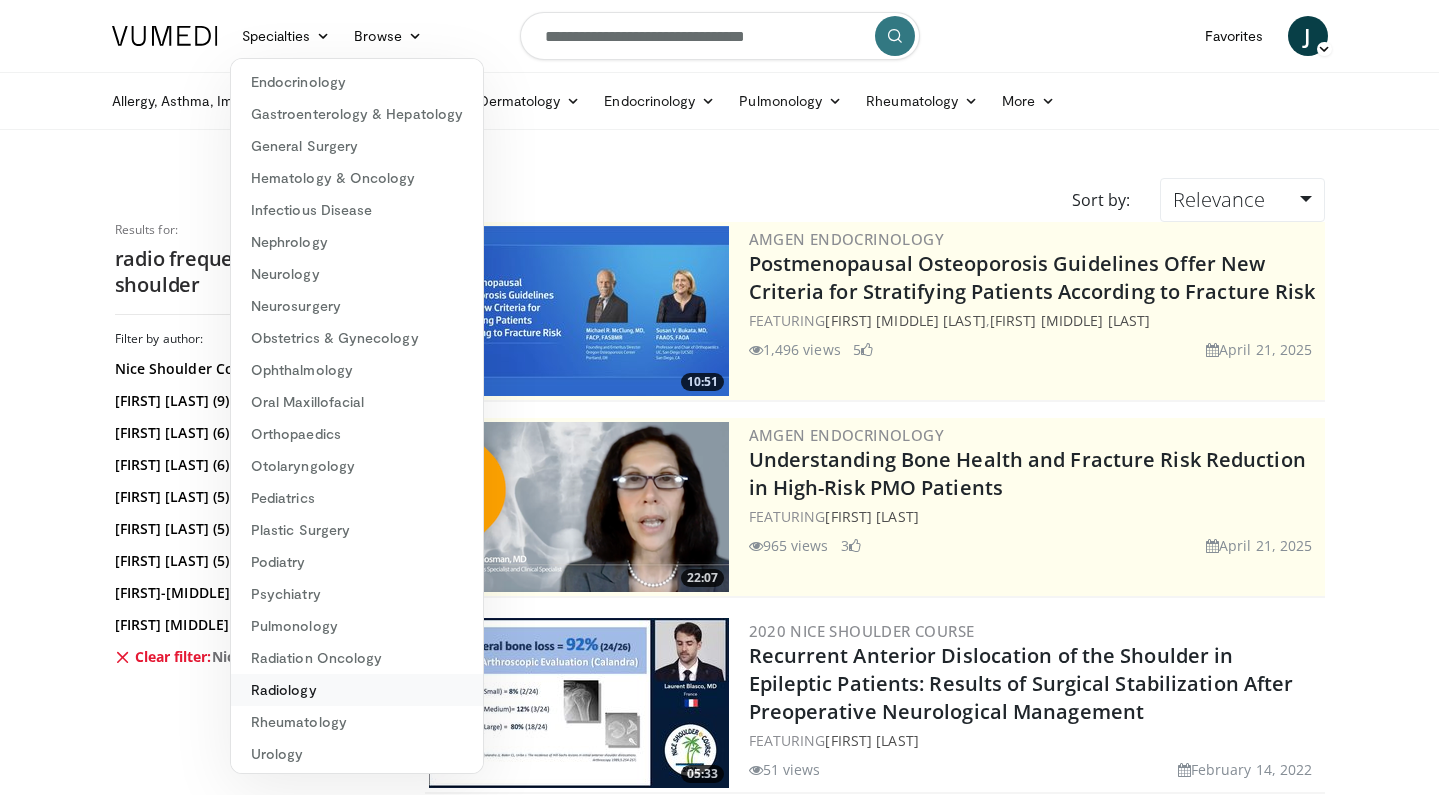 scroll, scrollTop: 198, scrollLeft: 0, axis: vertical 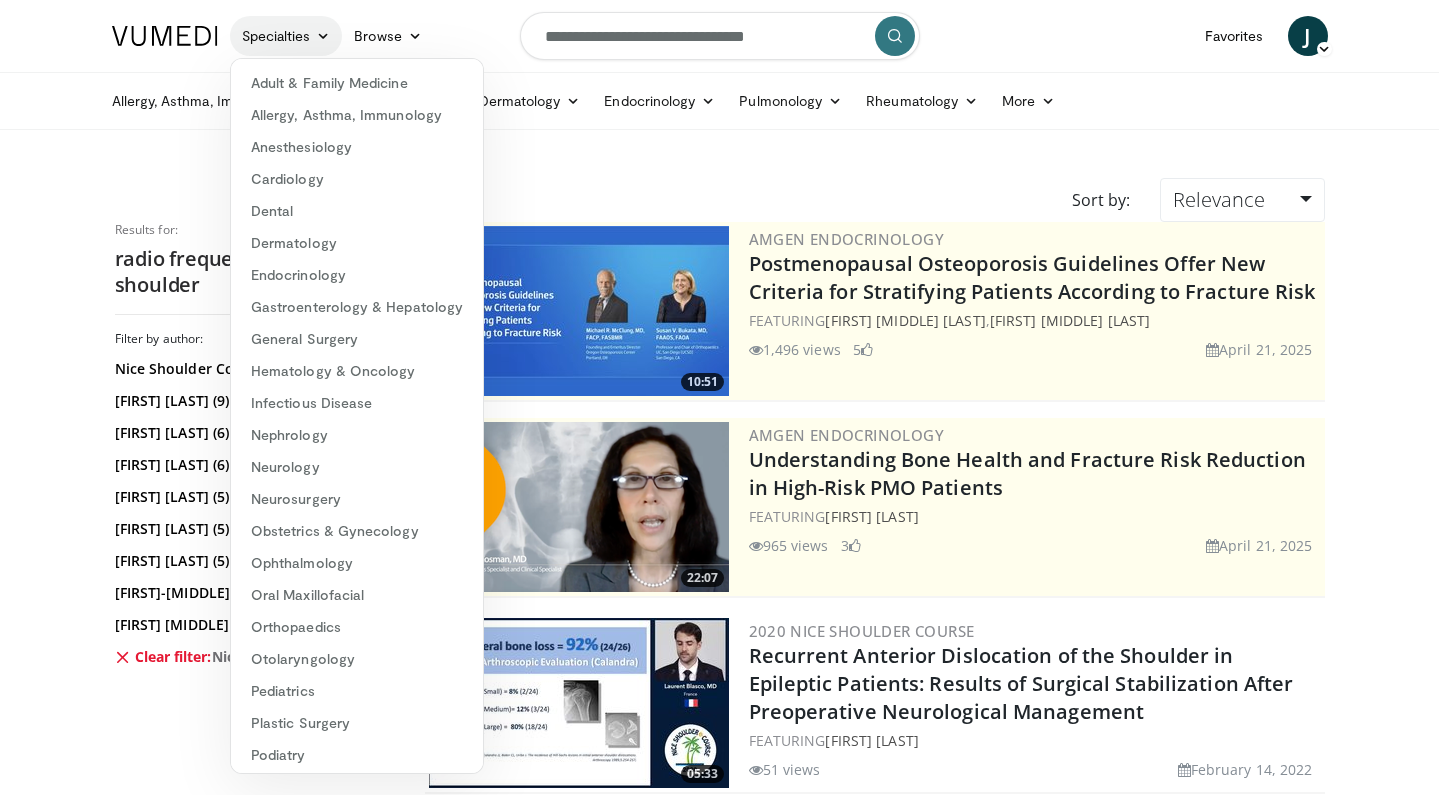 click on "Specialties" at bounding box center (286, 36) 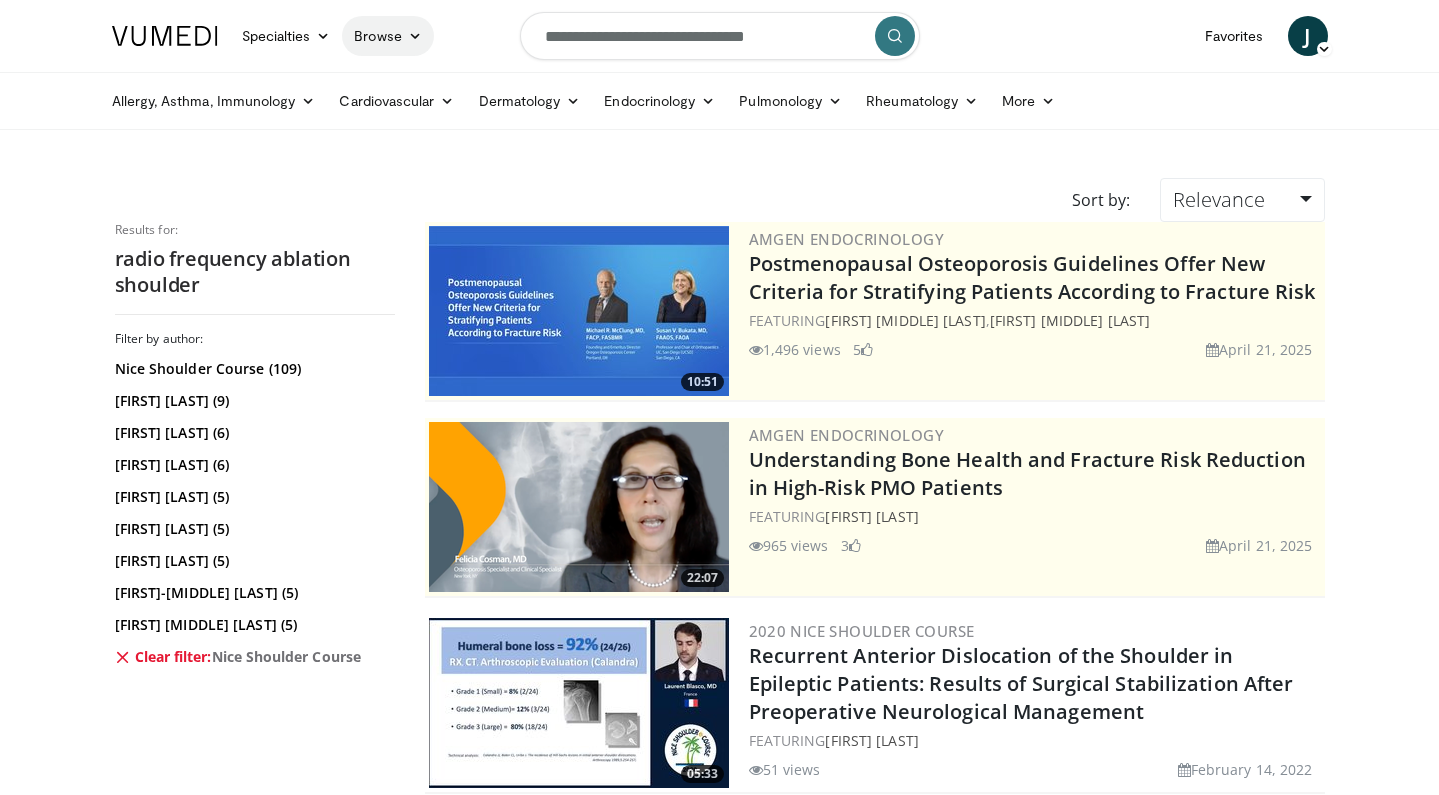 click on "Browse" at bounding box center (388, 36) 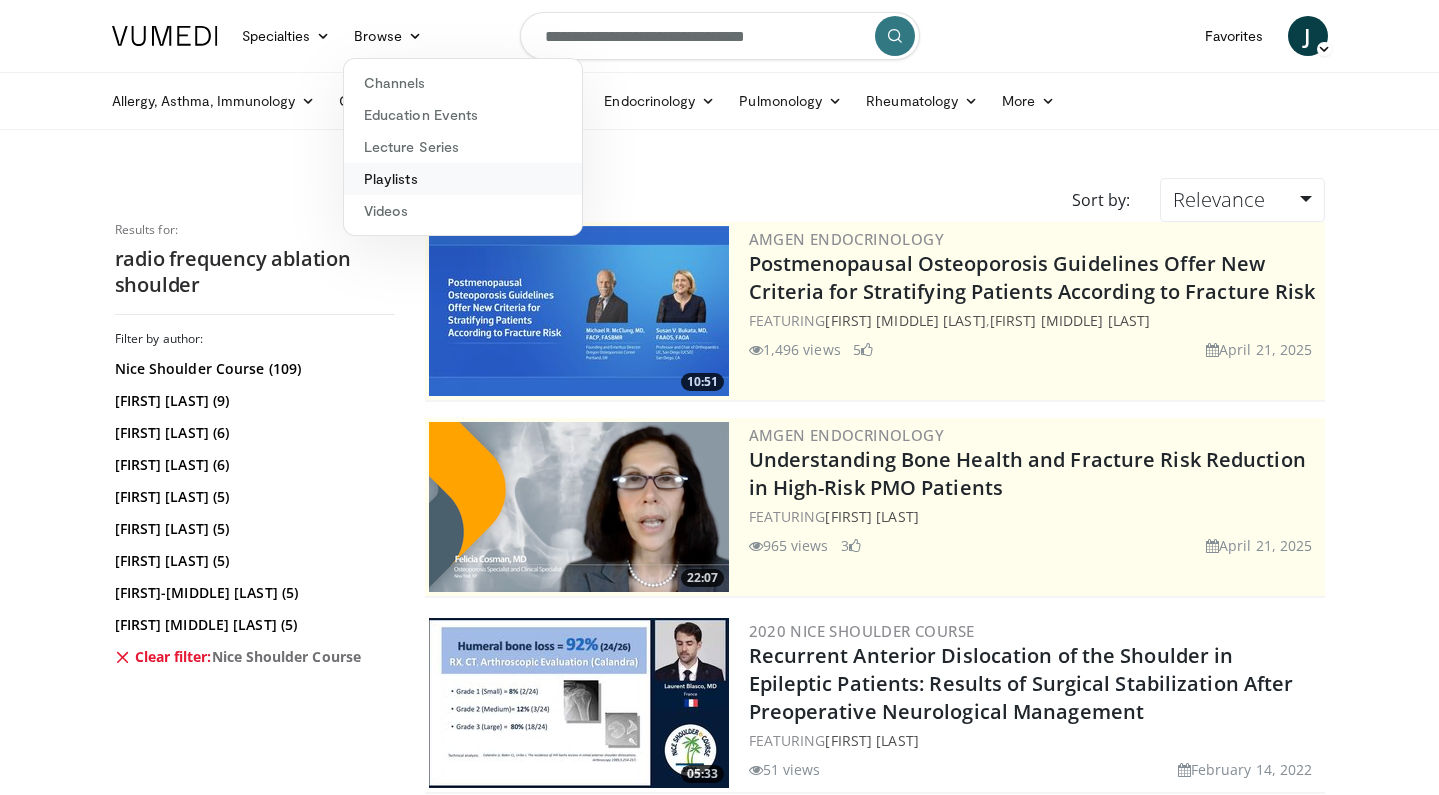click on "Playlists" at bounding box center [463, 179] 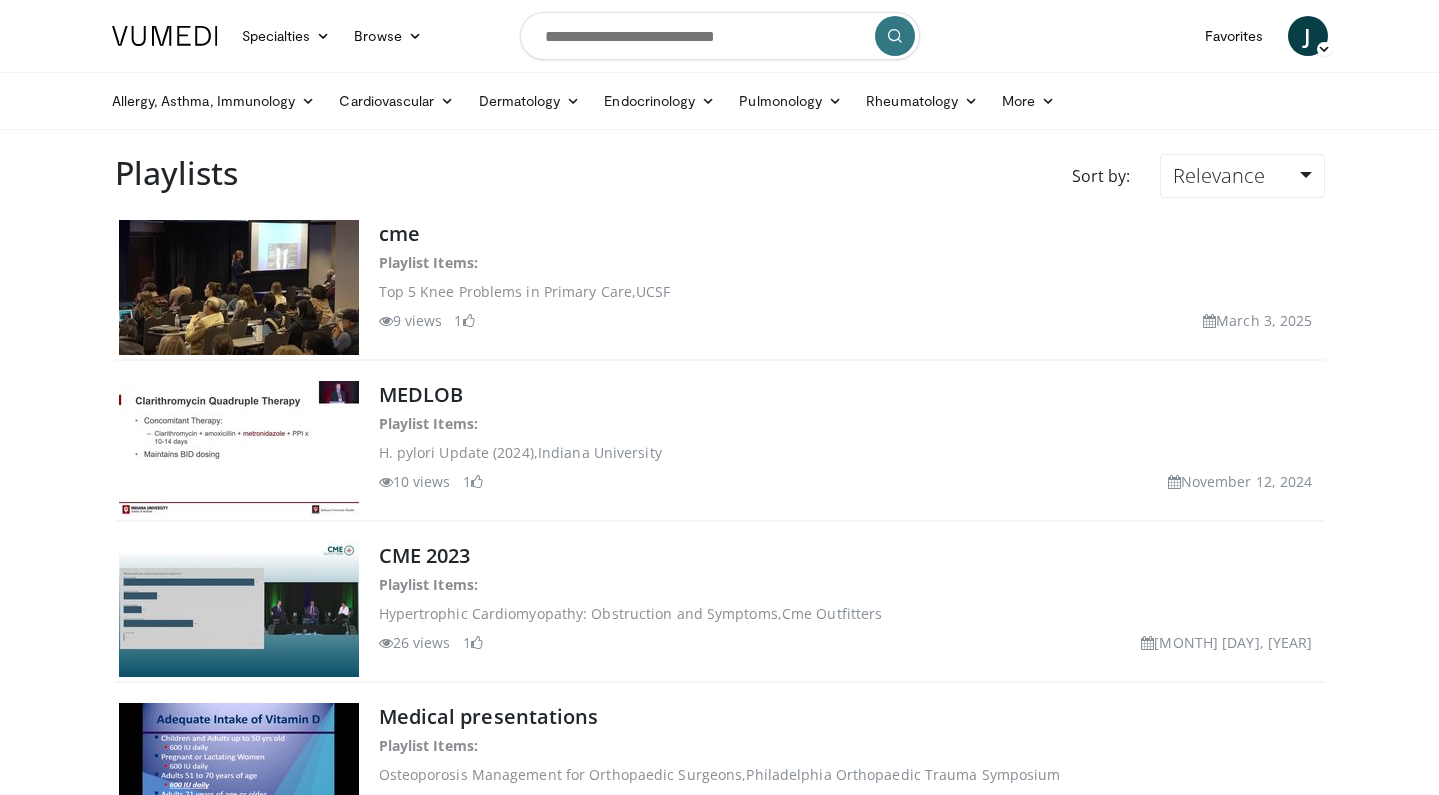 scroll, scrollTop: 0, scrollLeft: 0, axis: both 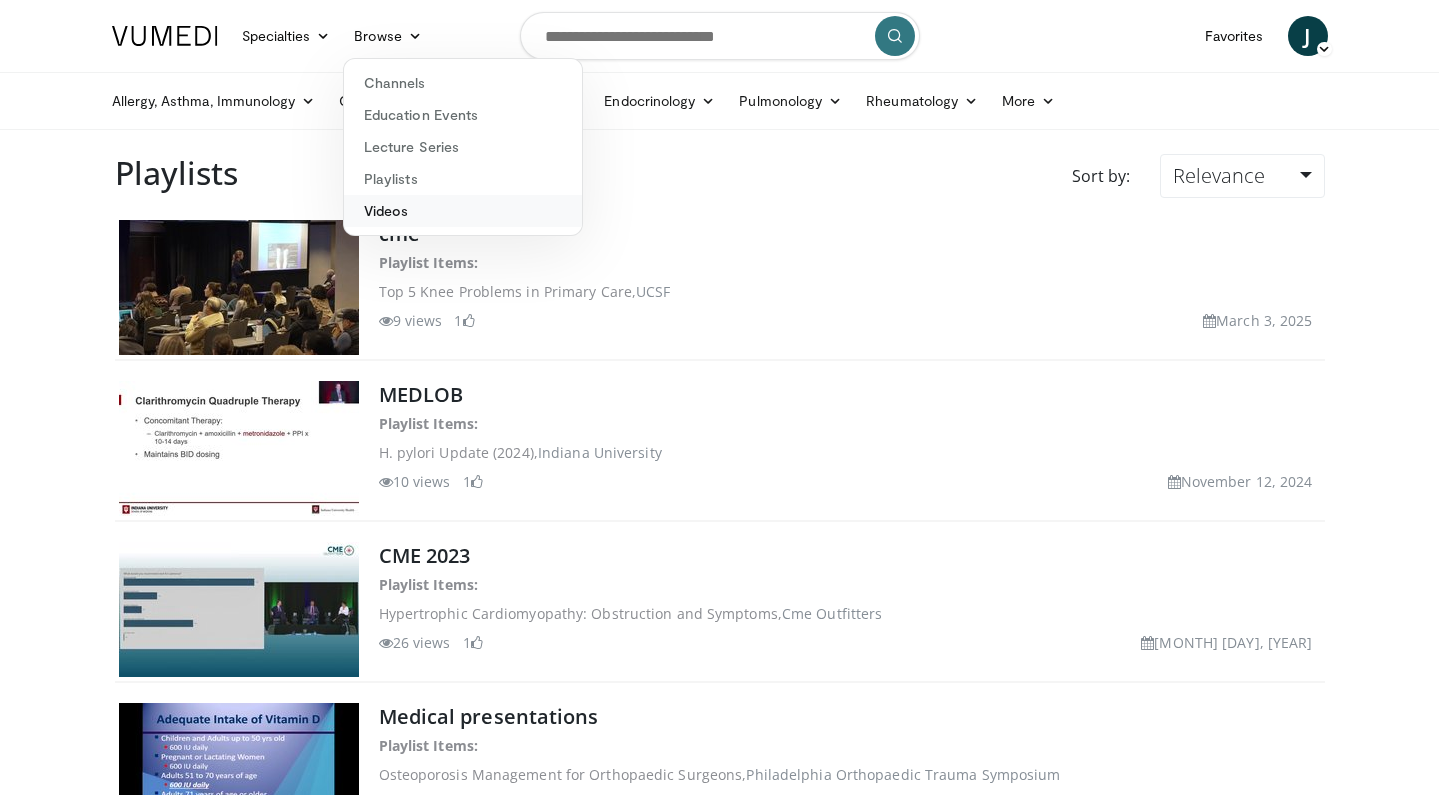 click on "Videos" at bounding box center [463, 211] 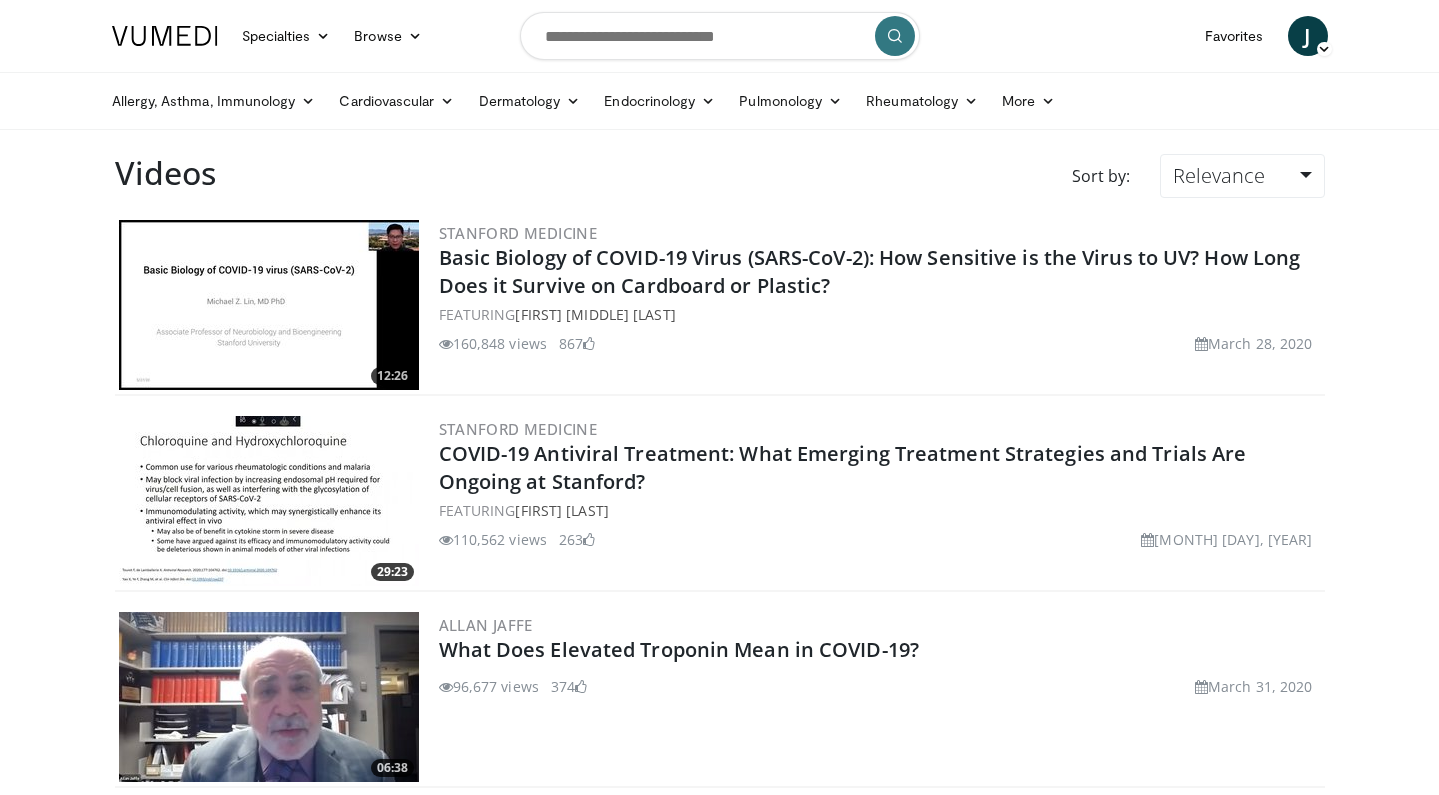 scroll, scrollTop: 0, scrollLeft: 0, axis: both 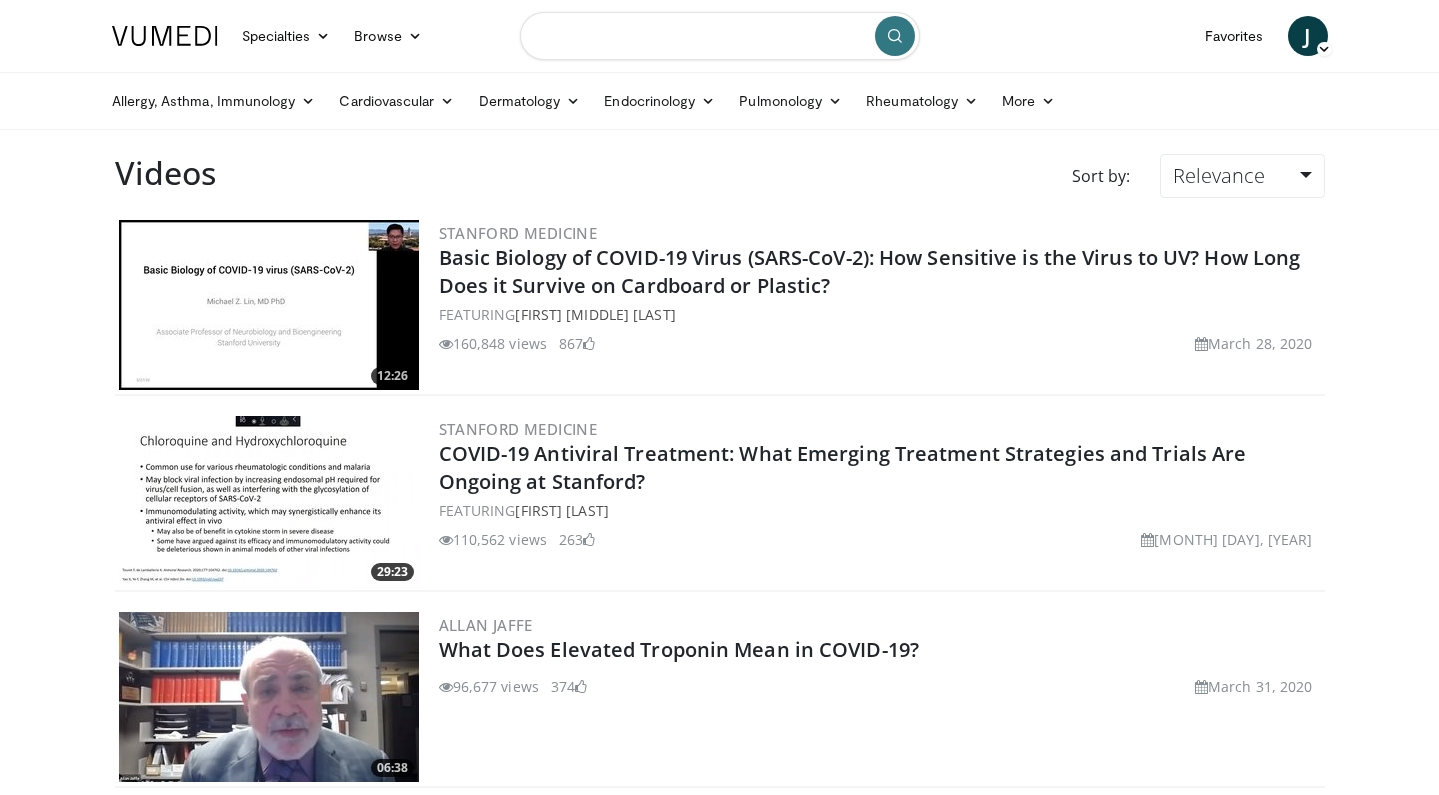 click at bounding box center (720, 36) 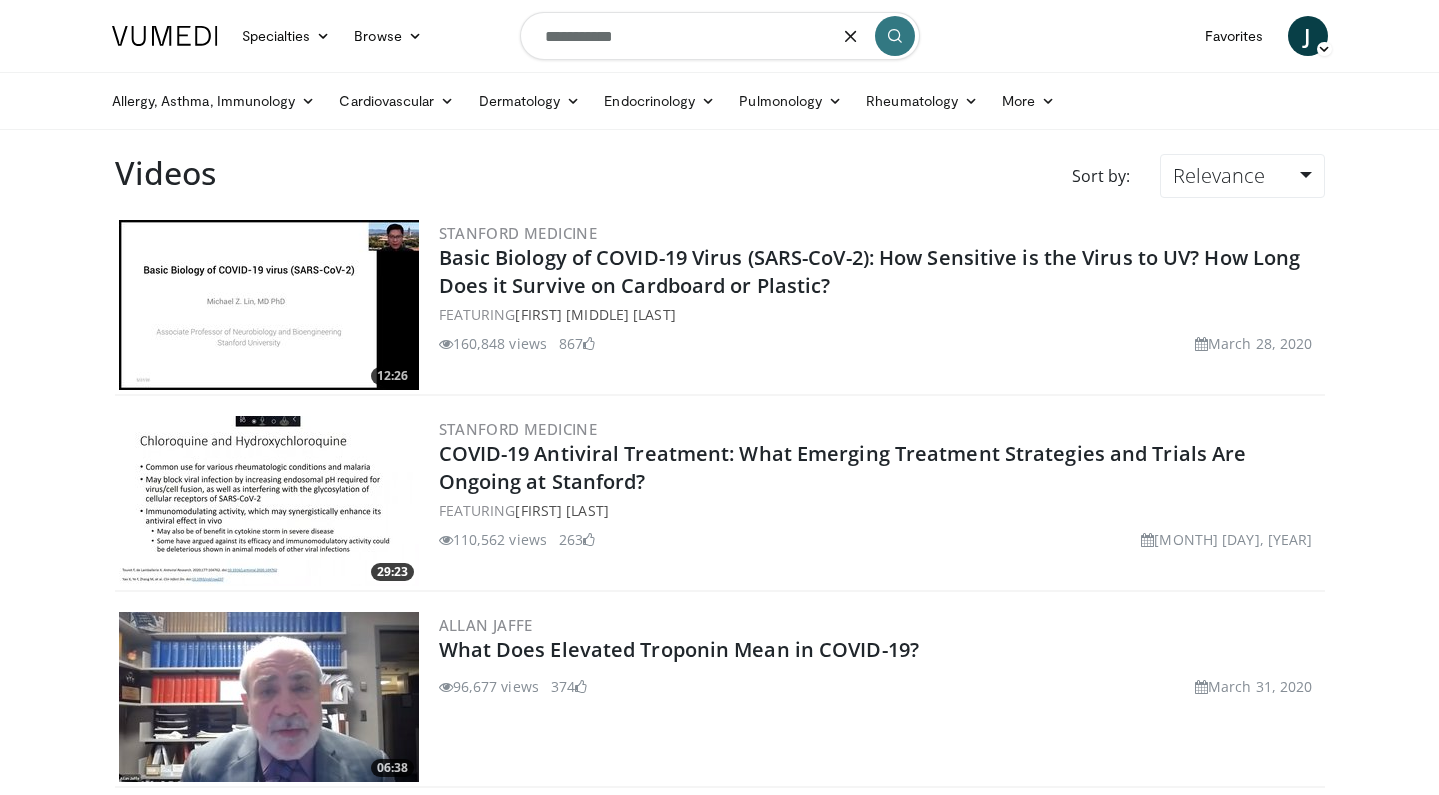 type on "**********" 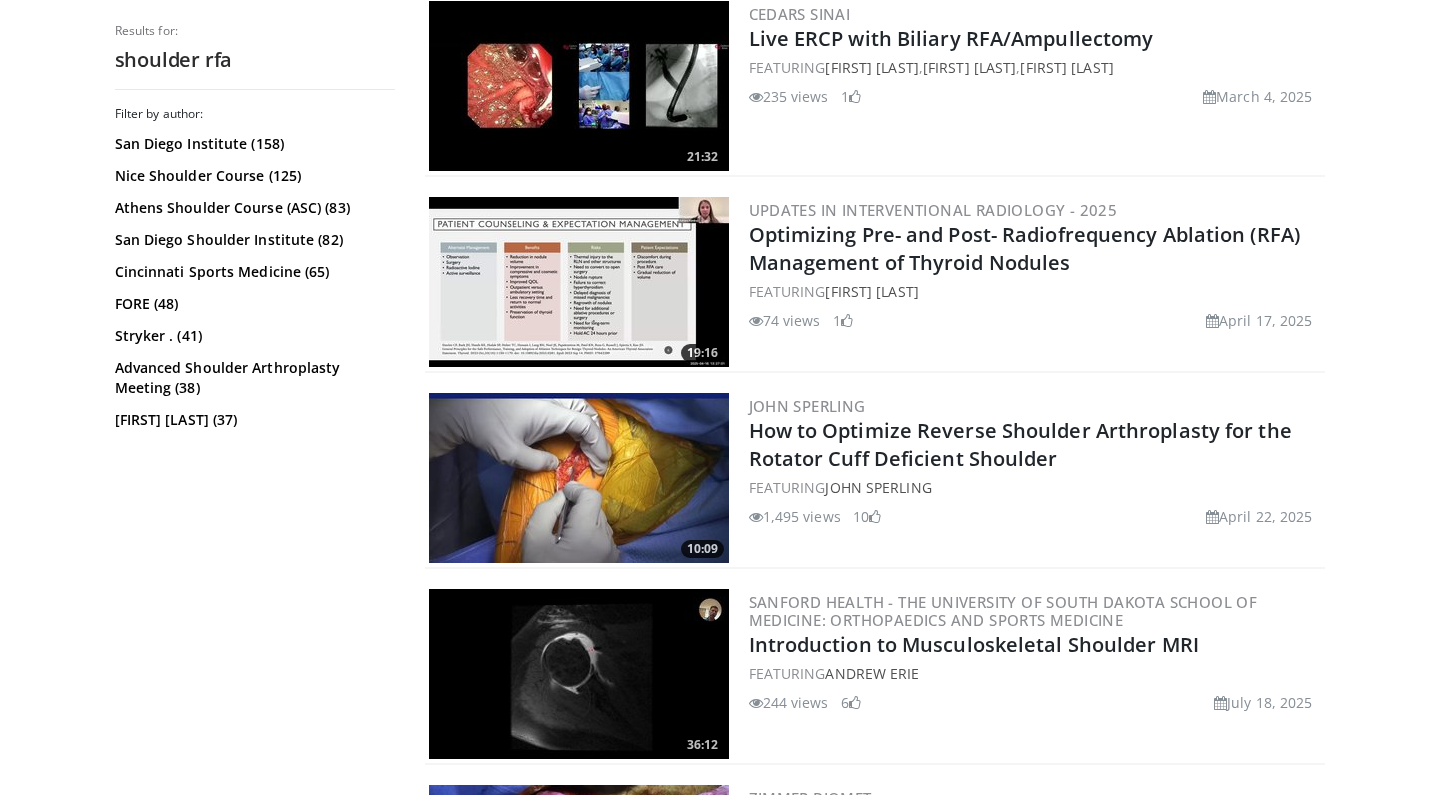 scroll, scrollTop: 0, scrollLeft: 0, axis: both 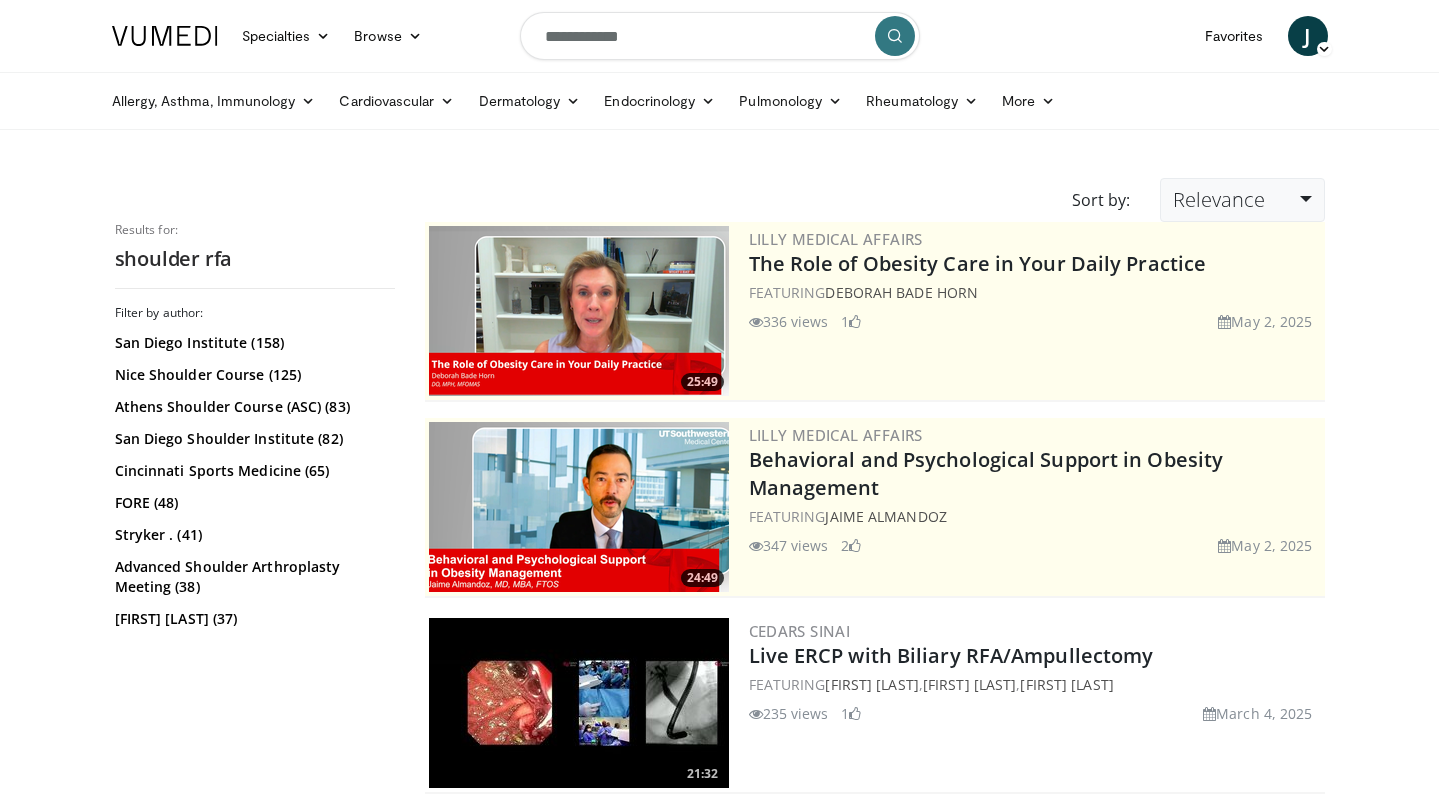click on "Relevance" at bounding box center [1219, 199] 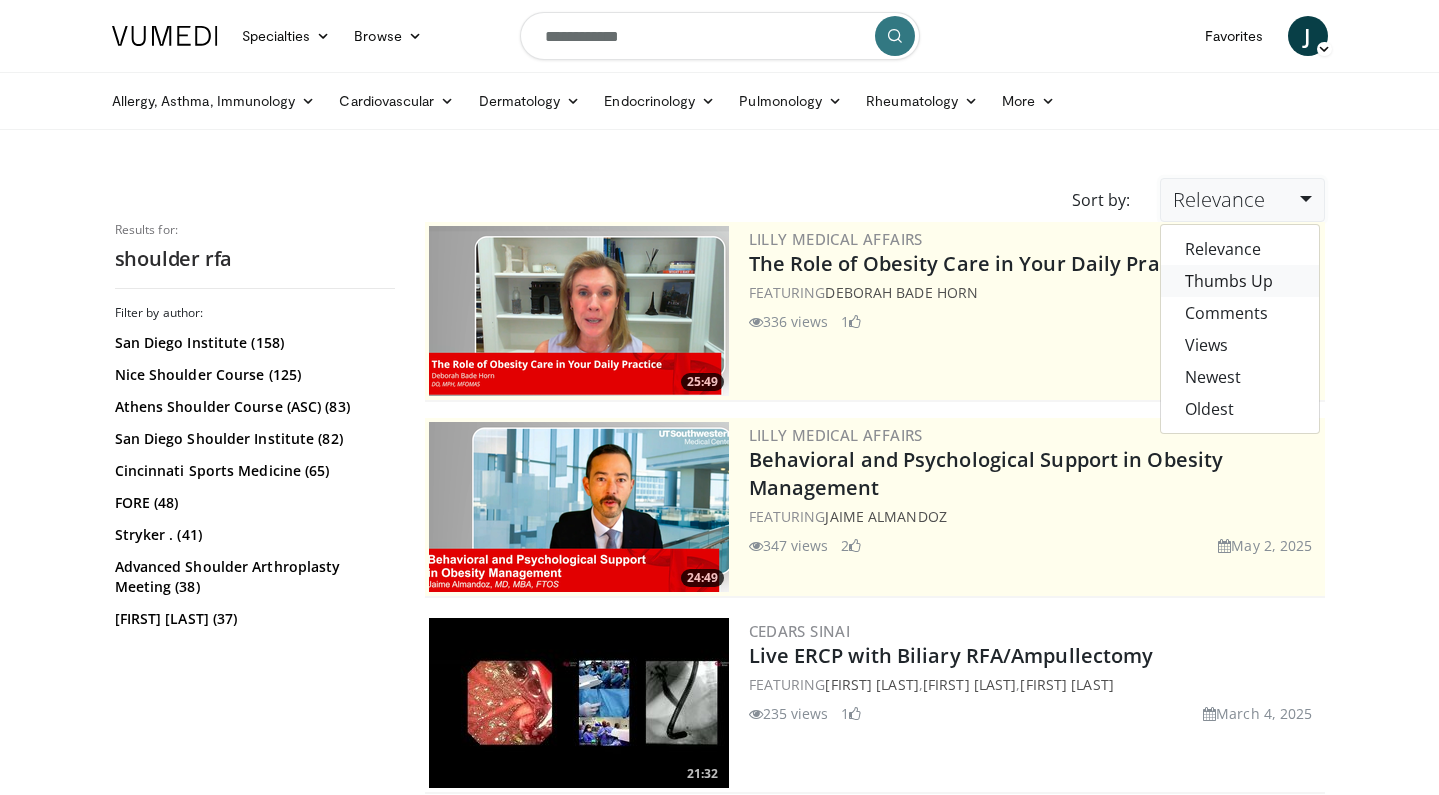 click on "Thumbs Up" at bounding box center (1240, 281) 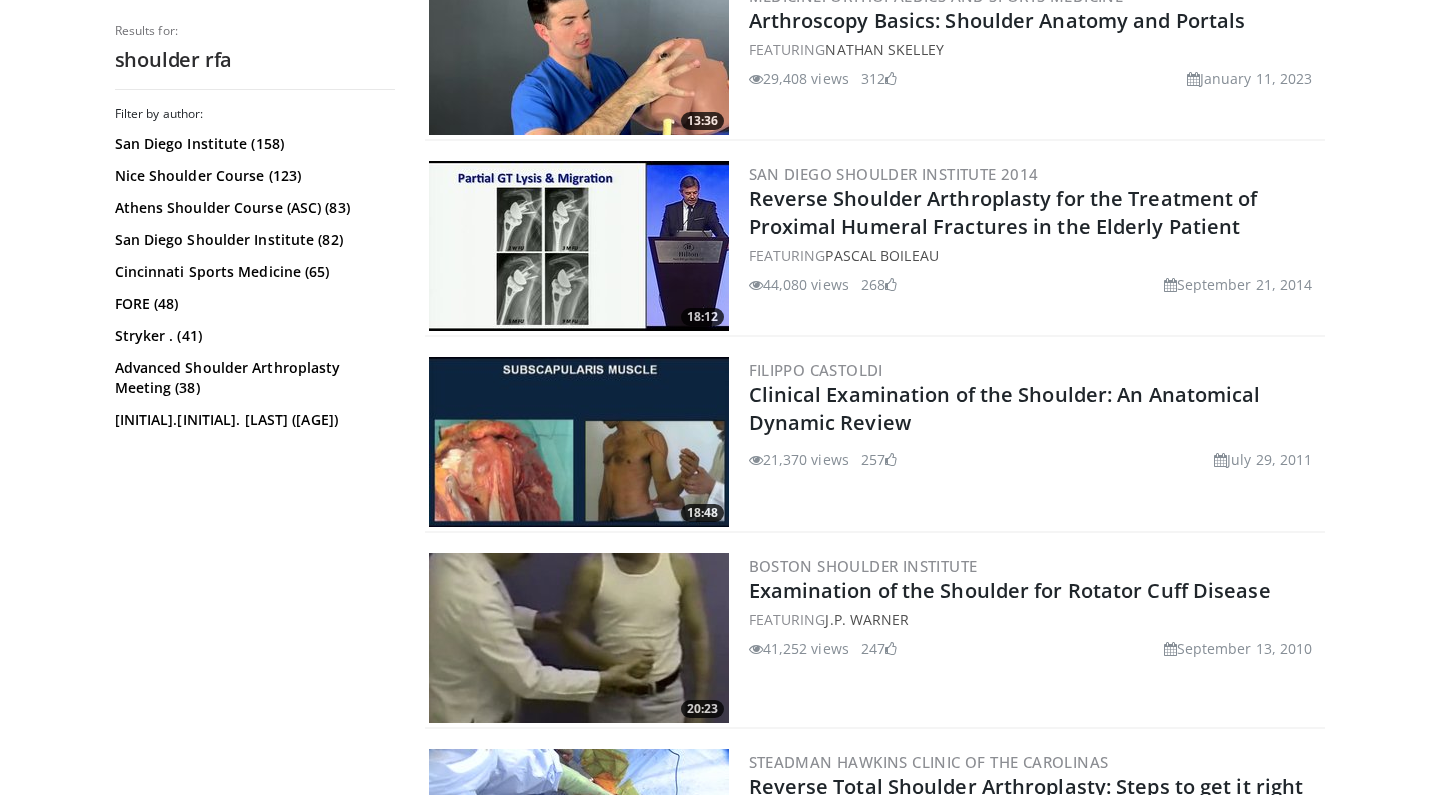 scroll, scrollTop: 0, scrollLeft: 0, axis: both 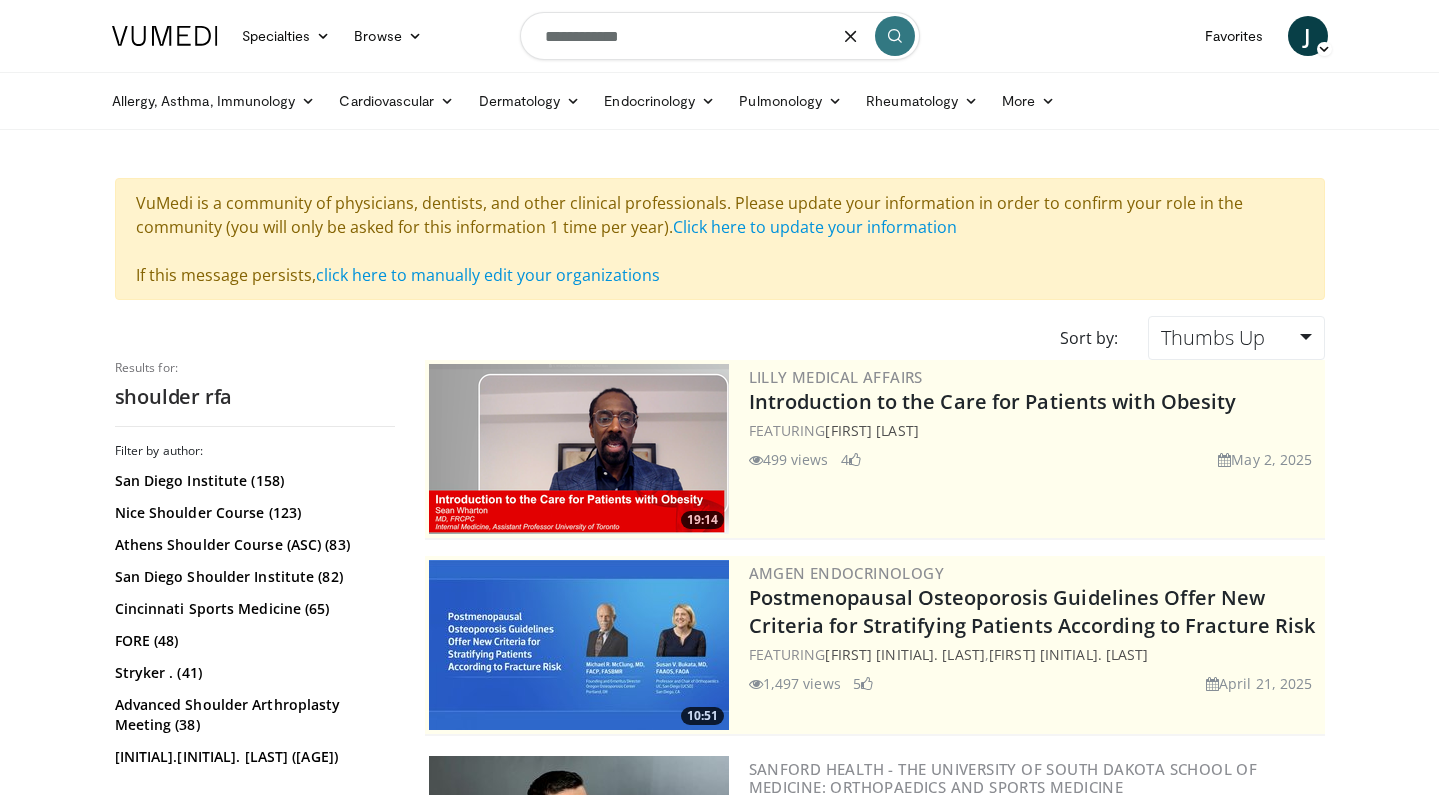 drag, startPoint x: 608, startPoint y: 40, endPoint x: 353, endPoint y: 4, distance: 257.52863 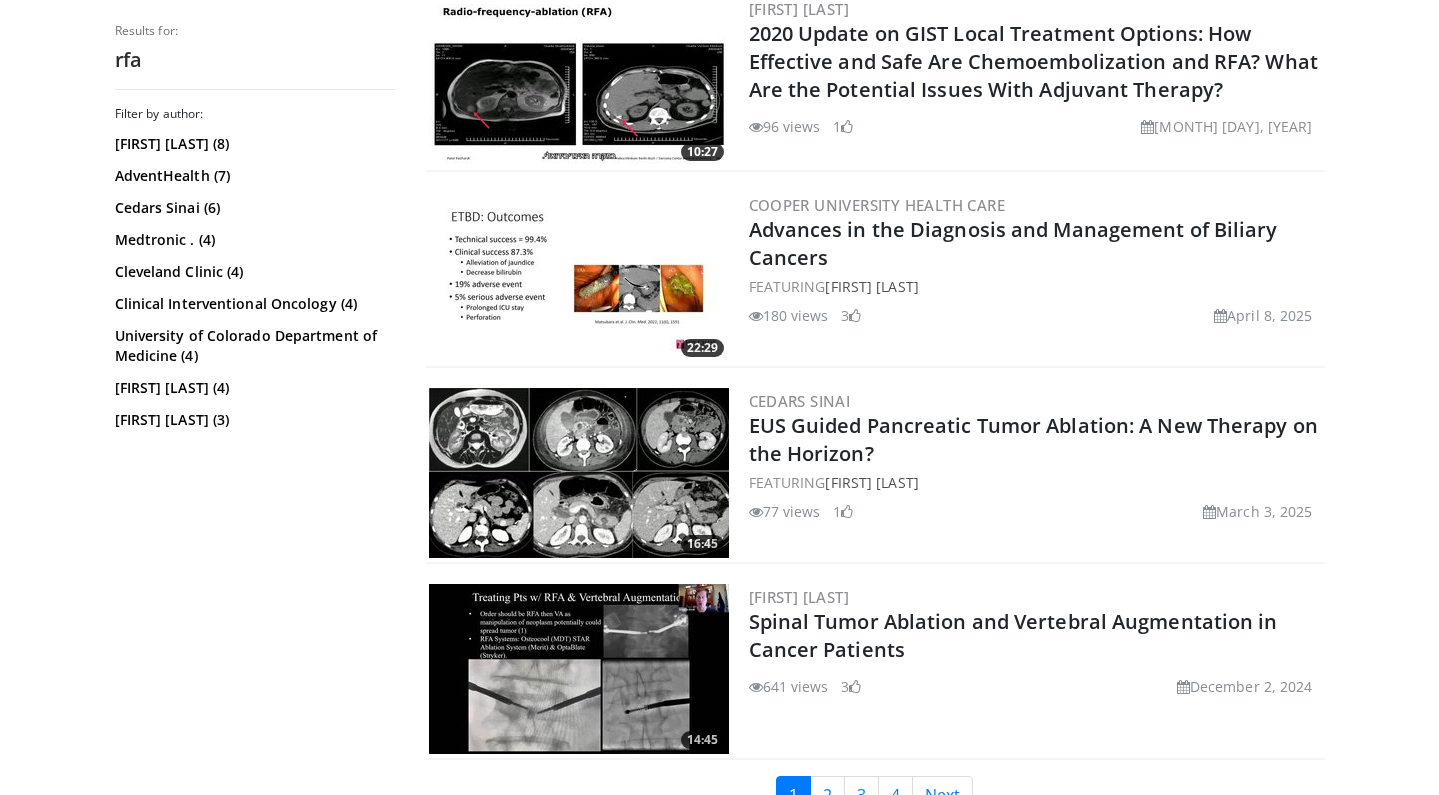 scroll, scrollTop: 4907, scrollLeft: 0, axis: vertical 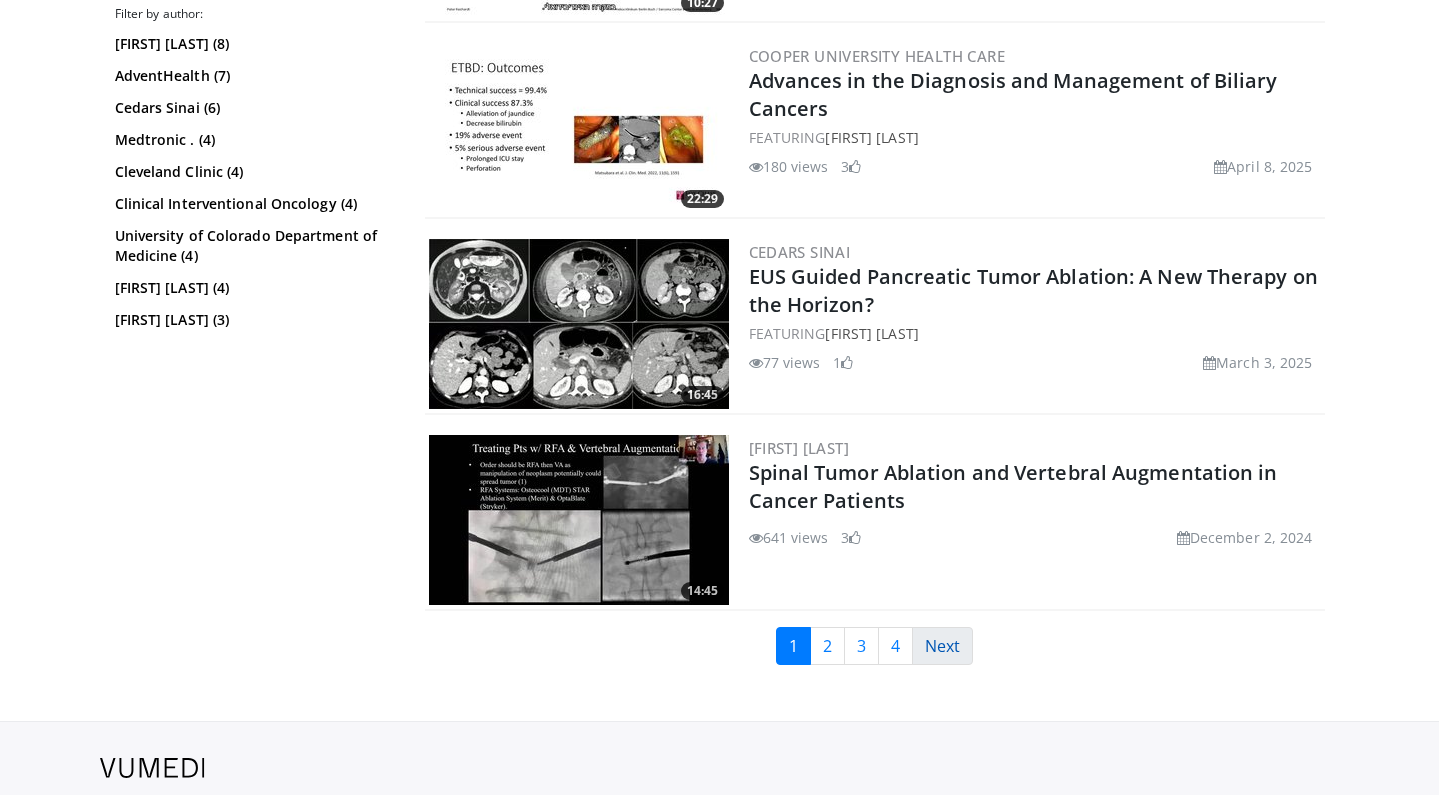 click on "Next" at bounding box center [942, 646] 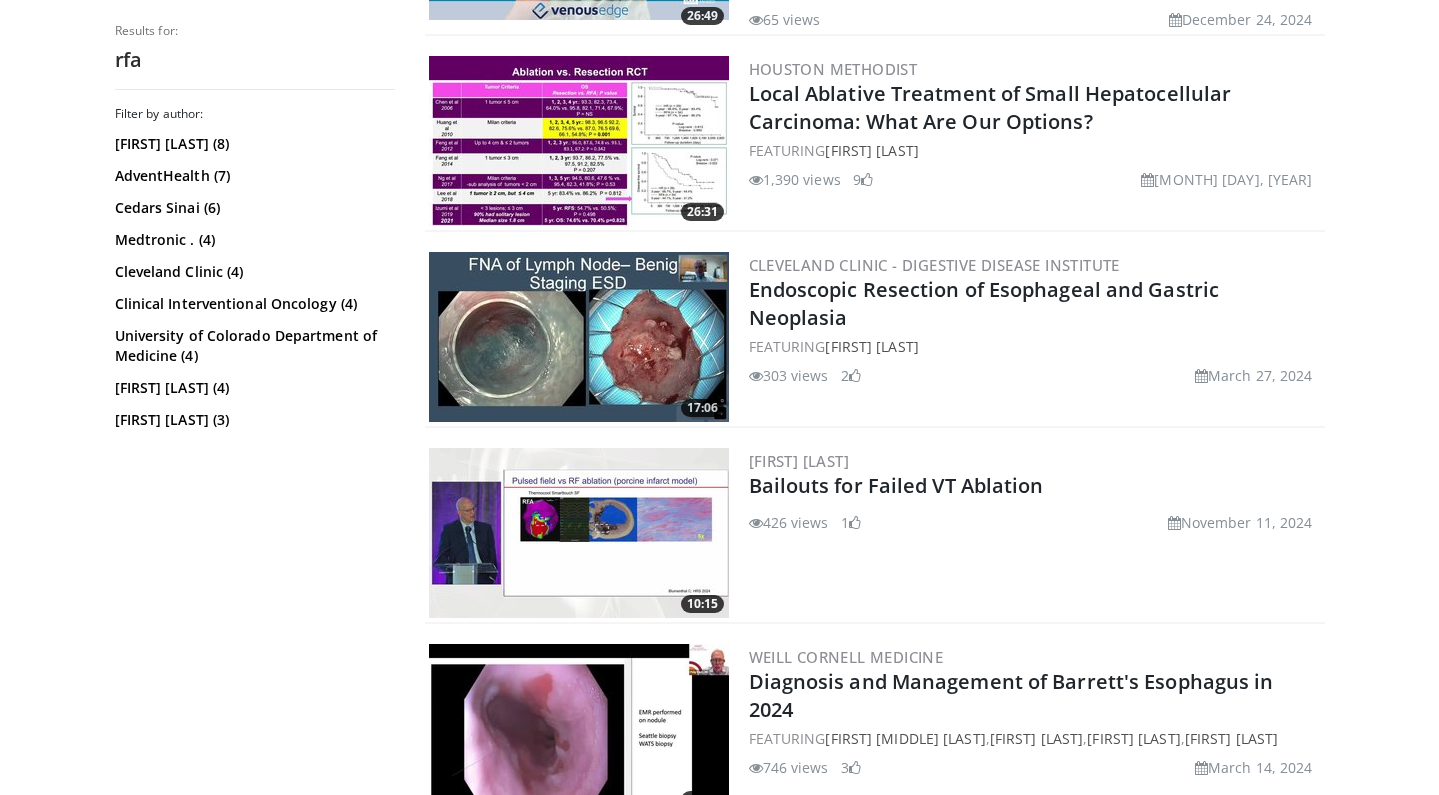 scroll, scrollTop: 4961, scrollLeft: 0, axis: vertical 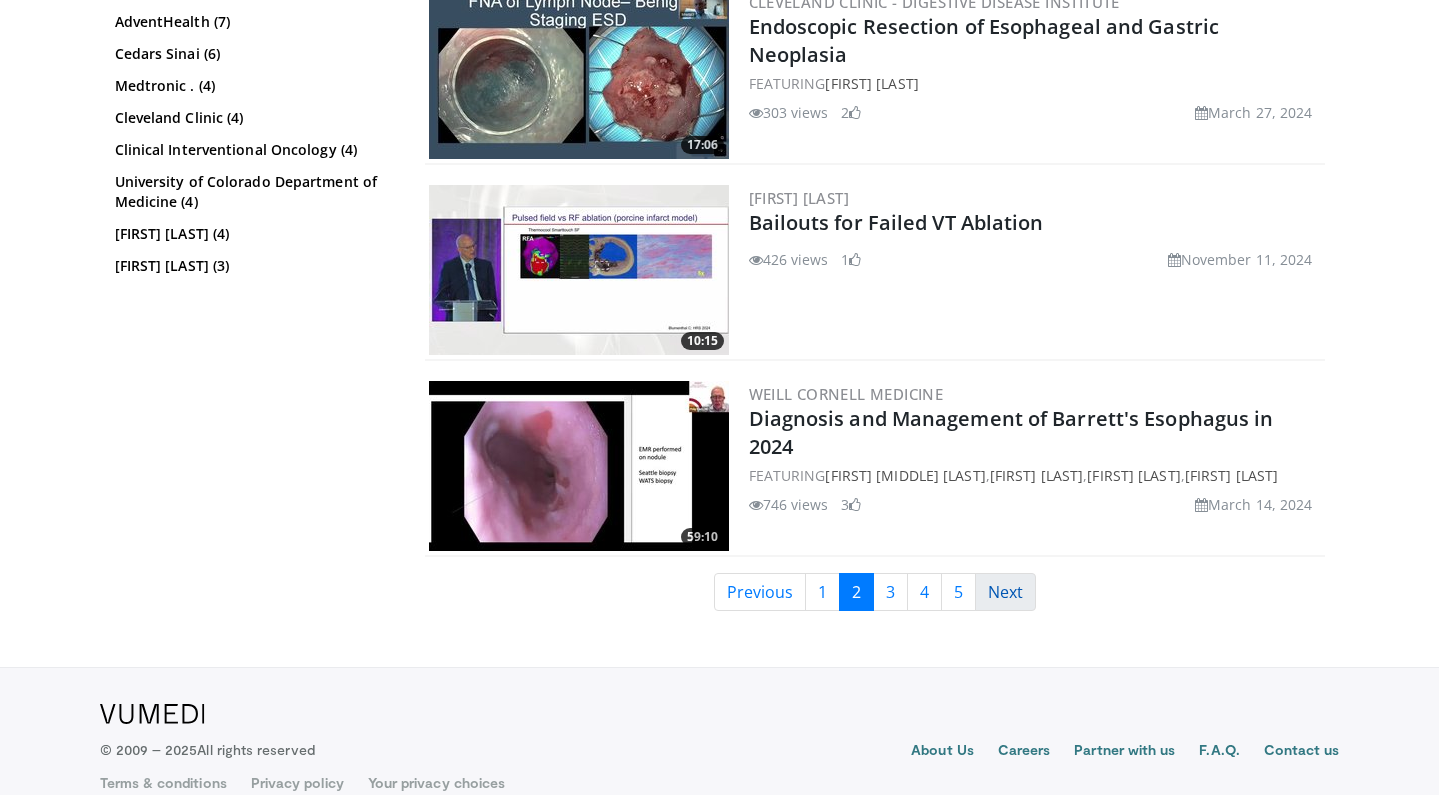 click on "Next" at bounding box center [1005, 592] 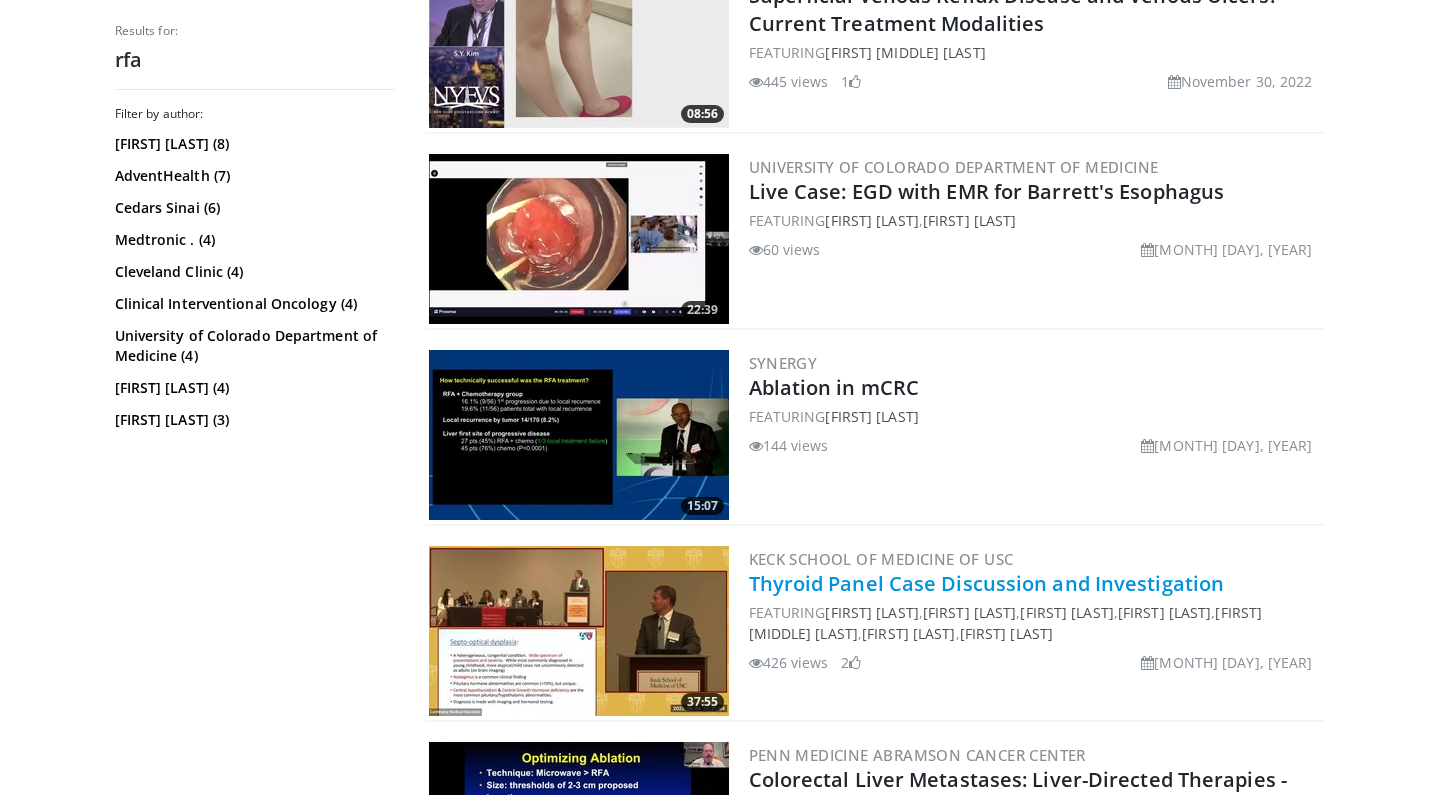 scroll, scrollTop: 4947, scrollLeft: 0, axis: vertical 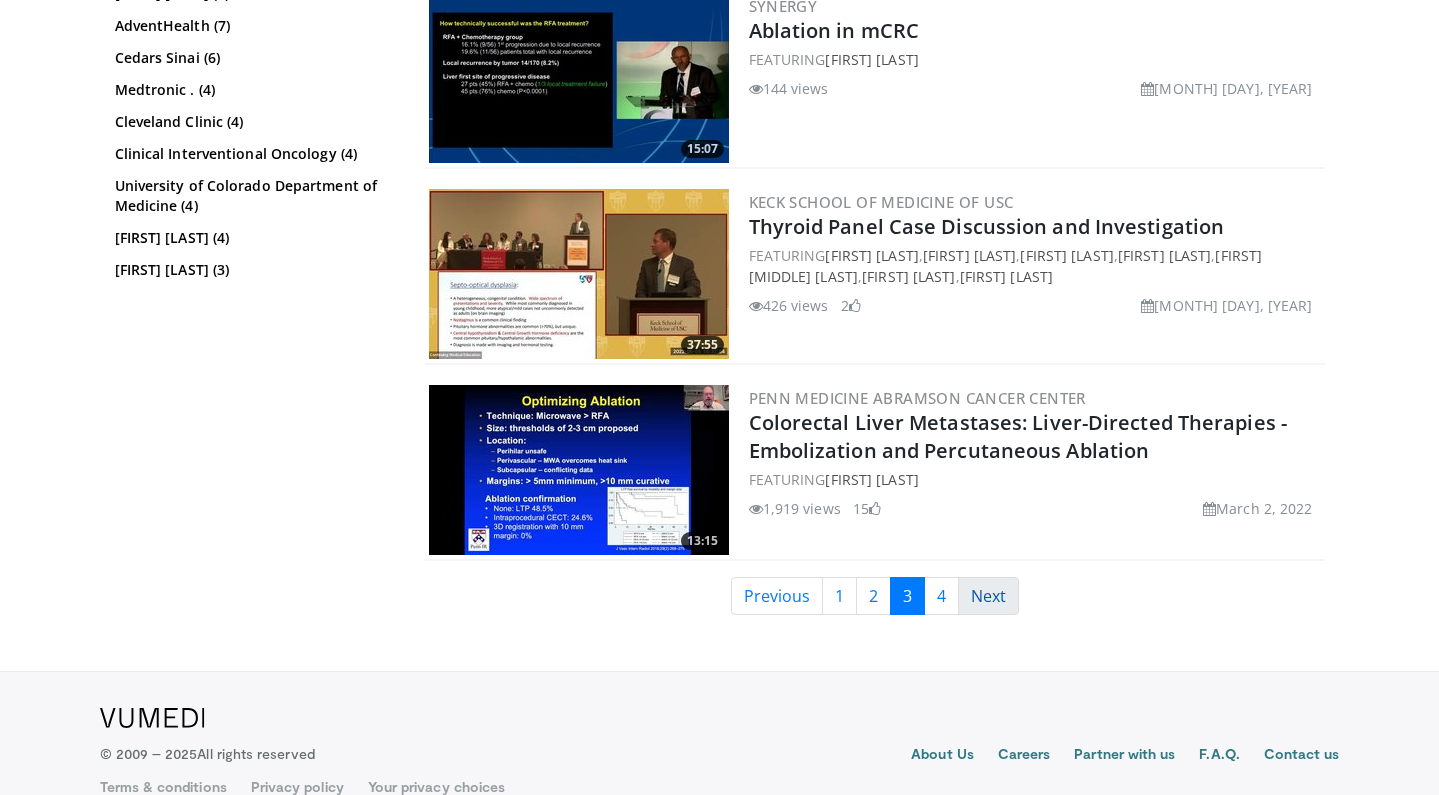 click on "Next" at bounding box center [988, 596] 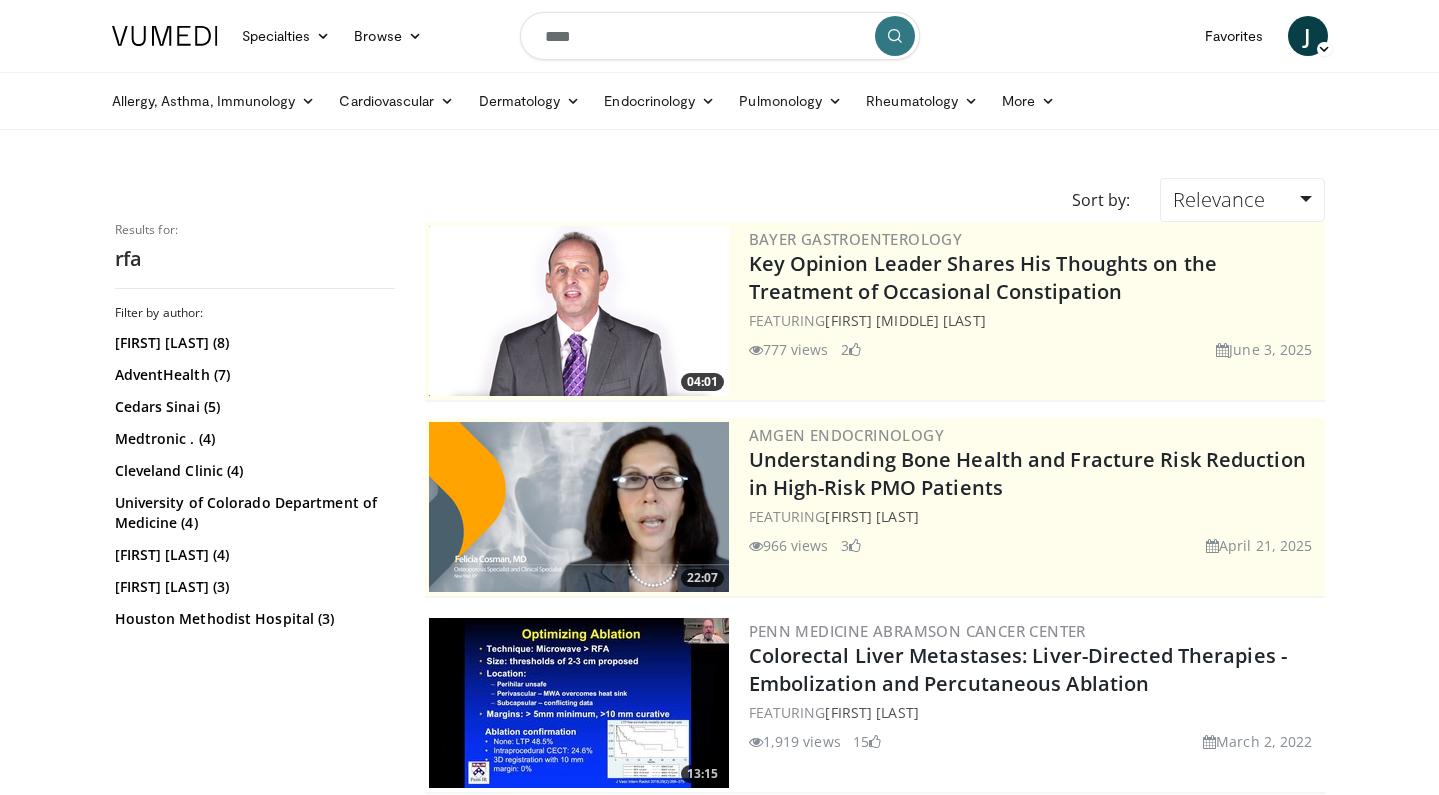 scroll, scrollTop: 0, scrollLeft: 0, axis: both 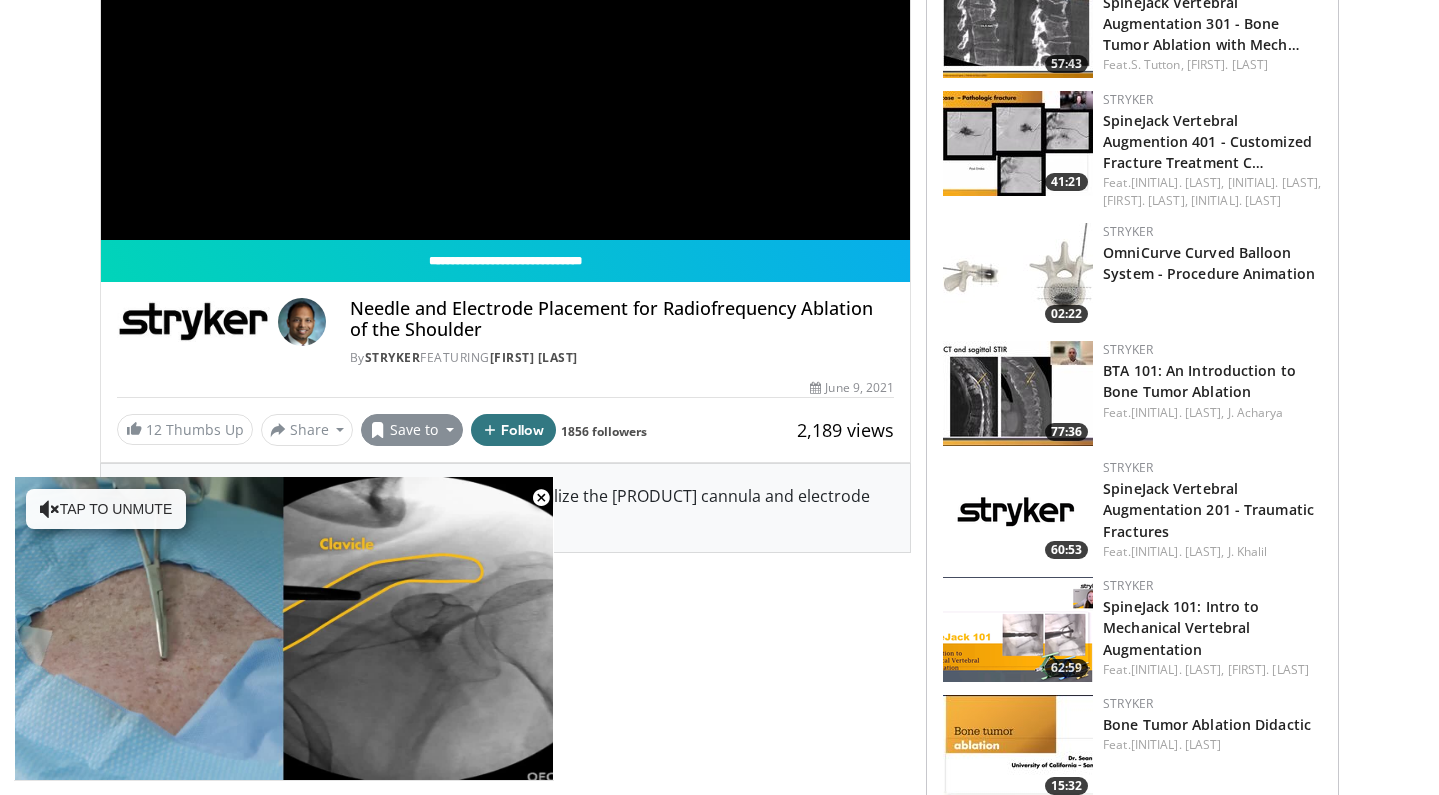 click on "Save to" at bounding box center (412, 430) 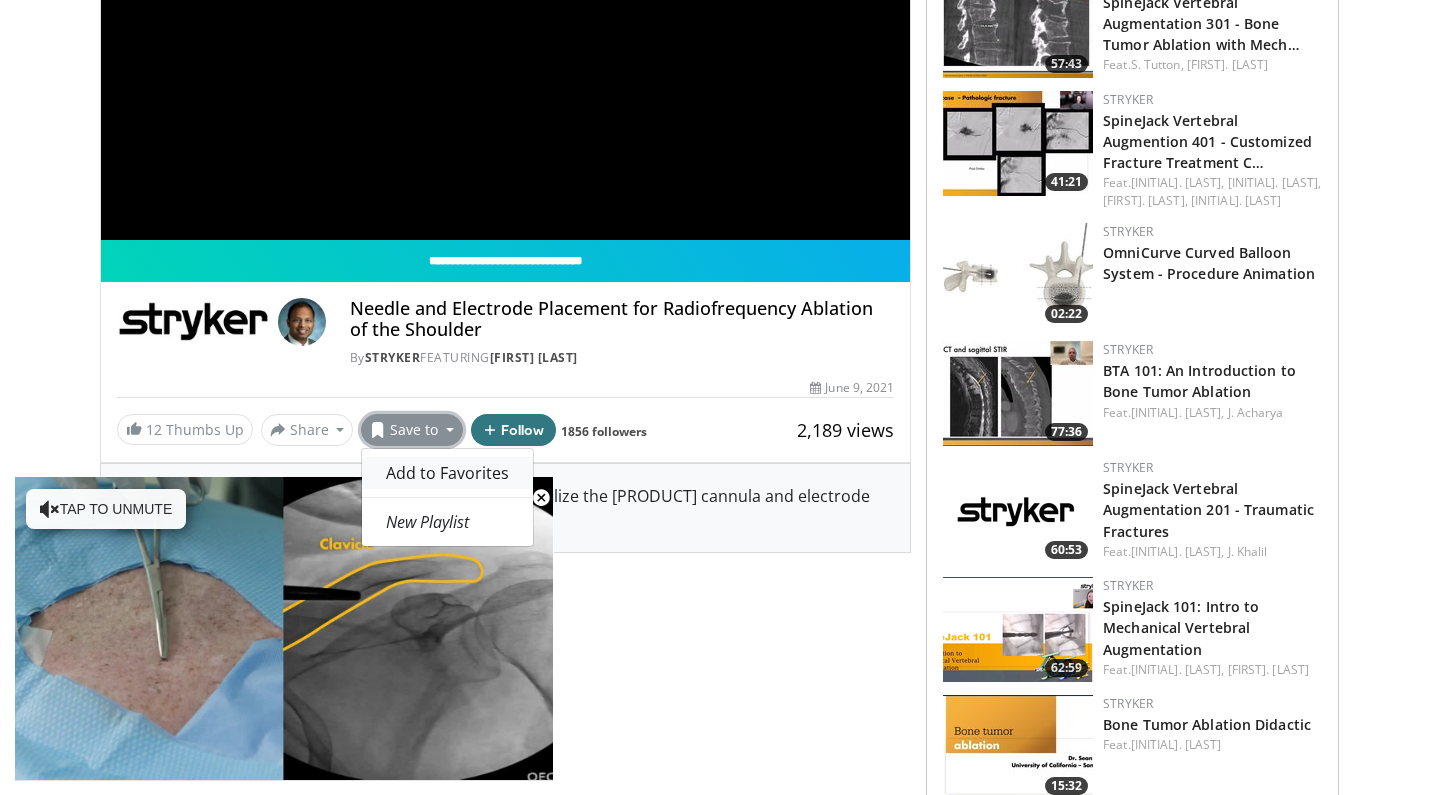 click on "Add to Favorites" at bounding box center (447, 473) 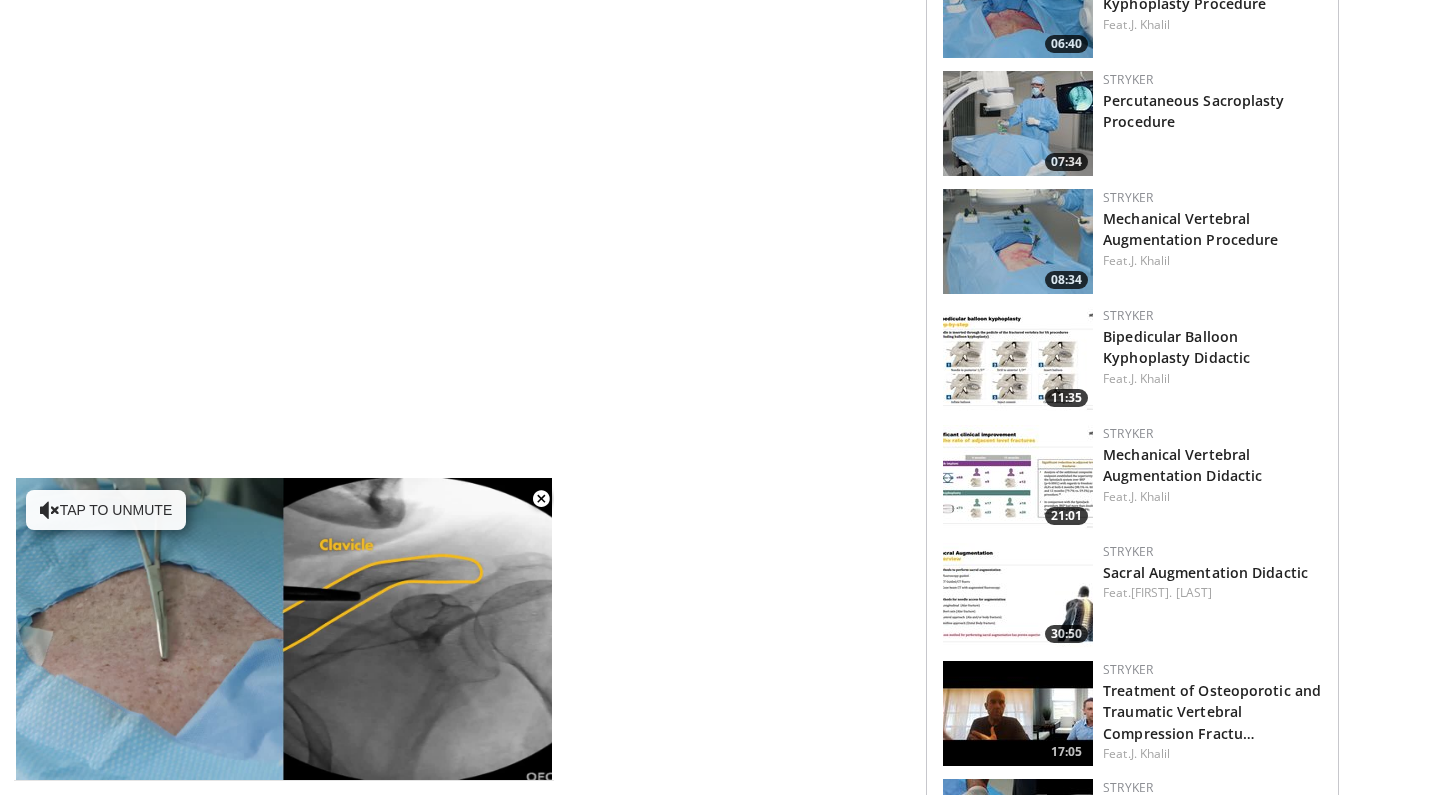 scroll, scrollTop: 1596, scrollLeft: 0, axis: vertical 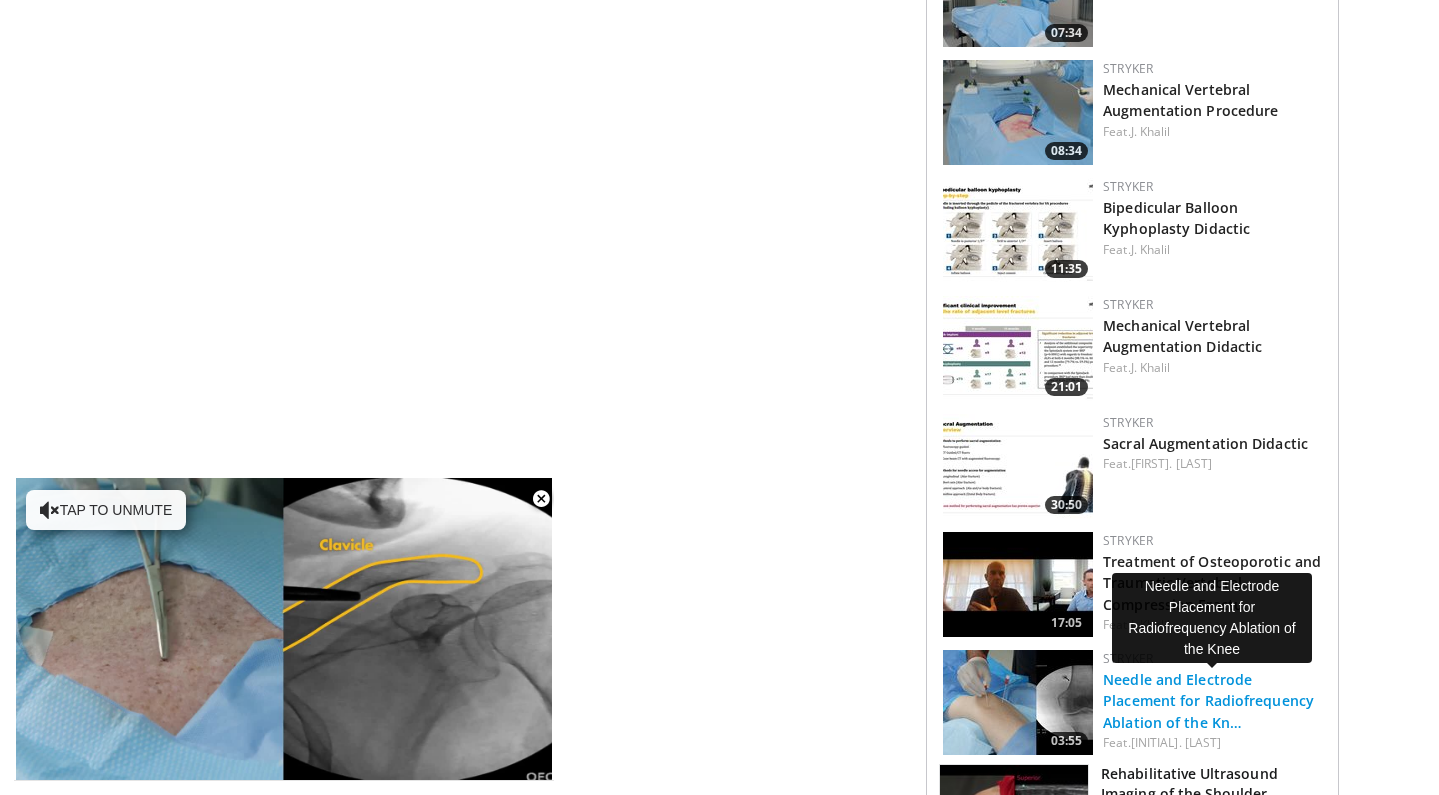 click on "Needle and Electrode Placement for Radiofrequency Ablation of the Kn…" at bounding box center (1208, 700) 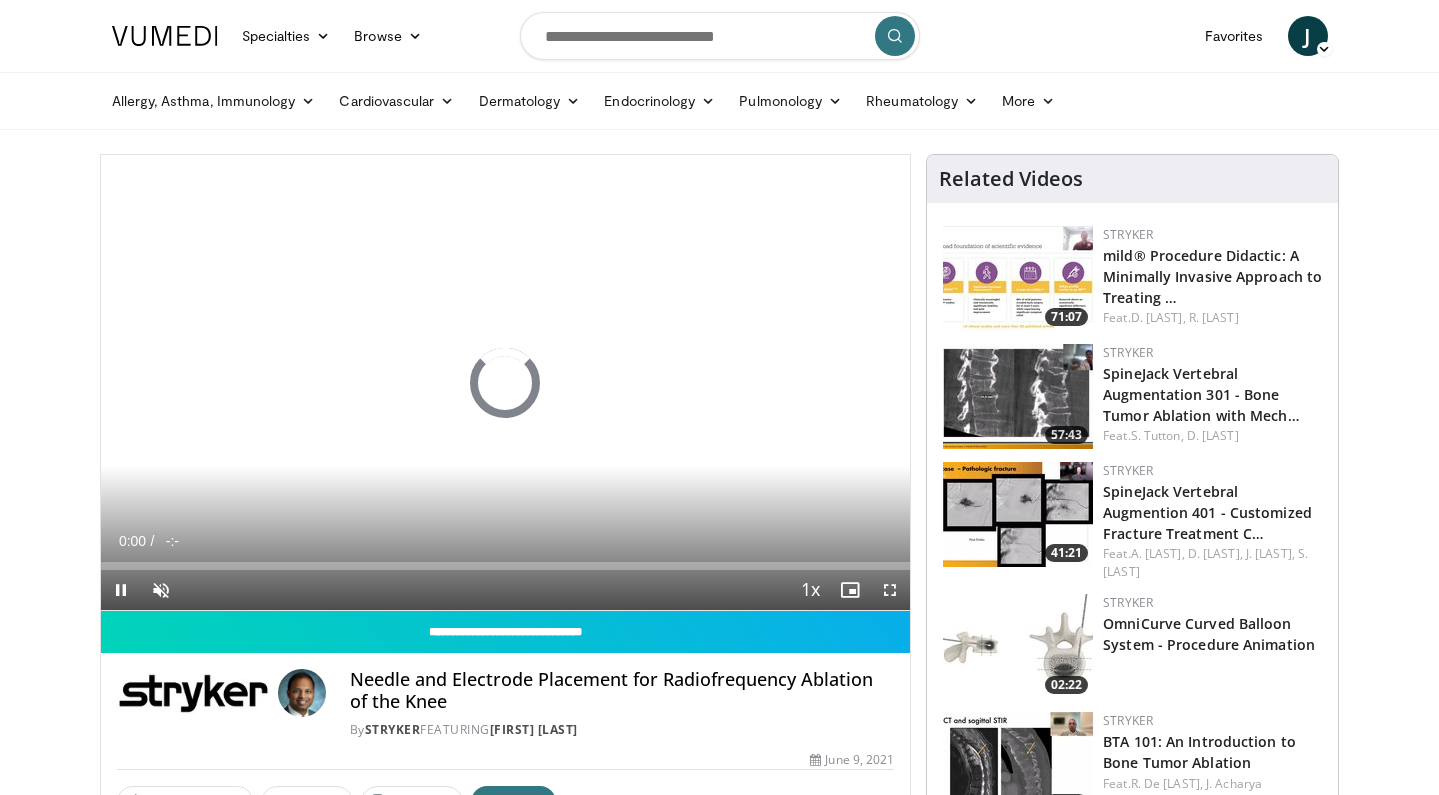 scroll, scrollTop: 0, scrollLeft: 0, axis: both 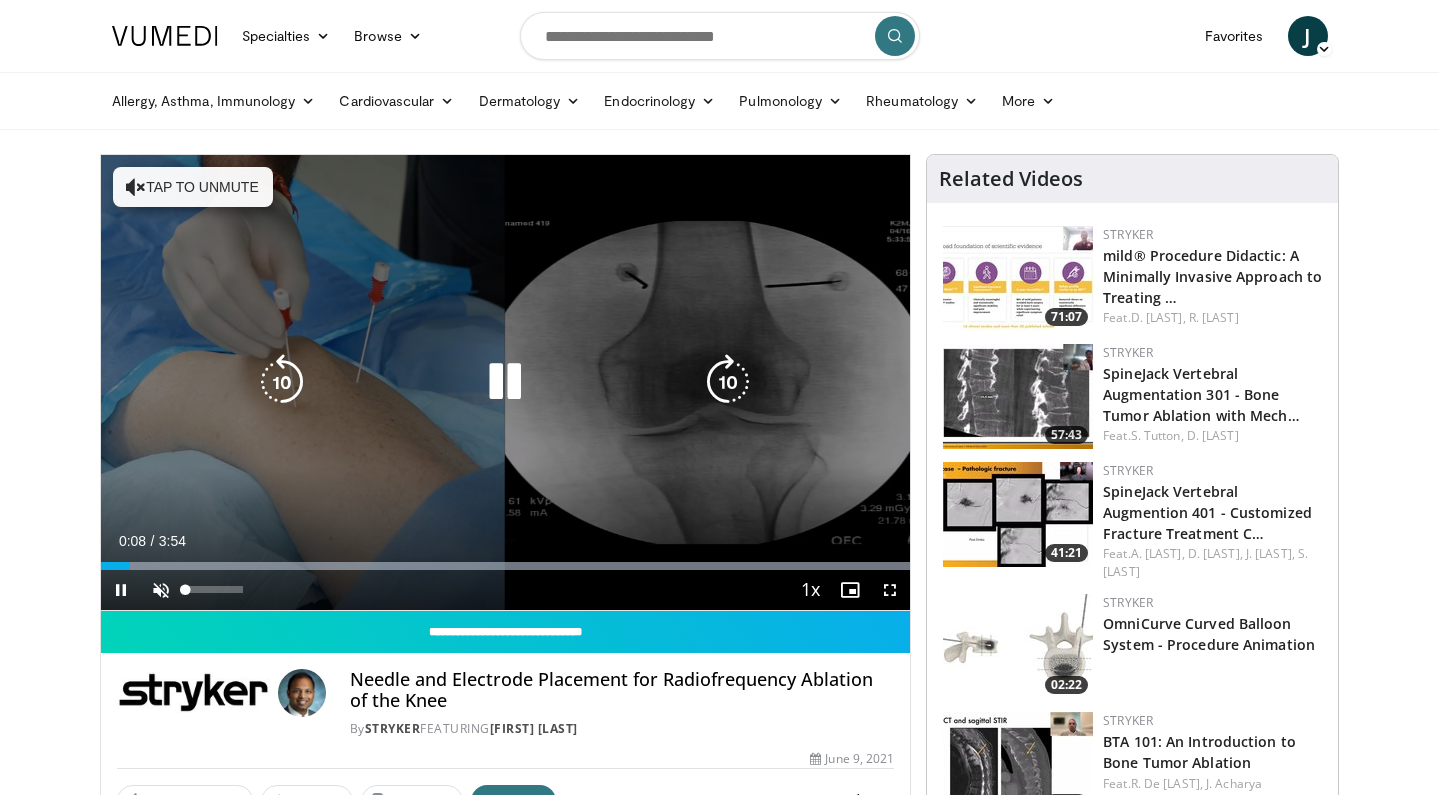 click on "**********" at bounding box center [506, 383] 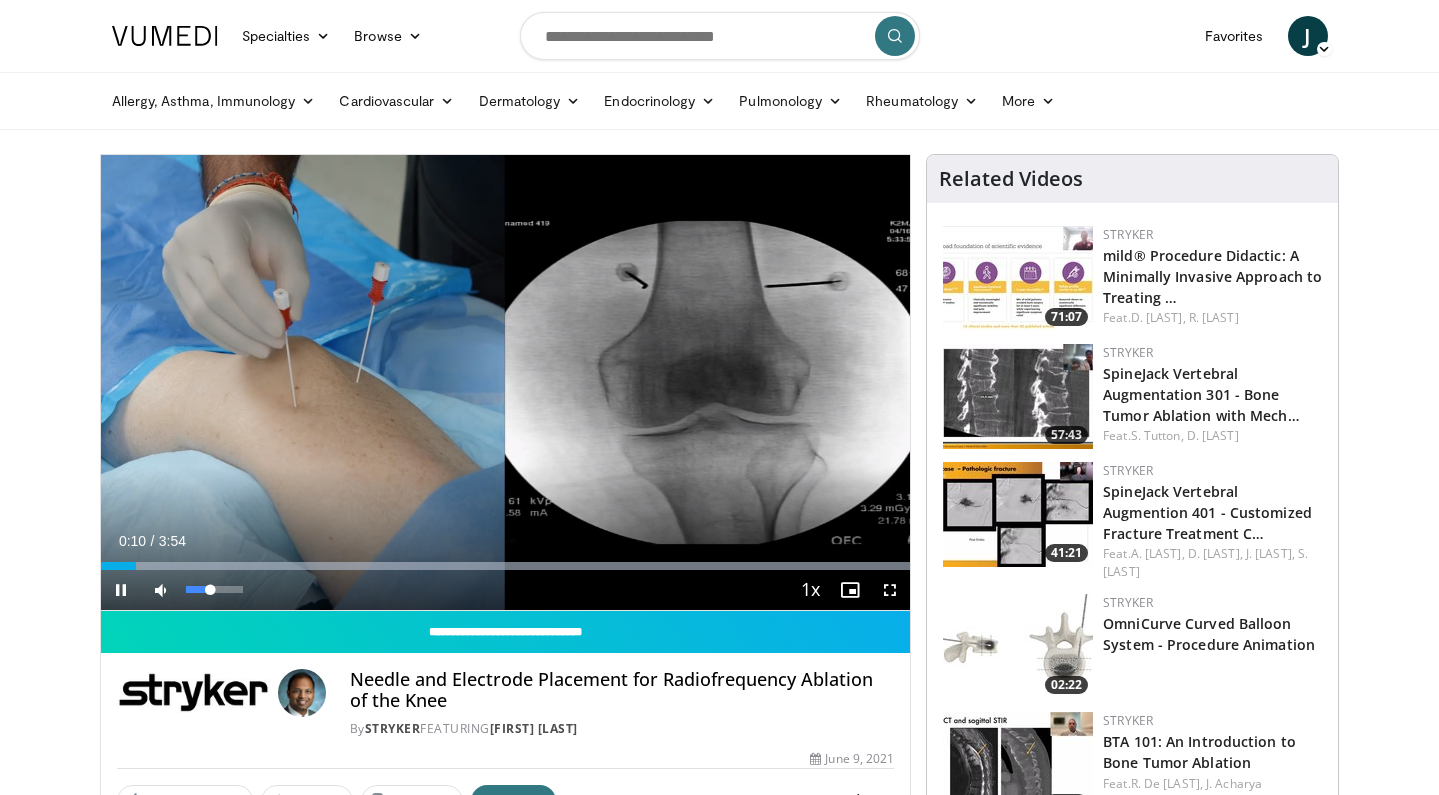 drag, startPoint x: 191, startPoint y: 585, endPoint x: 260, endPoint y: 581, distance: 69.115845 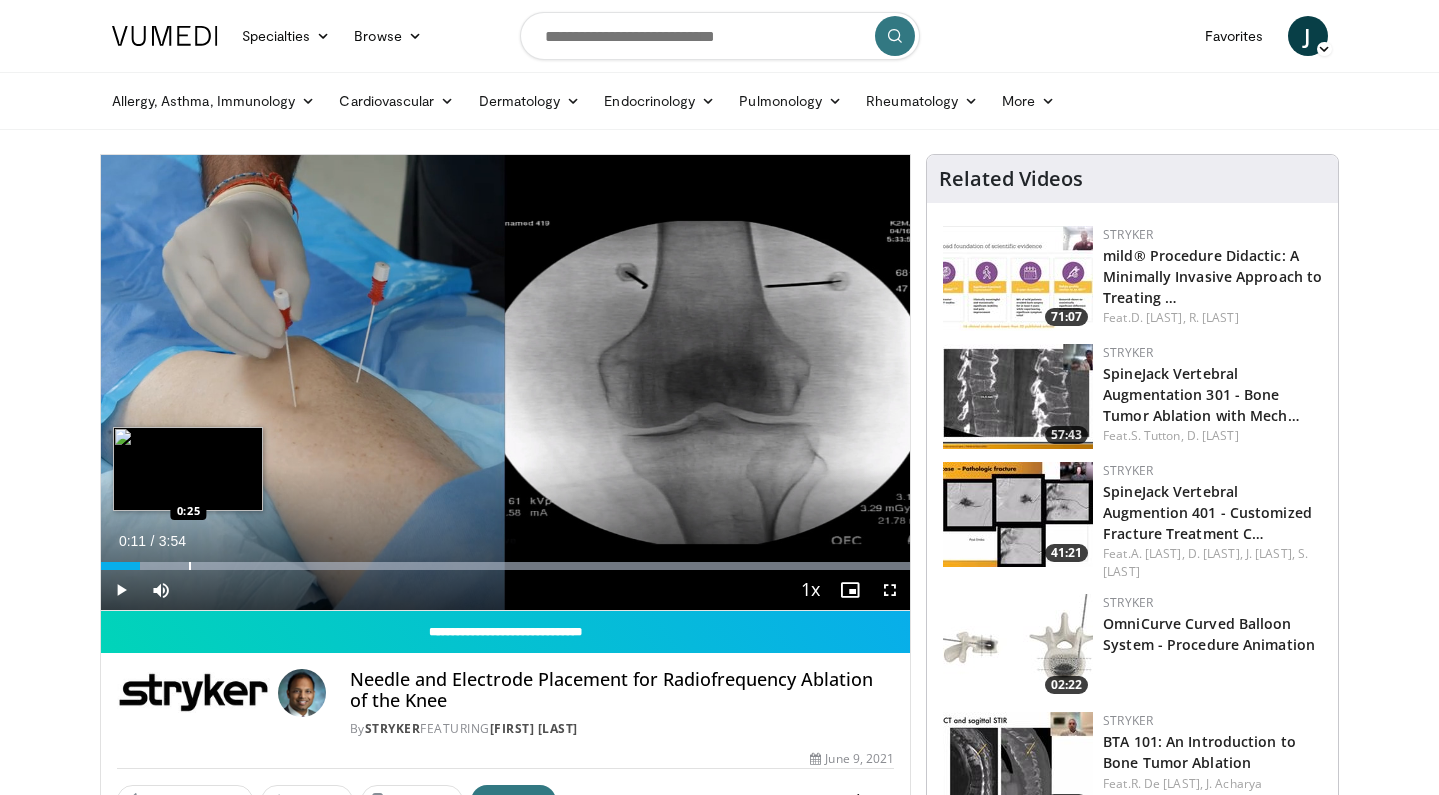 click on "Loaded :  99.97% 0:11 0:25" at bounding box center [506, 560] 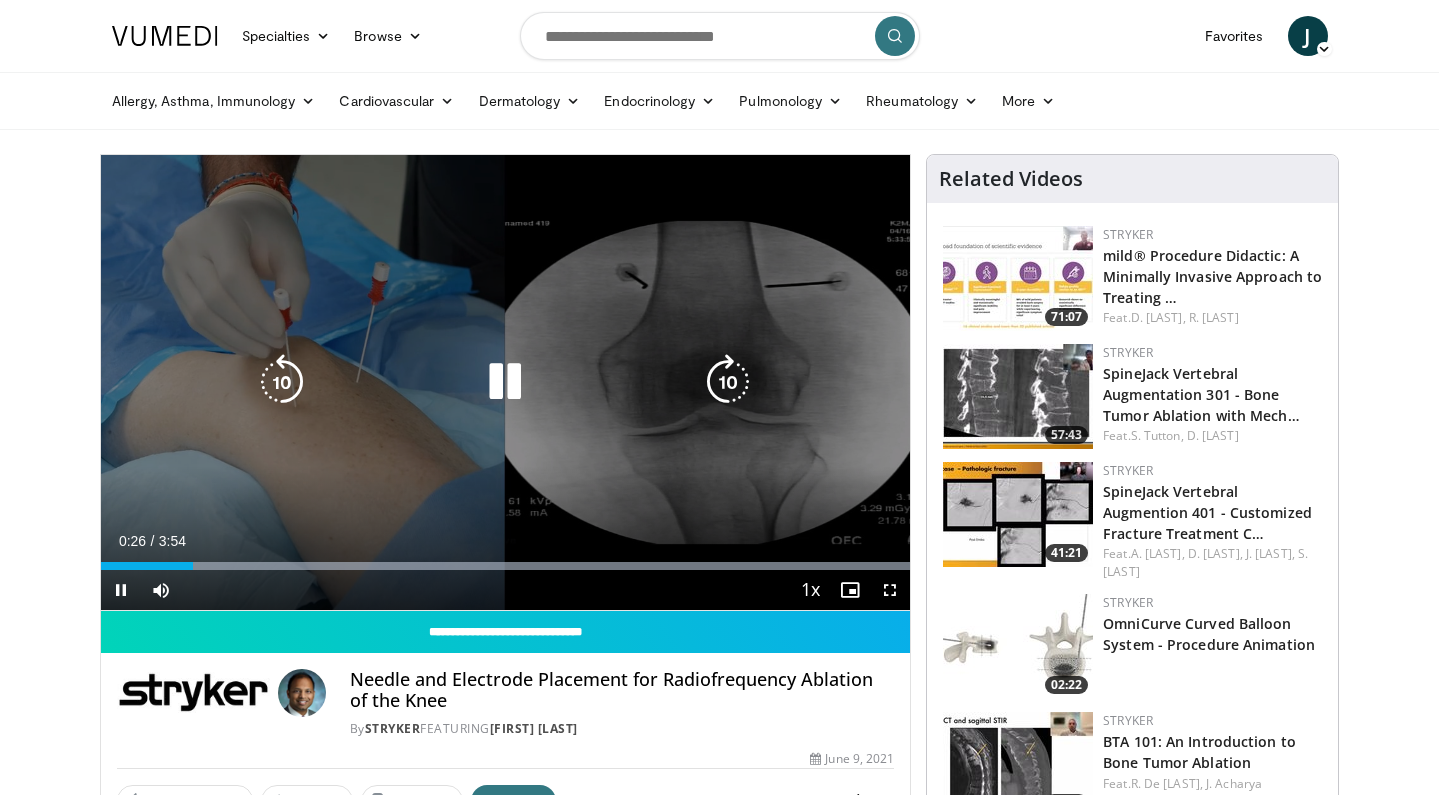 click on "Loaded :  99.97% 0:26 0:26" at bounding box center [506, 560] 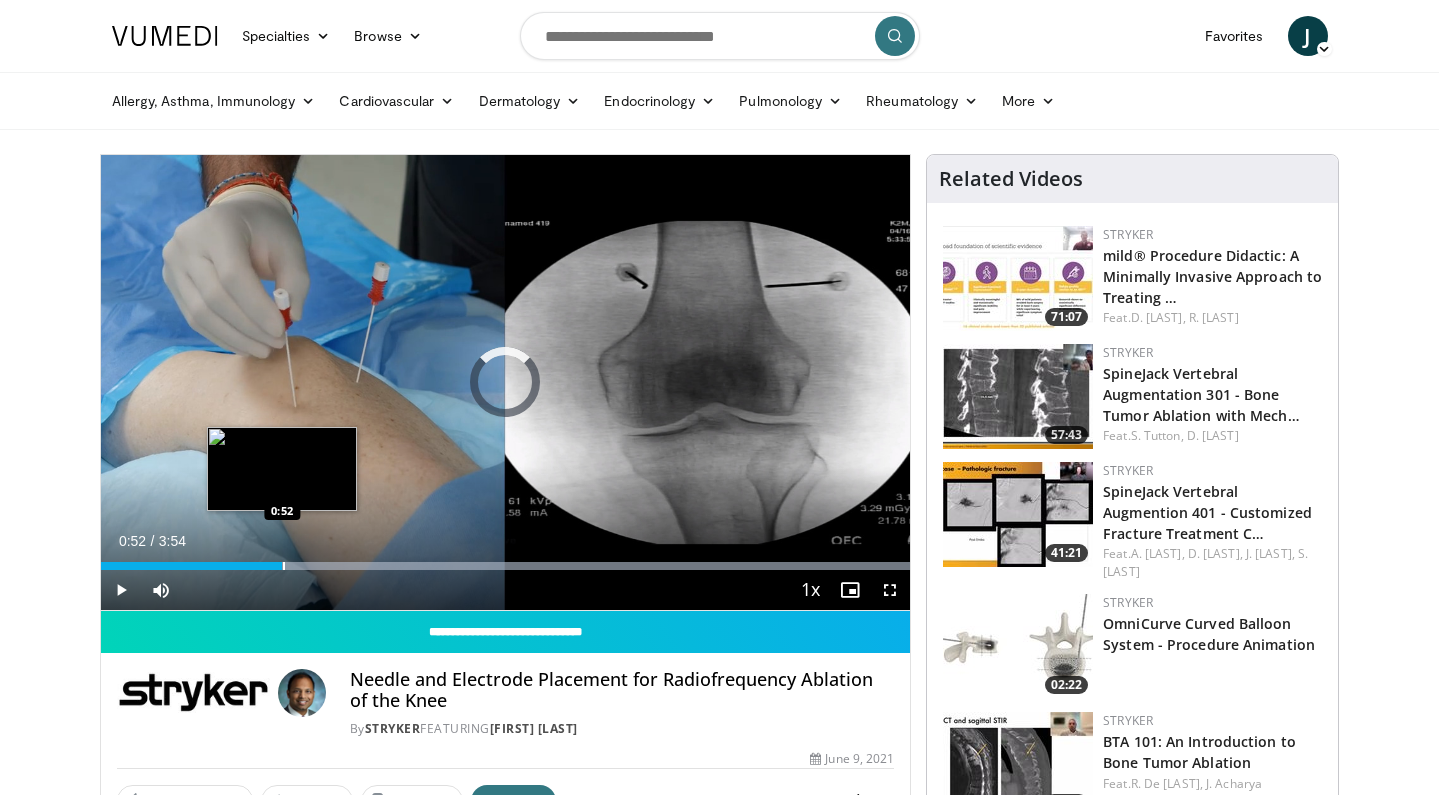 click on "Loaded :  99.97% 0:41 0:52" at bounding box center (506, 560) 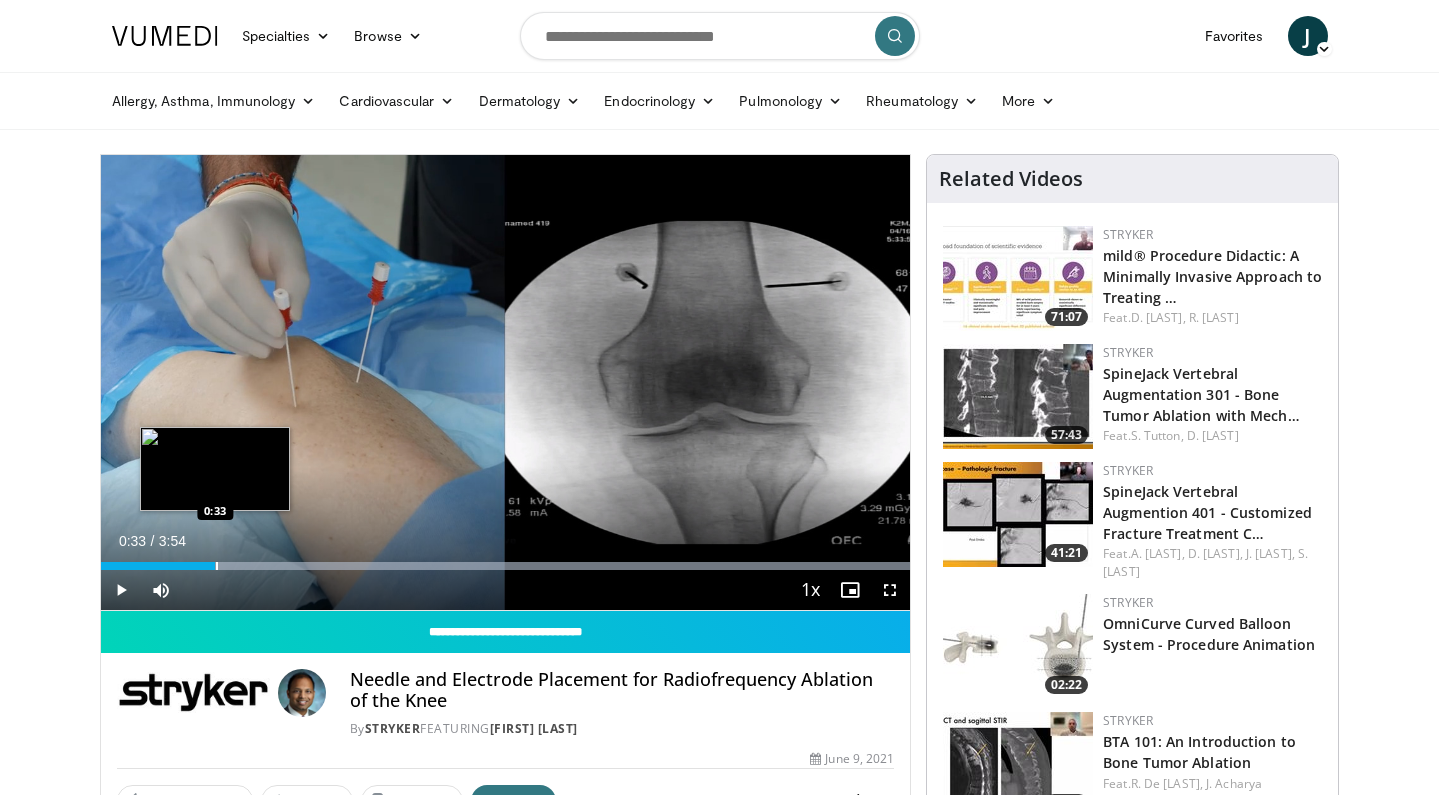 click at bounding box center (217, 566) 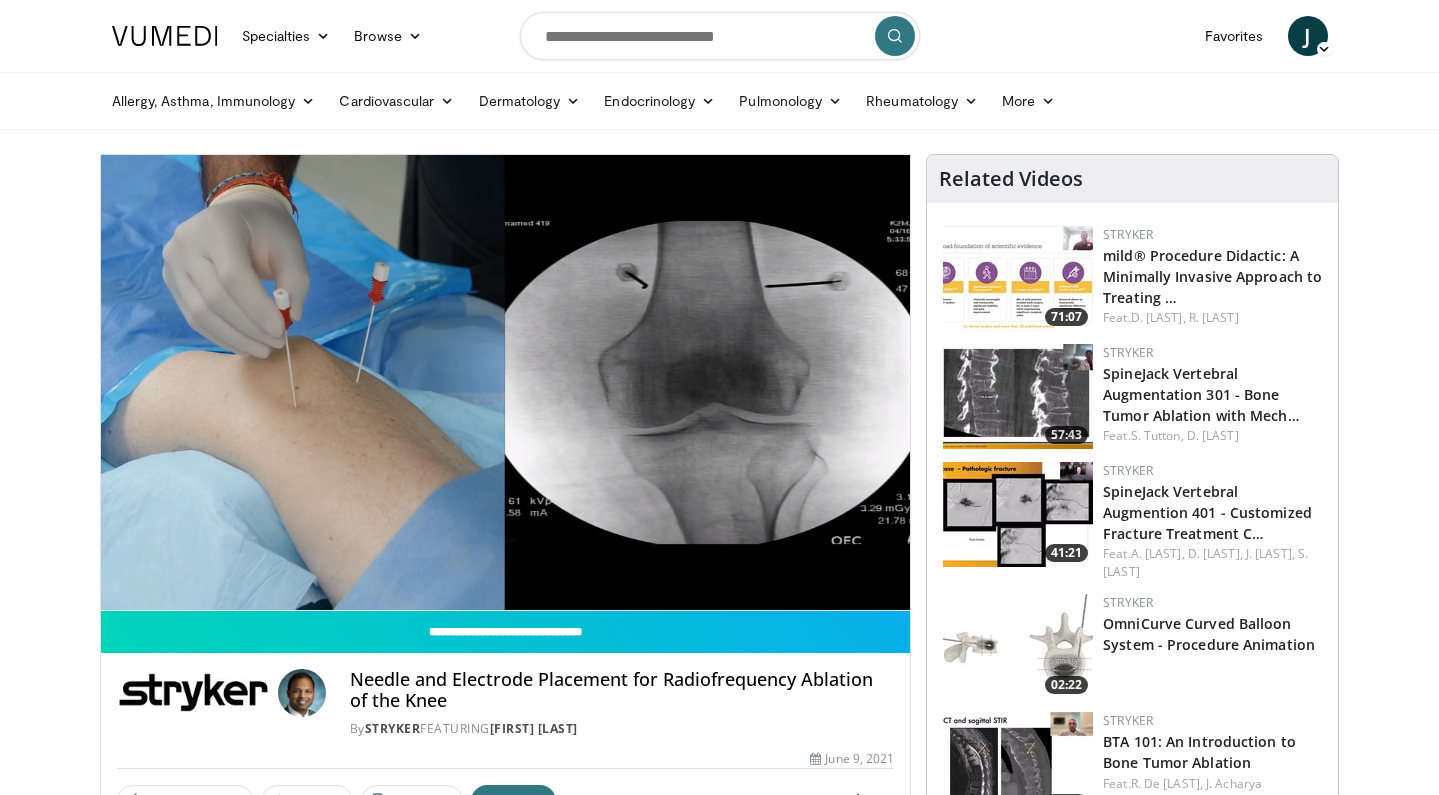 click on "10 seconds
Tap to unmute" at bounding box center (506, 382) 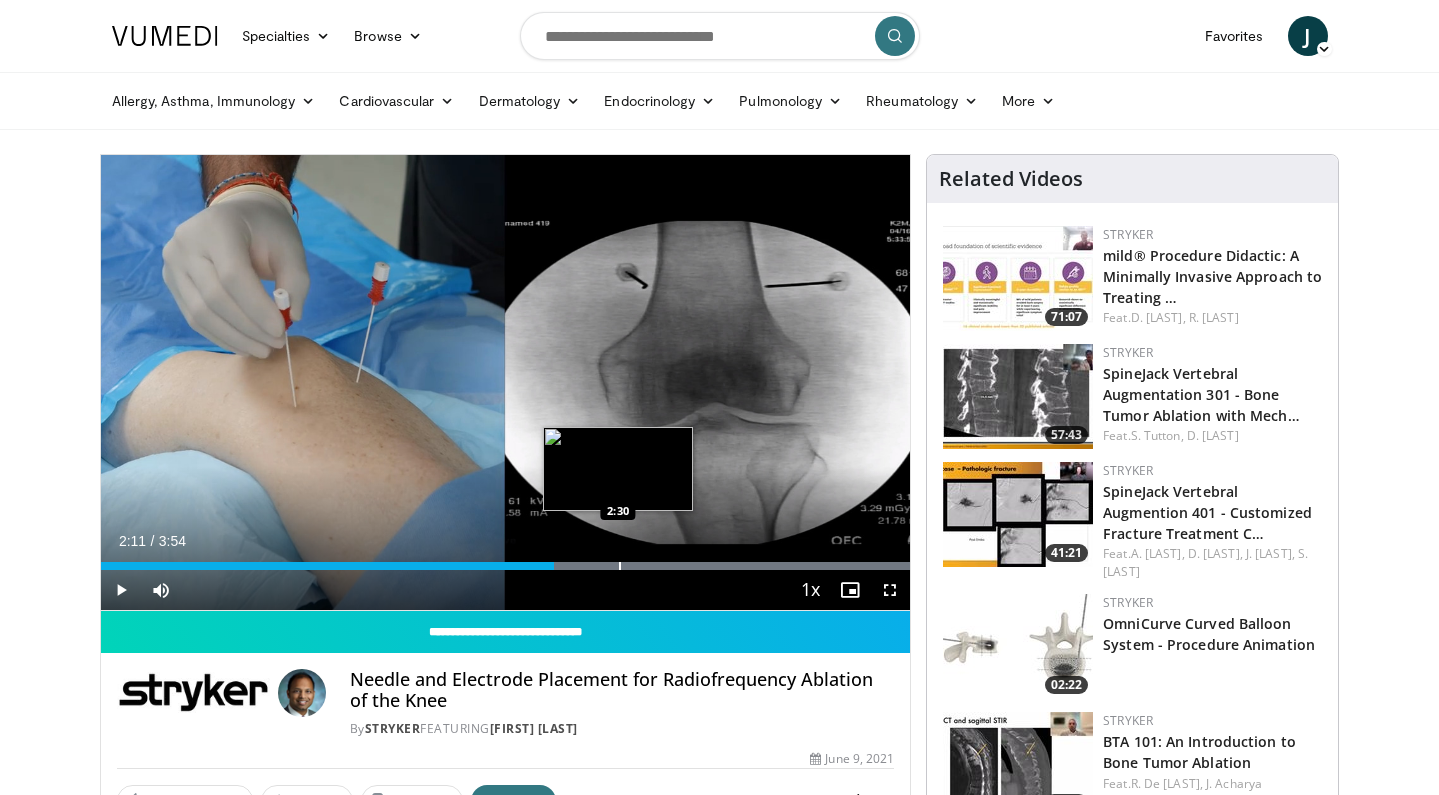 click at bounding box center [620, 566] 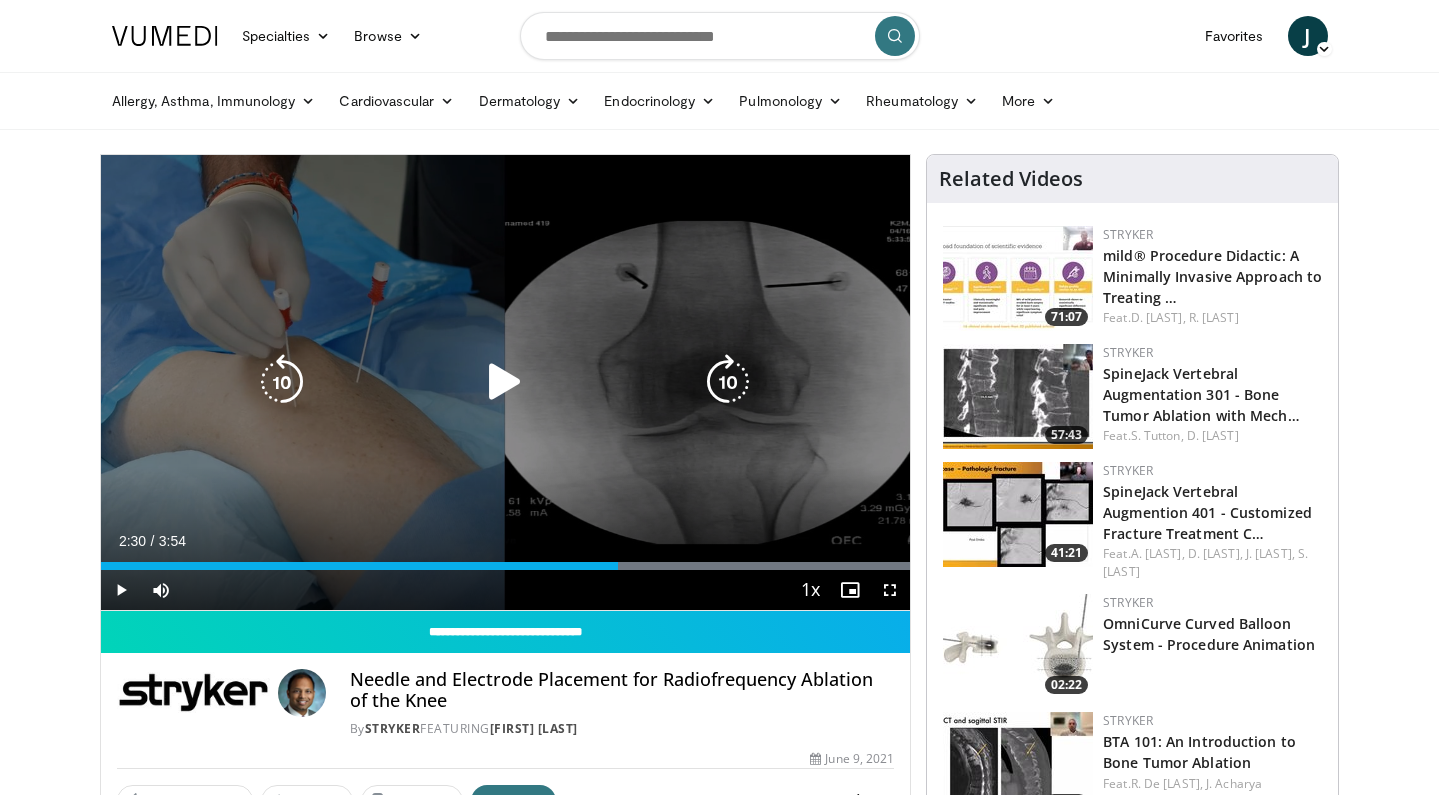 click on "10 seconds
Tap to unmute" at bounding box center (506, 382) 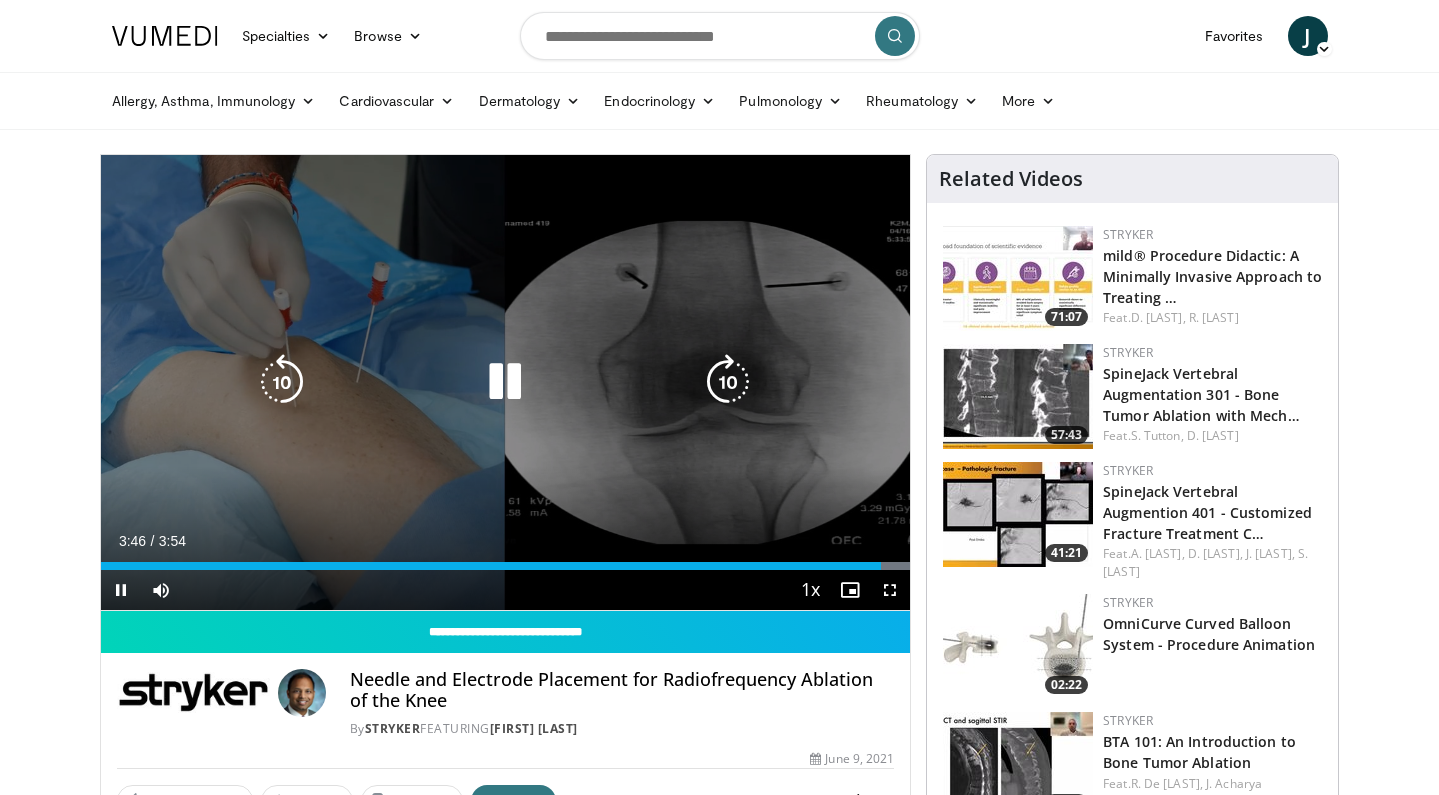 click at bounding box center [505, 382] 